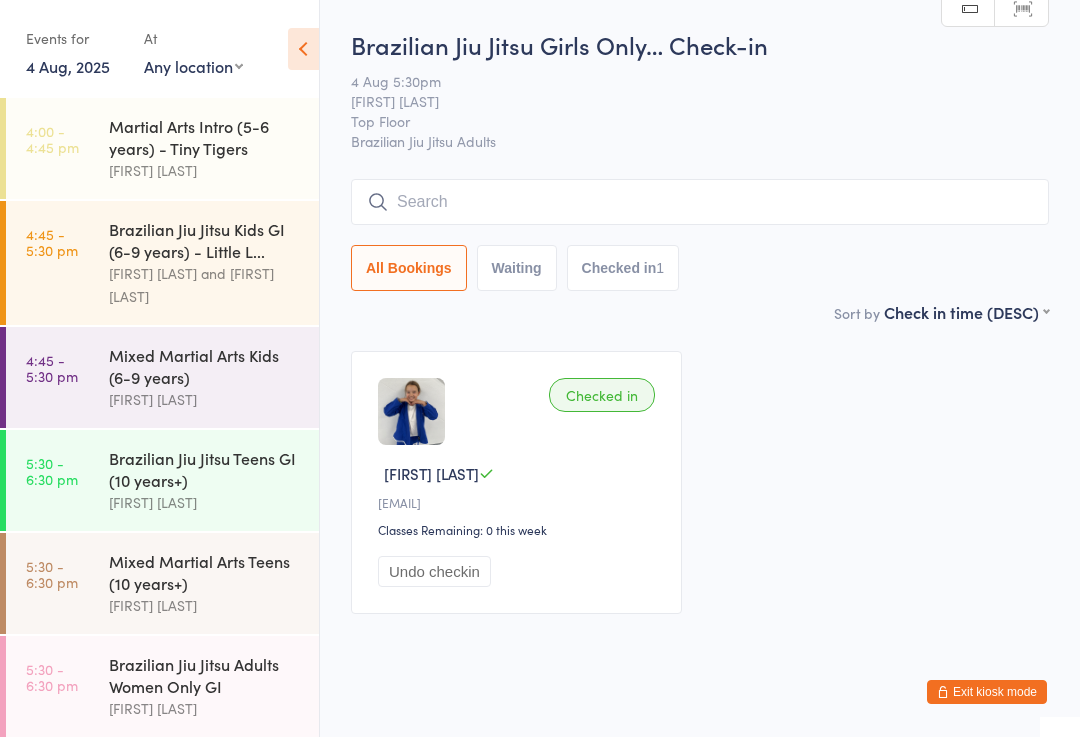 scroll, scrollTop: 271, scrollLeft: 0, axis: vertical 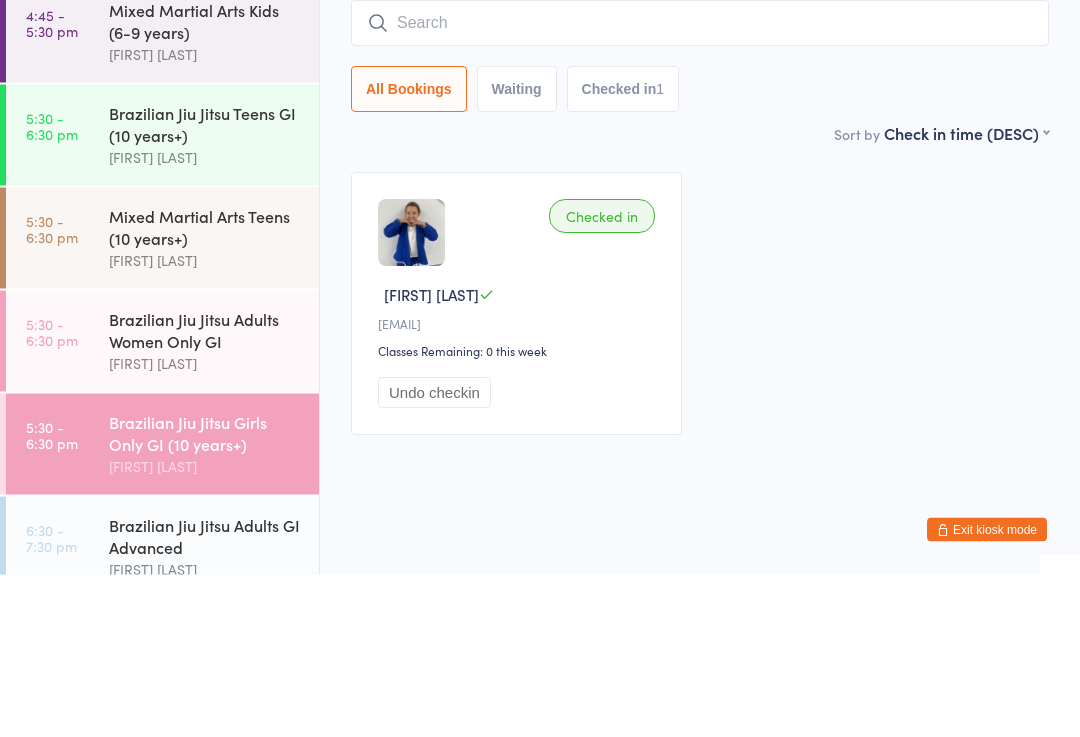 click on "Brazilian Jiu Jitsu Teens GI (10 years+)" at bounding box center (205, 286) 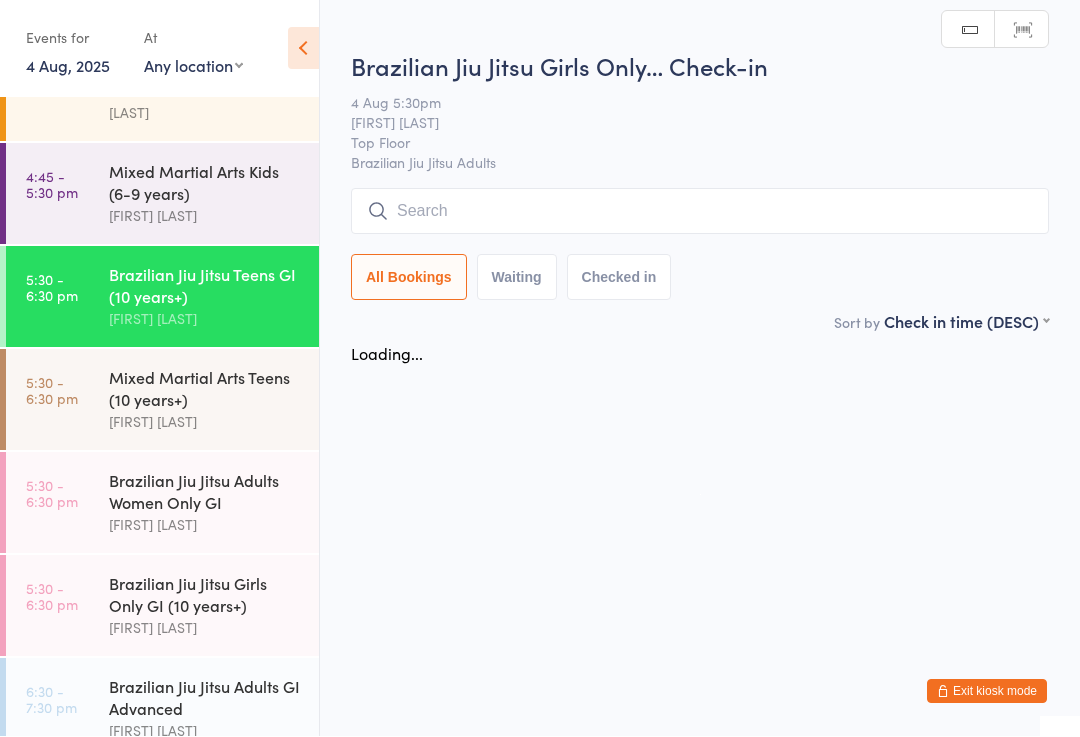 scroll, scrollTop: 1, scrollLeft: 0, axis: vertical 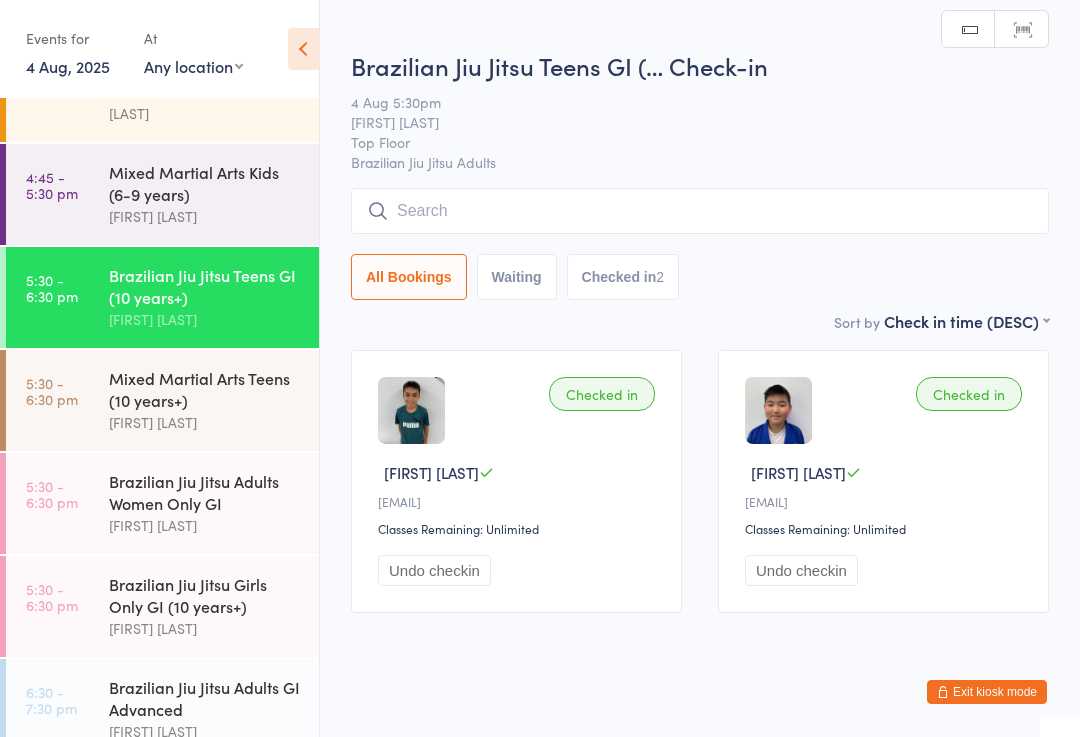 click at bounding box center [700, 211] 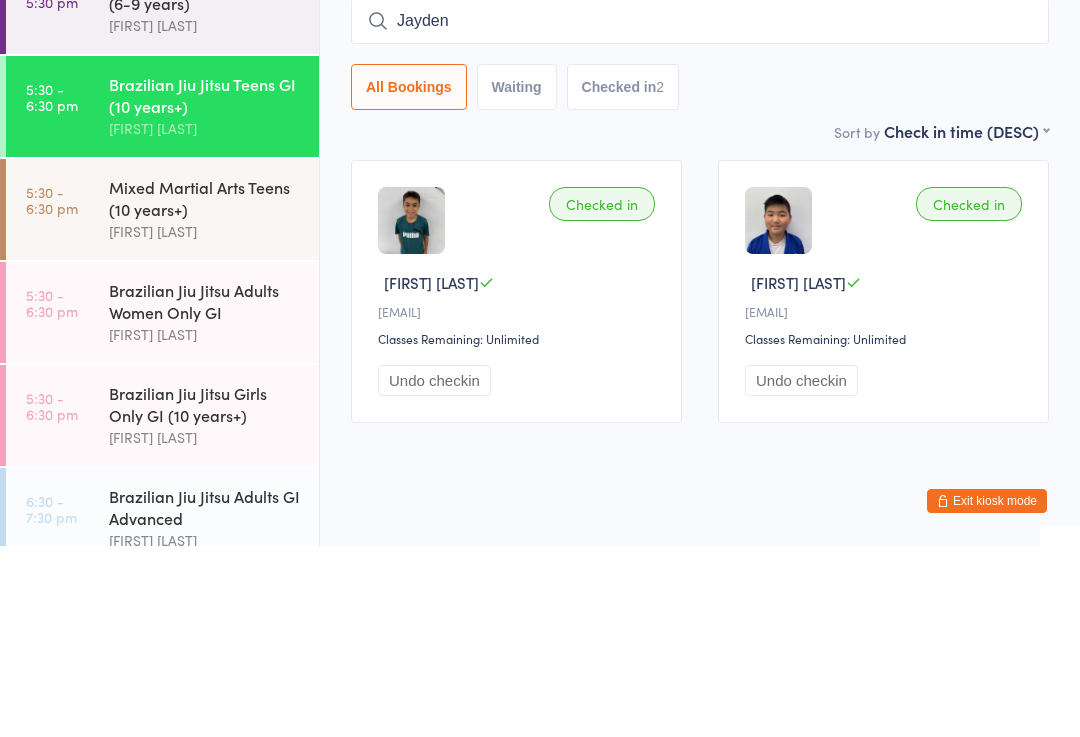 type on "Jayden" 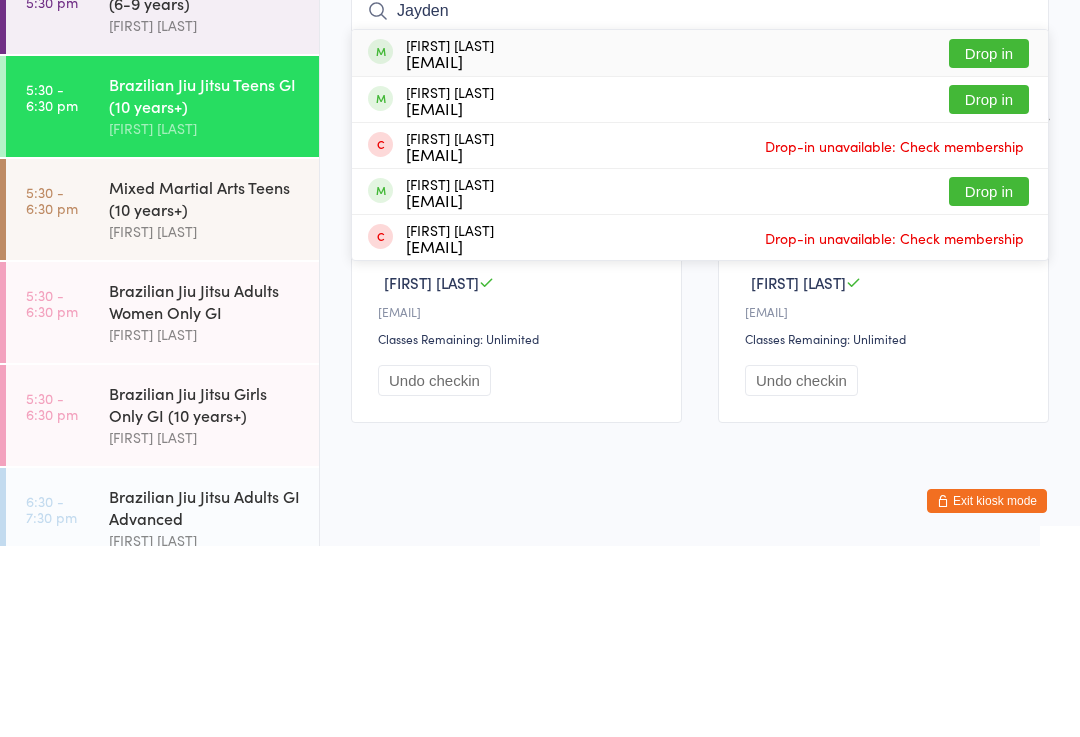 click on "Drop in" at bounding box center (989, 244) 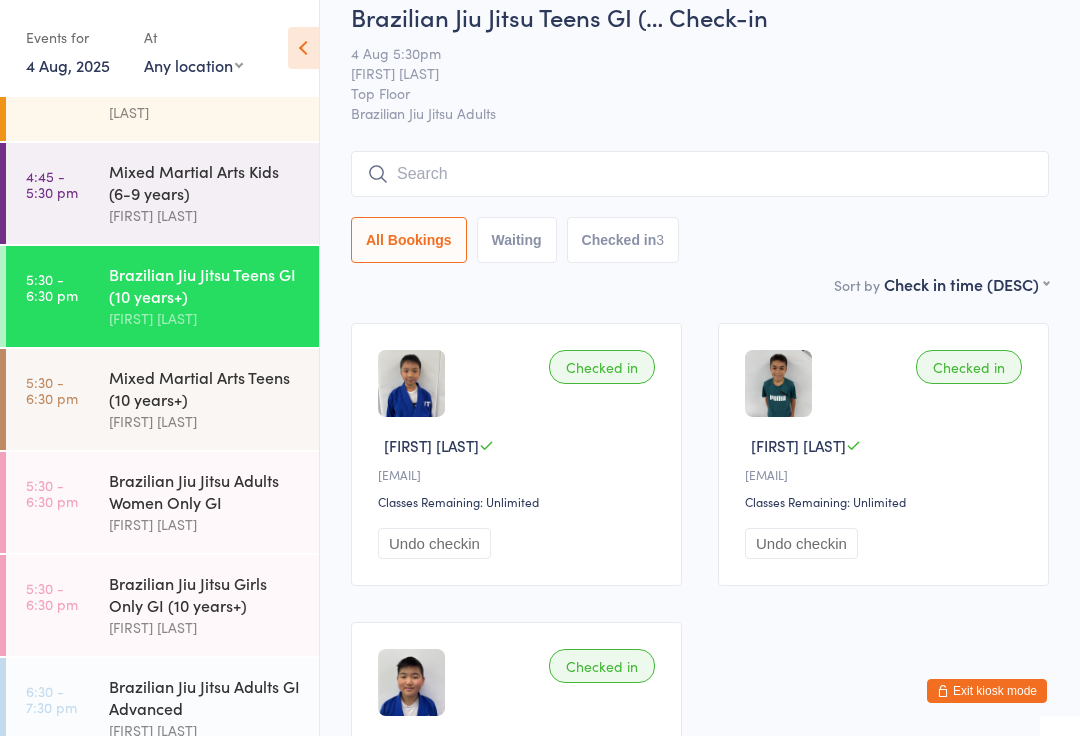scroll, scrollTop: 28, scrollLeft: 0, axis: vertical 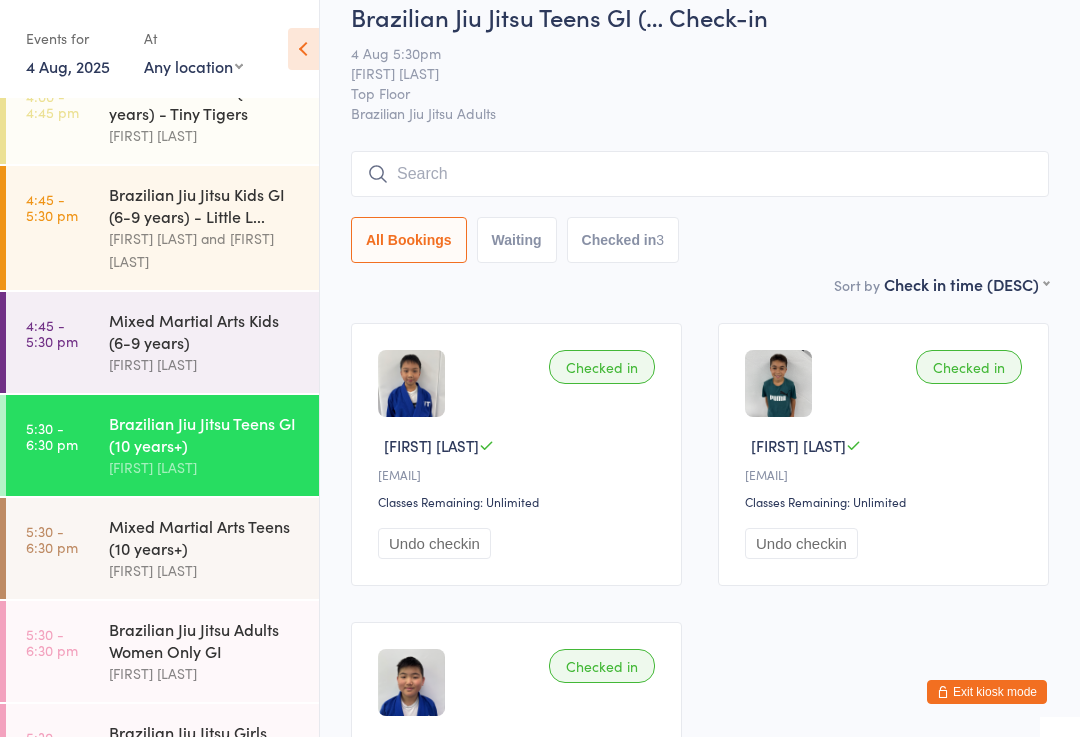 click on "Brazilian Jiu Jitsu Kids GI (6-9 years) - Little L..." at bounding box center [205, 205] 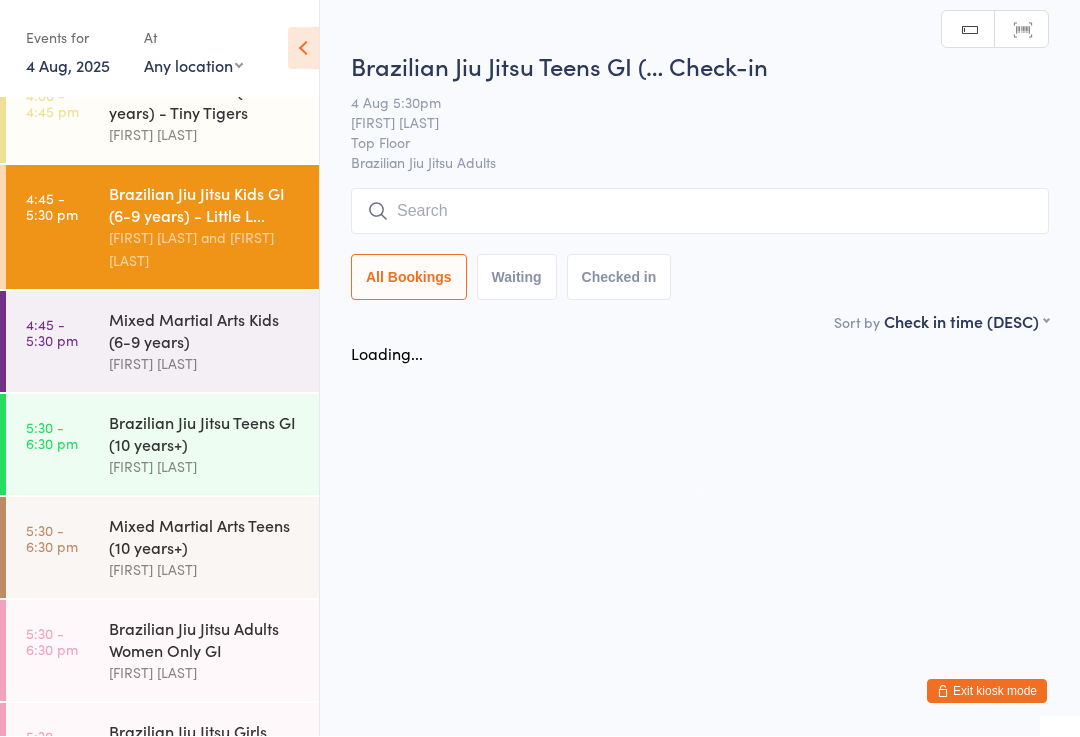 scroll, scrollTop: 1, scrollLeft: 0, axis: vertical 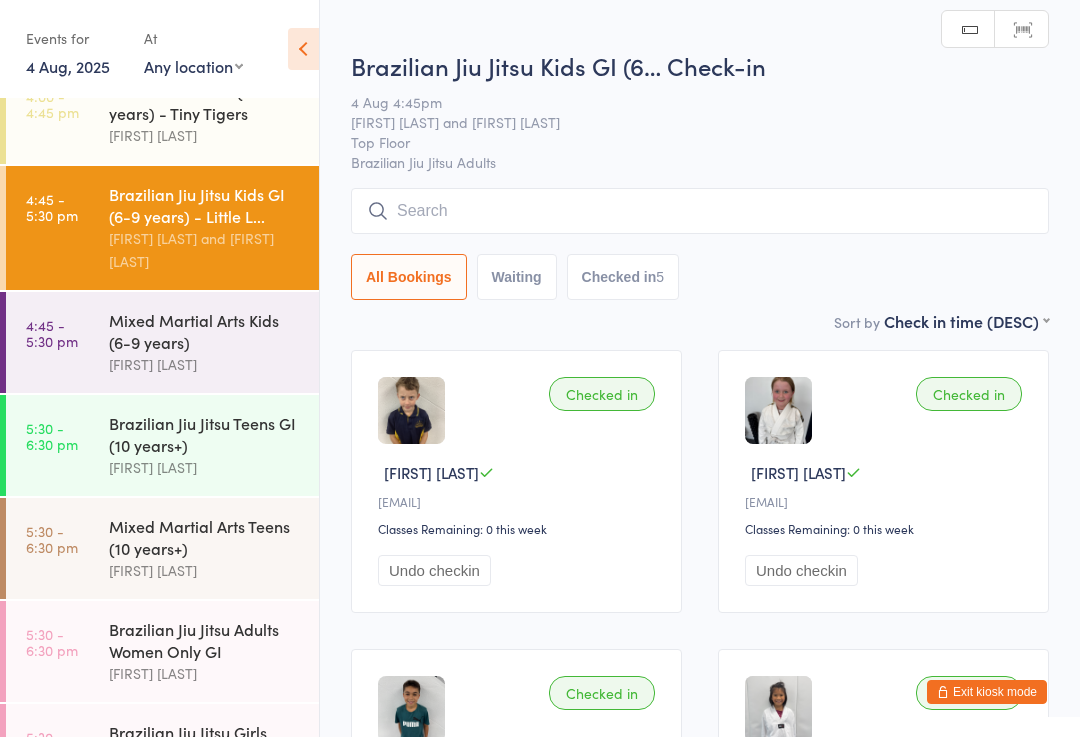 click at bounding box center [700, 211] 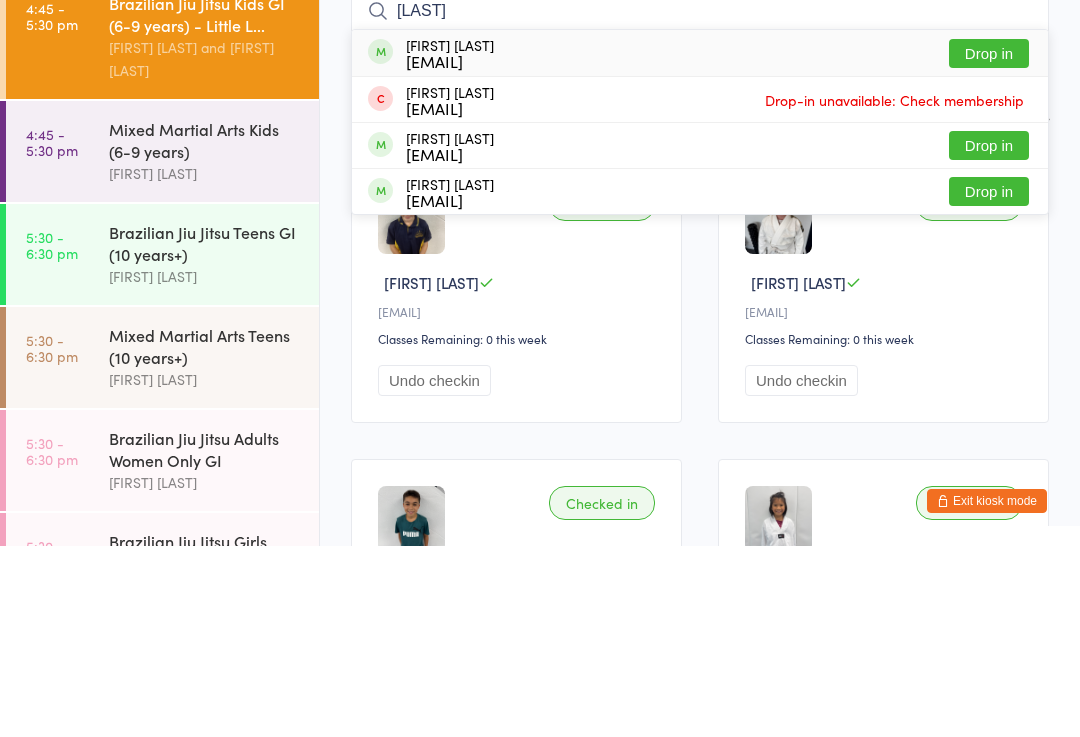 type on "[LAST]" 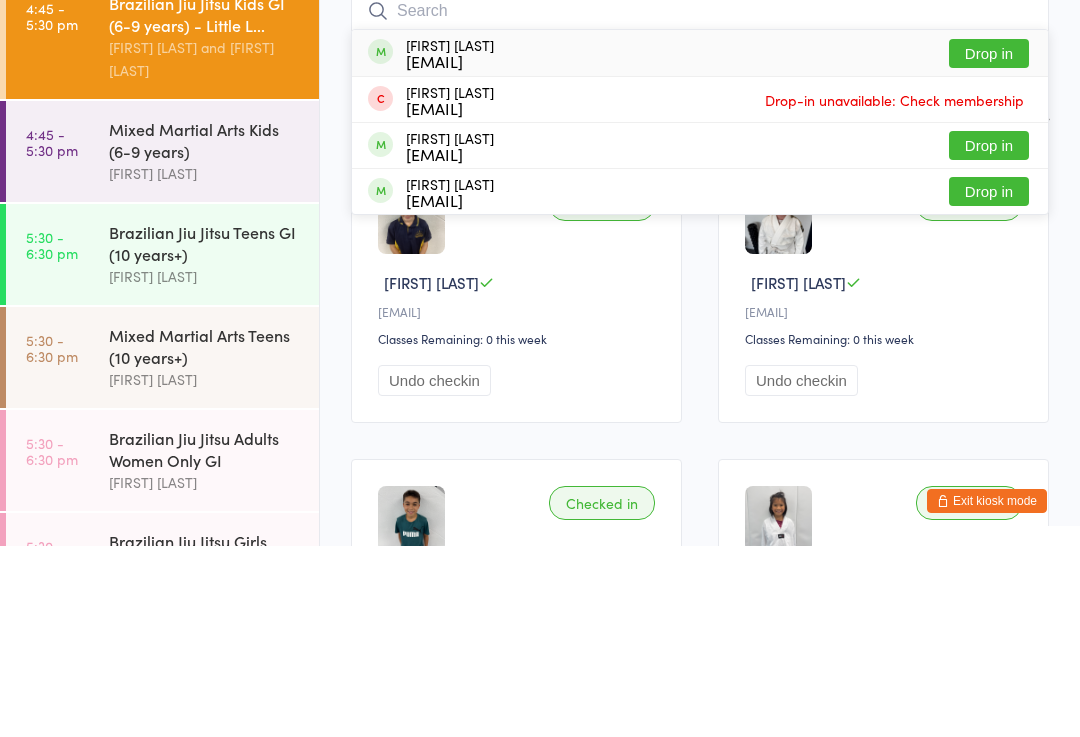 scroll, scrollTop: 191, scrollLeft: 0, axis: vertical 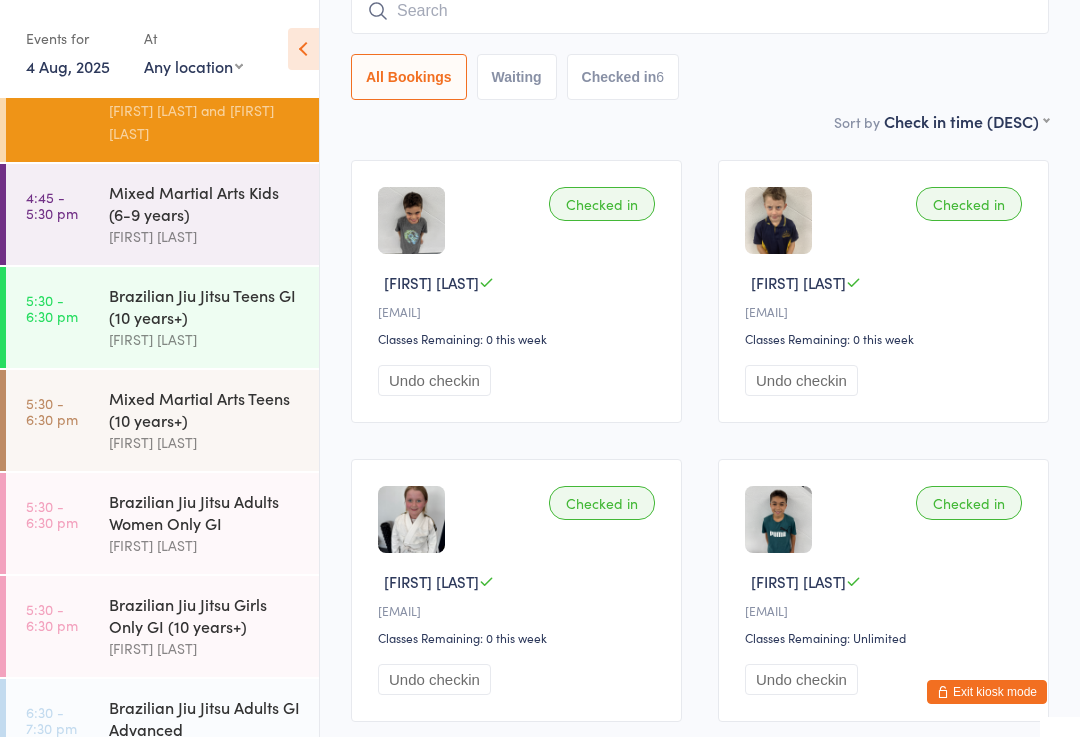click on "Brazilian Jiu Jitsu Adults Women Only GI" at bounding box center (205, 512) 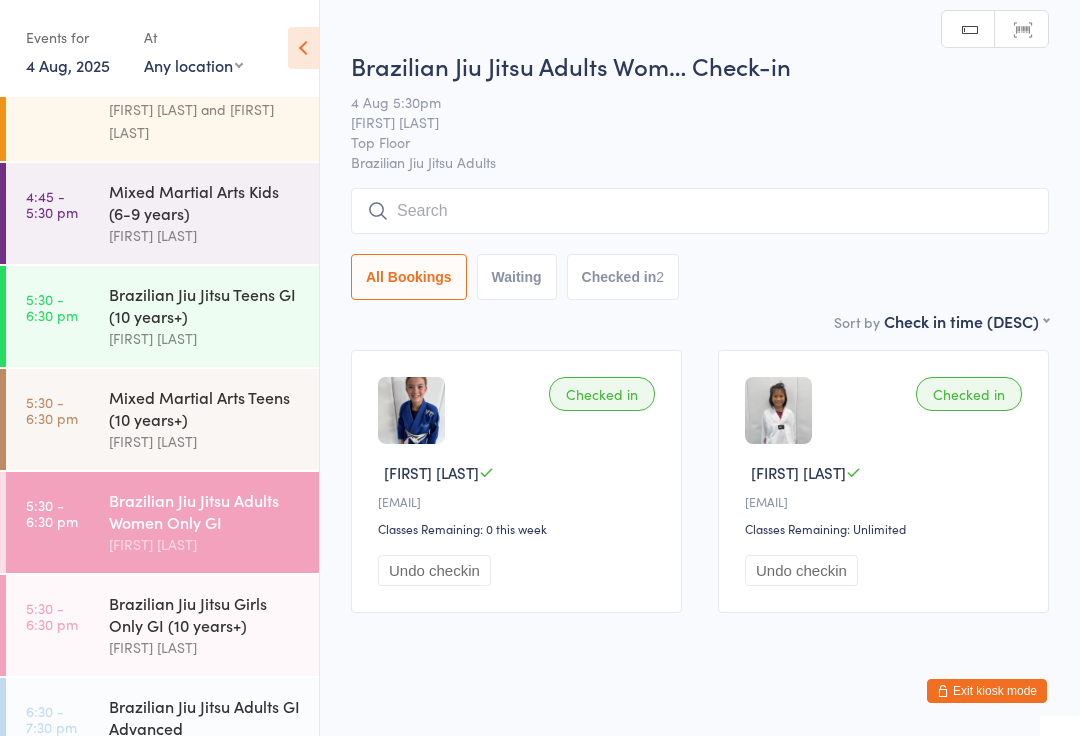 scroll, scrollTop: 1, scrollLeft: 0, axis: vertical 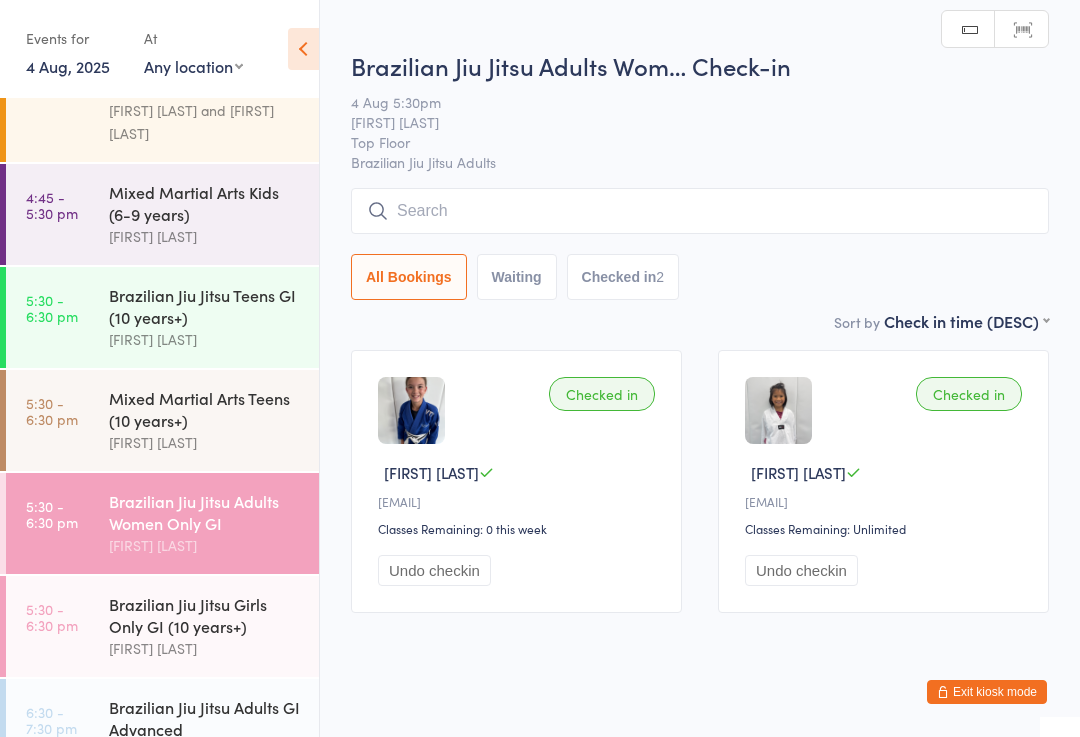 click at bounding box center [700, 211] 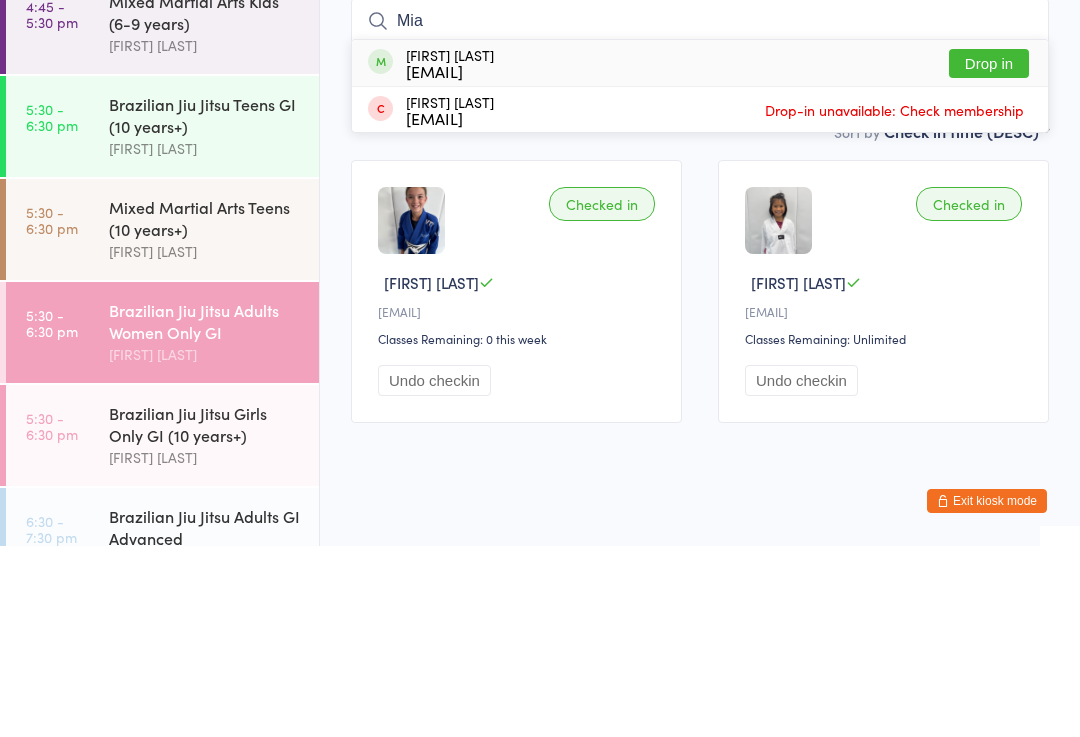 type on "Mia" 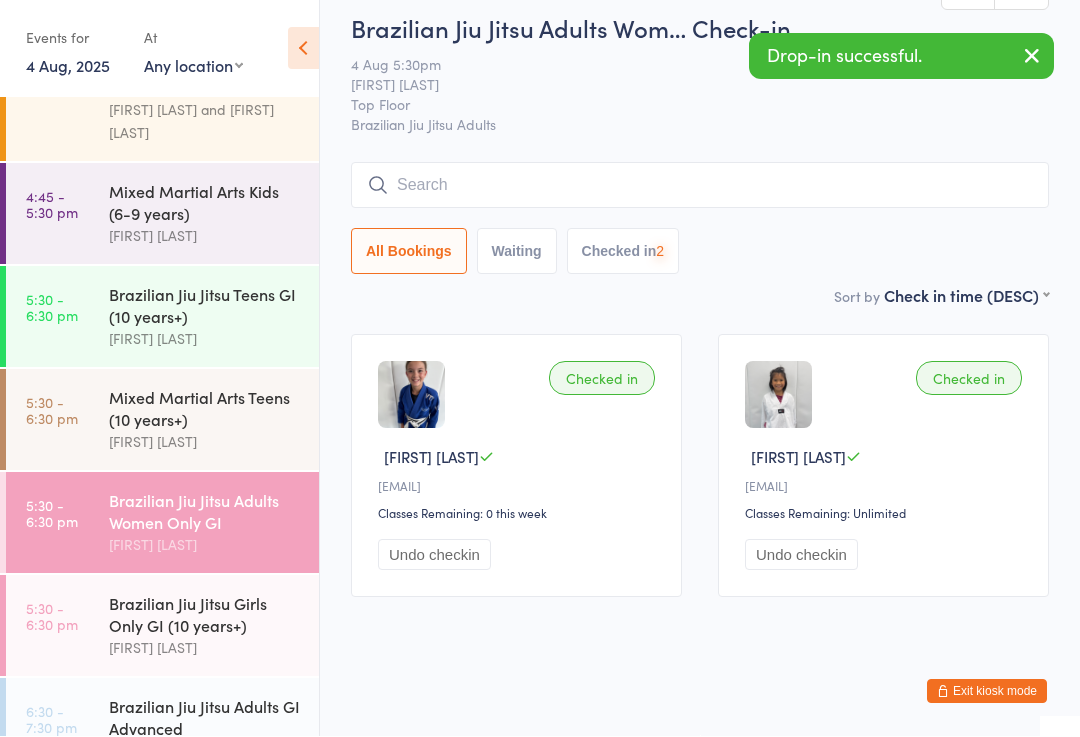 scroll, scrollTop: 42, scrollLeft: 0, axis: vertical 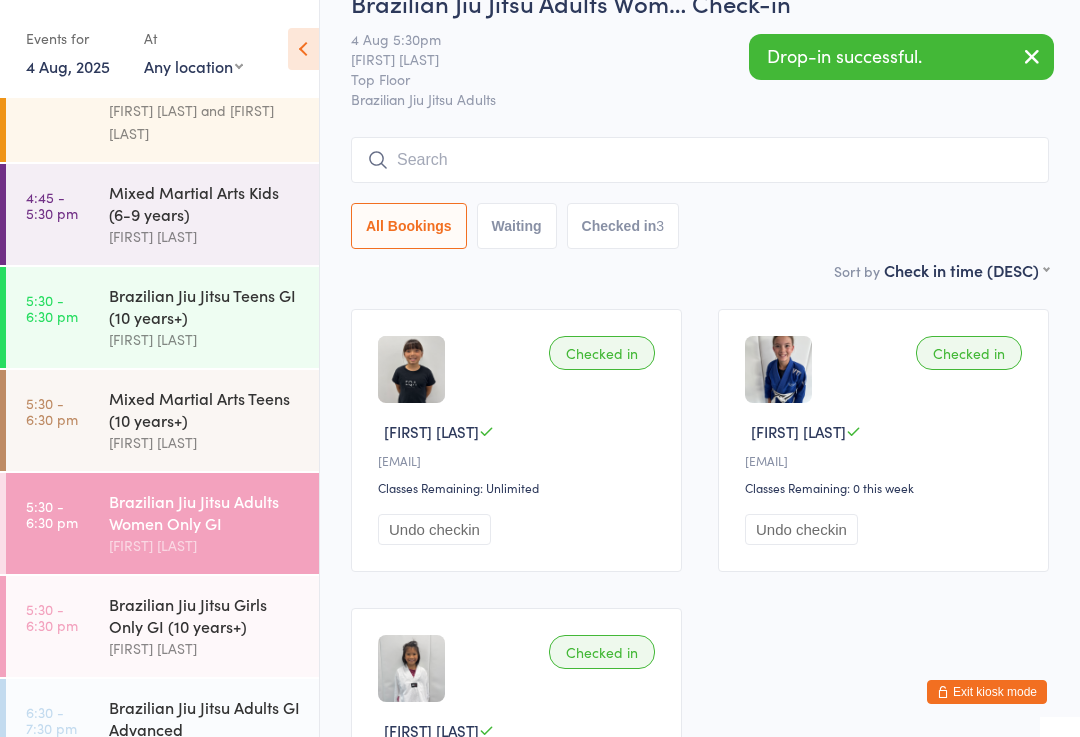 click at bounding box center [700, 160] 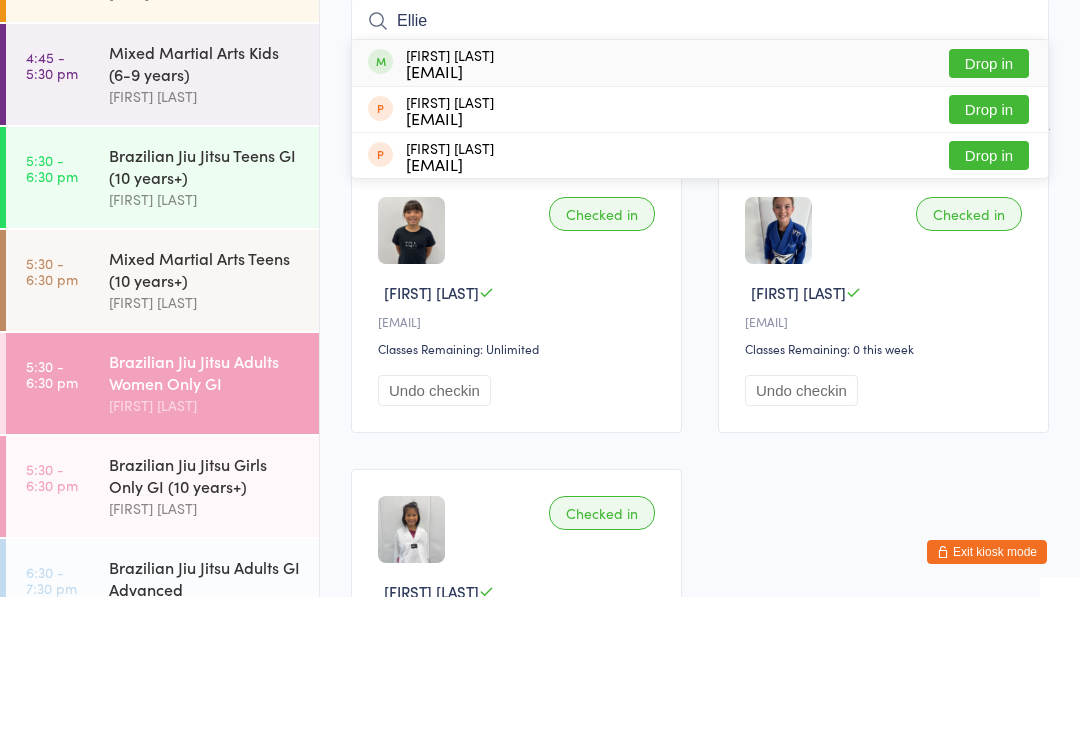 type on "Ellie" 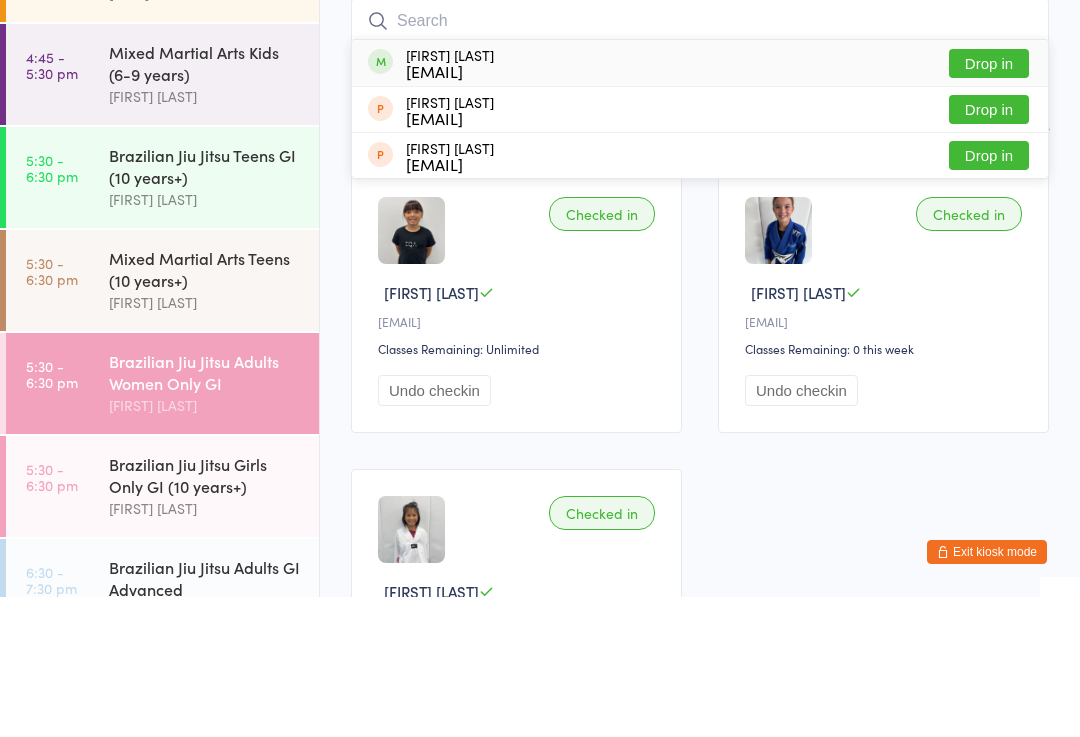 scroll, scrollTop: 181, scrollLeft: 0, axis: vertical 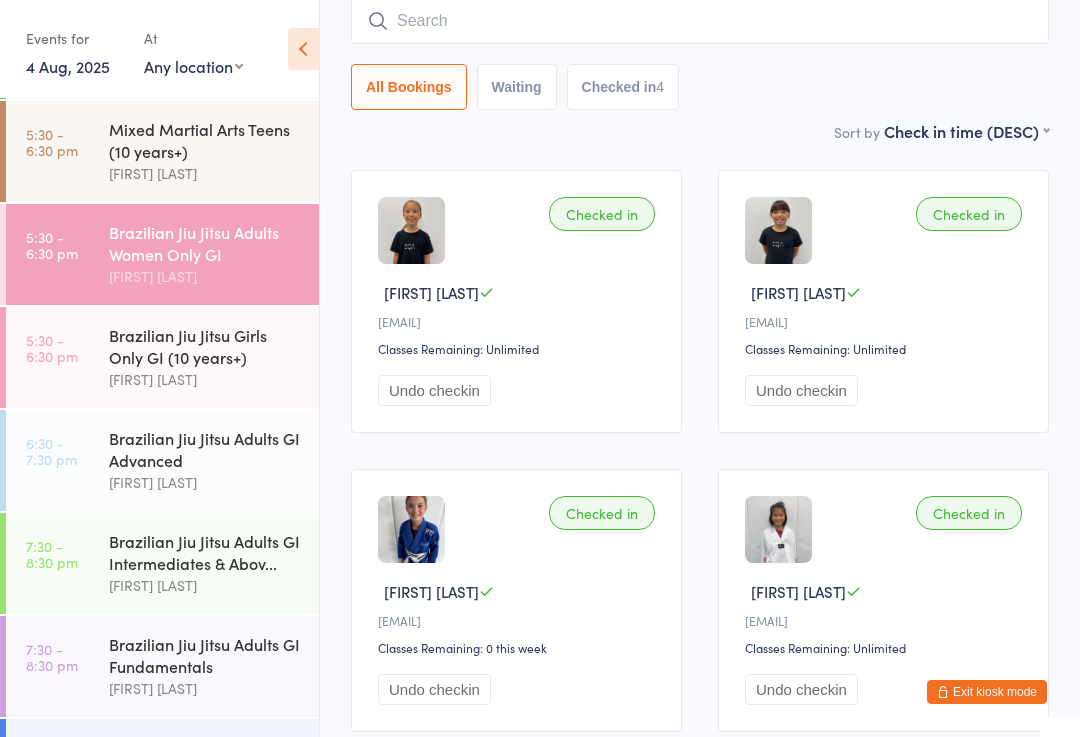 click on "Brazilian Jiu Jitsu Adults Women Only GI" at bounding box center [205, 243] 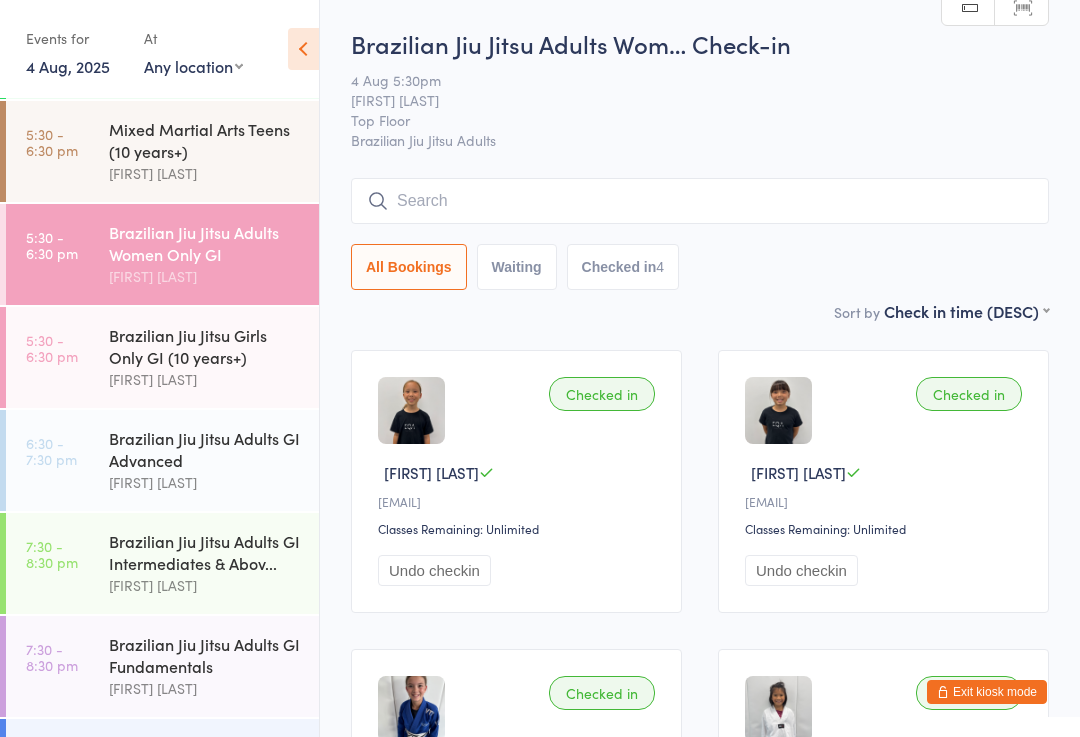 scroll, scrollTop: 0, scrollLeft: 0, axis: both 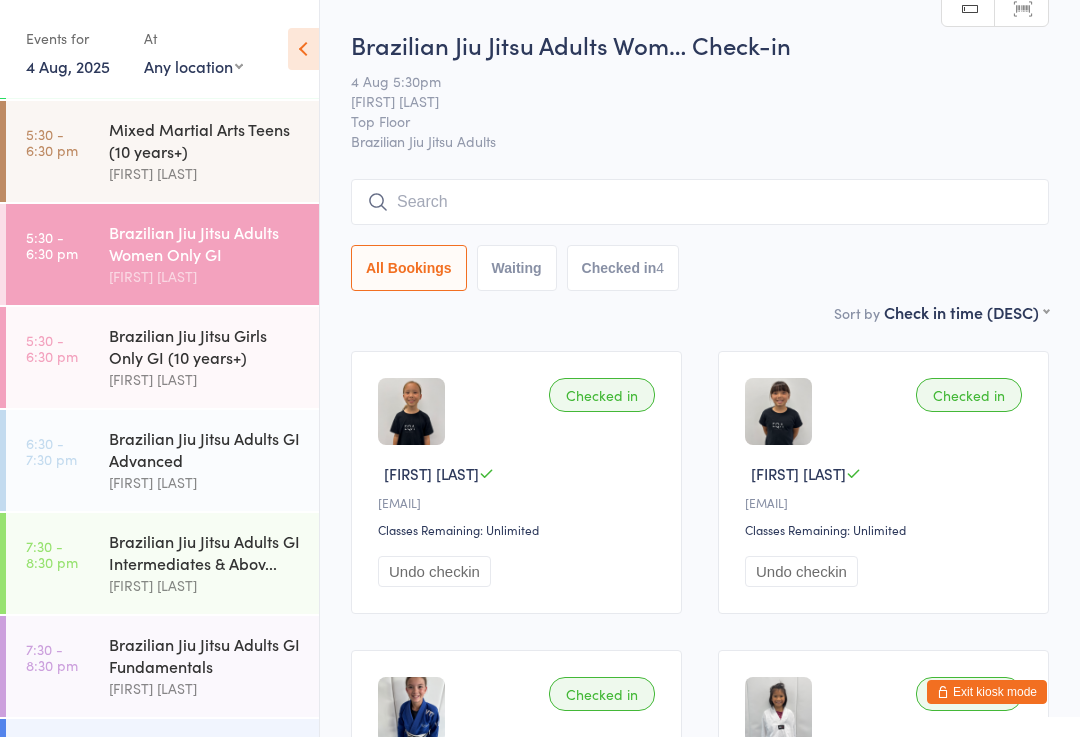 click at bounding box center [700, 202] 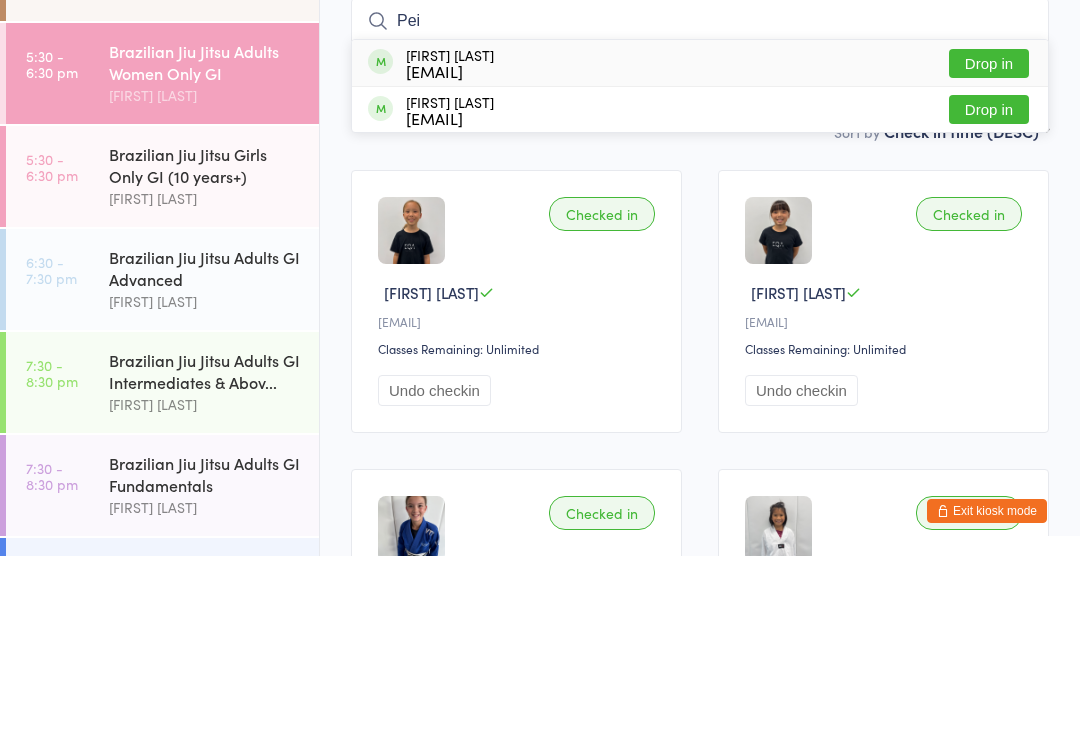 type on "Pei" 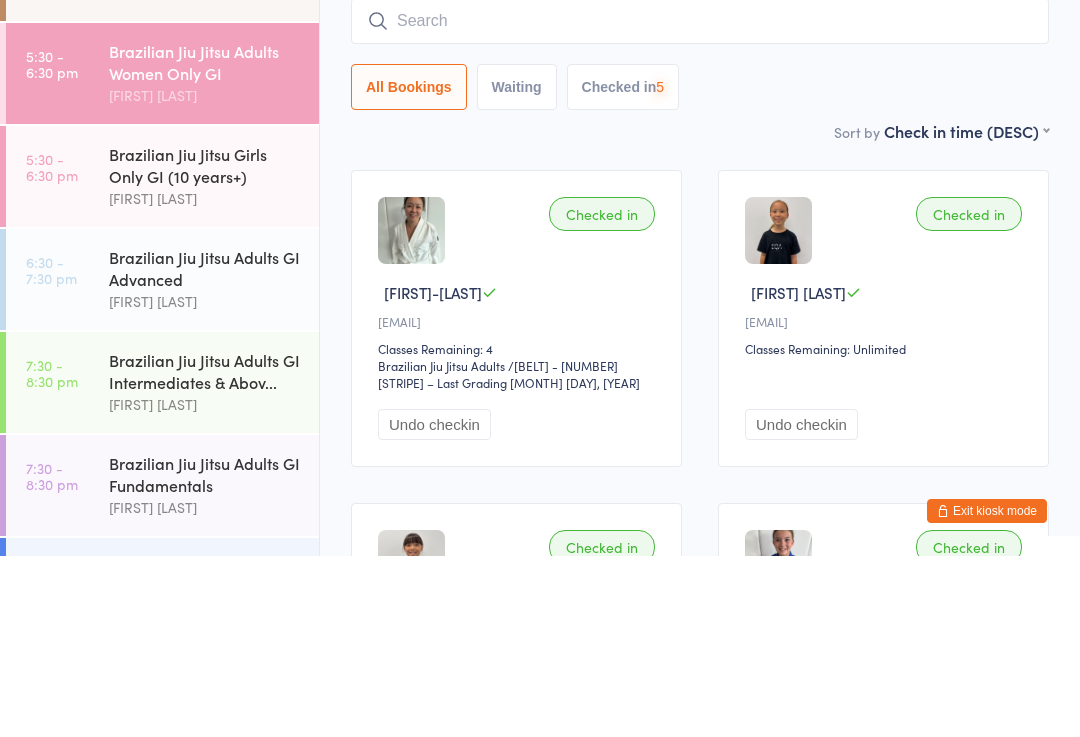 scroll, scrollTop: 181, scrollLeft: 0, axis: vertical 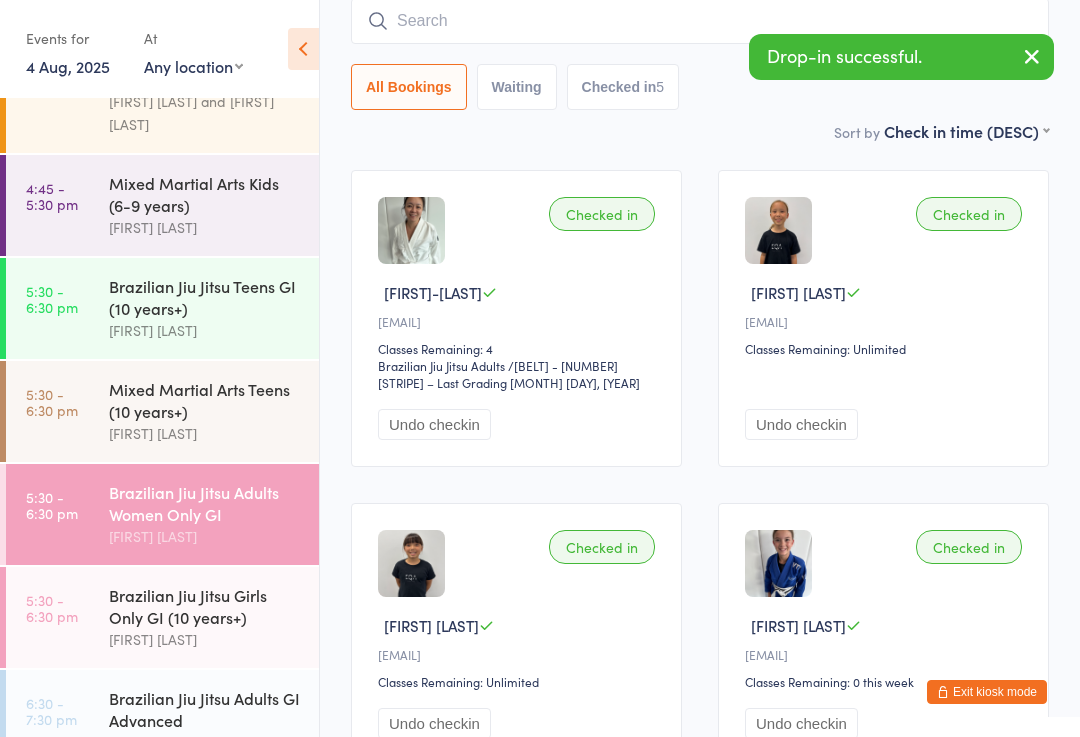 click on "Mixed Martial Arts Kids (6-9 years)" at bounding box center [205, 194] 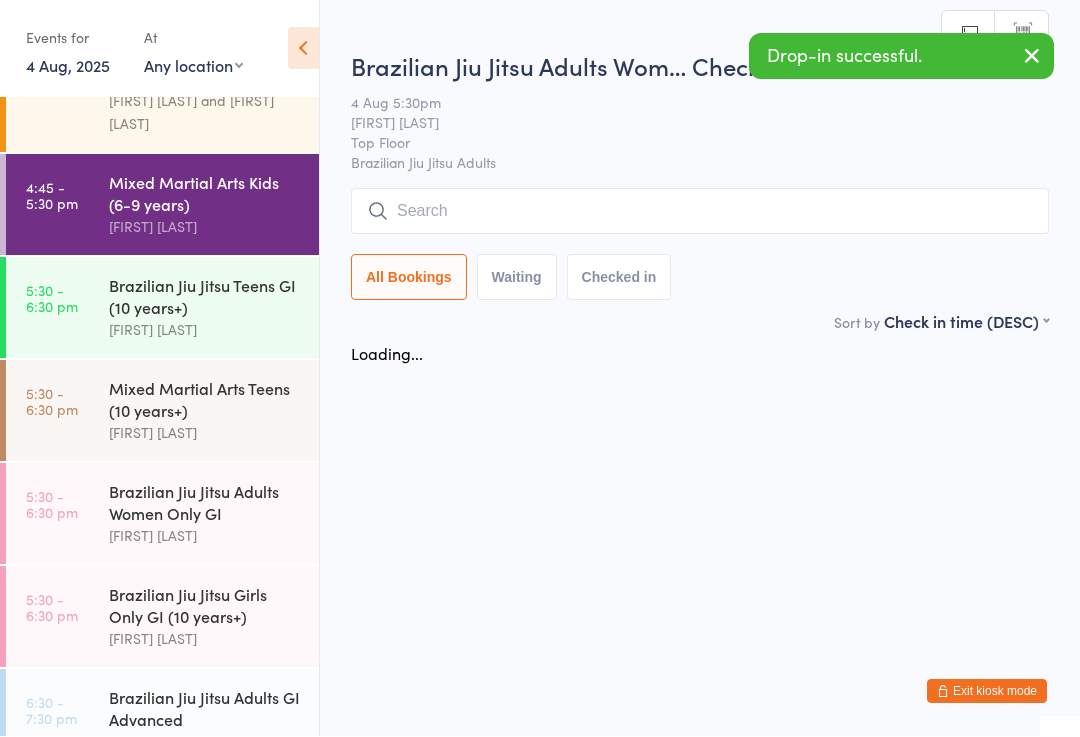 click at bounding box center (700, 212) 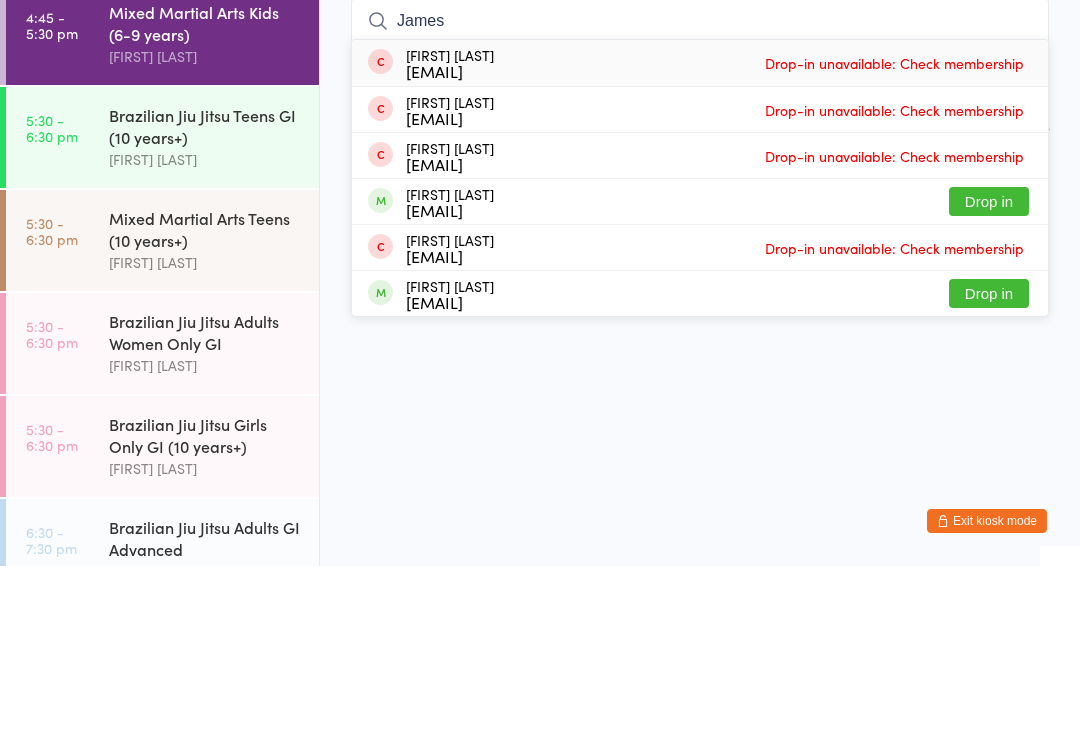 type on "James" 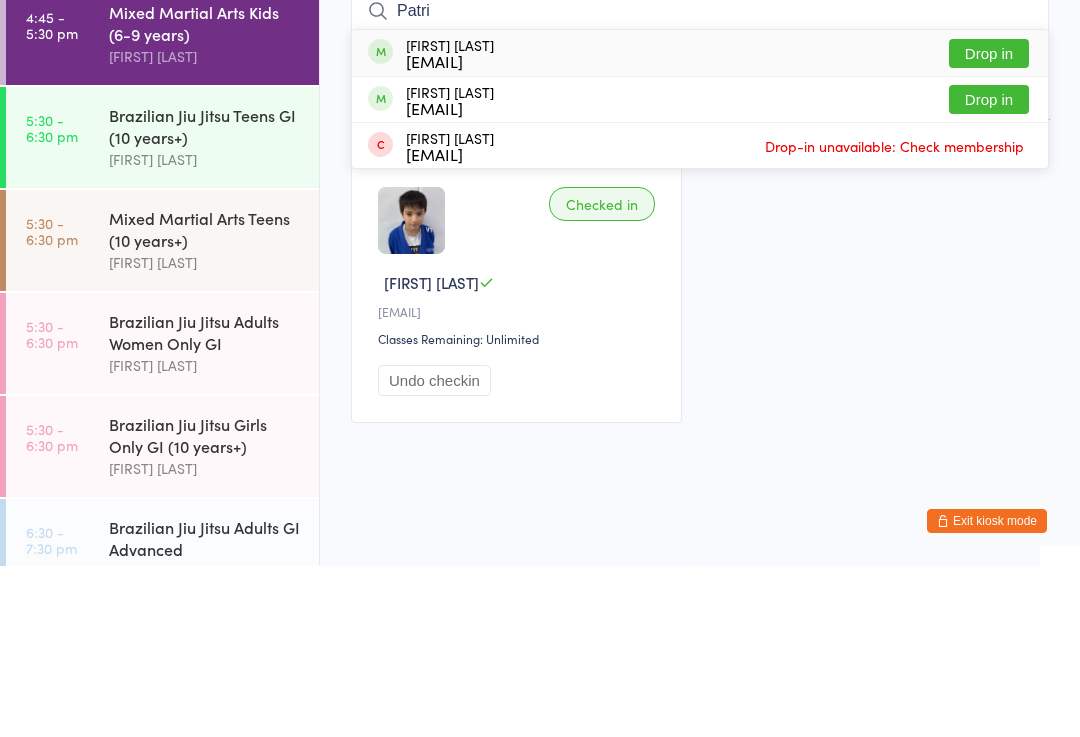 type on "Patri" 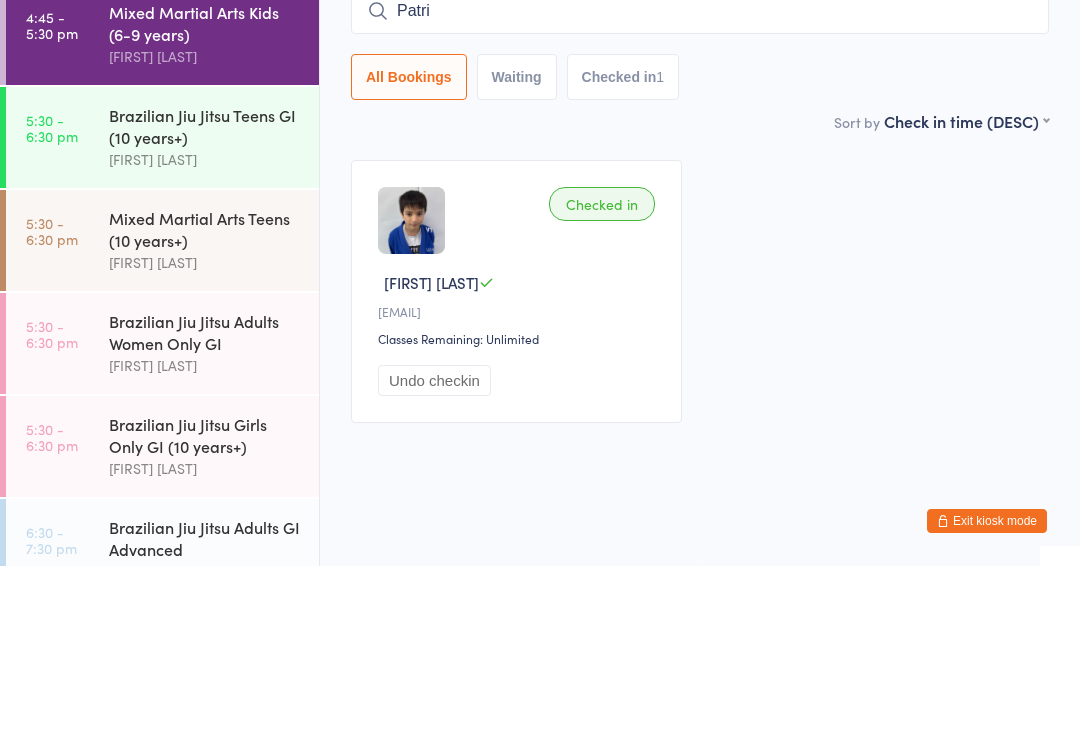 type 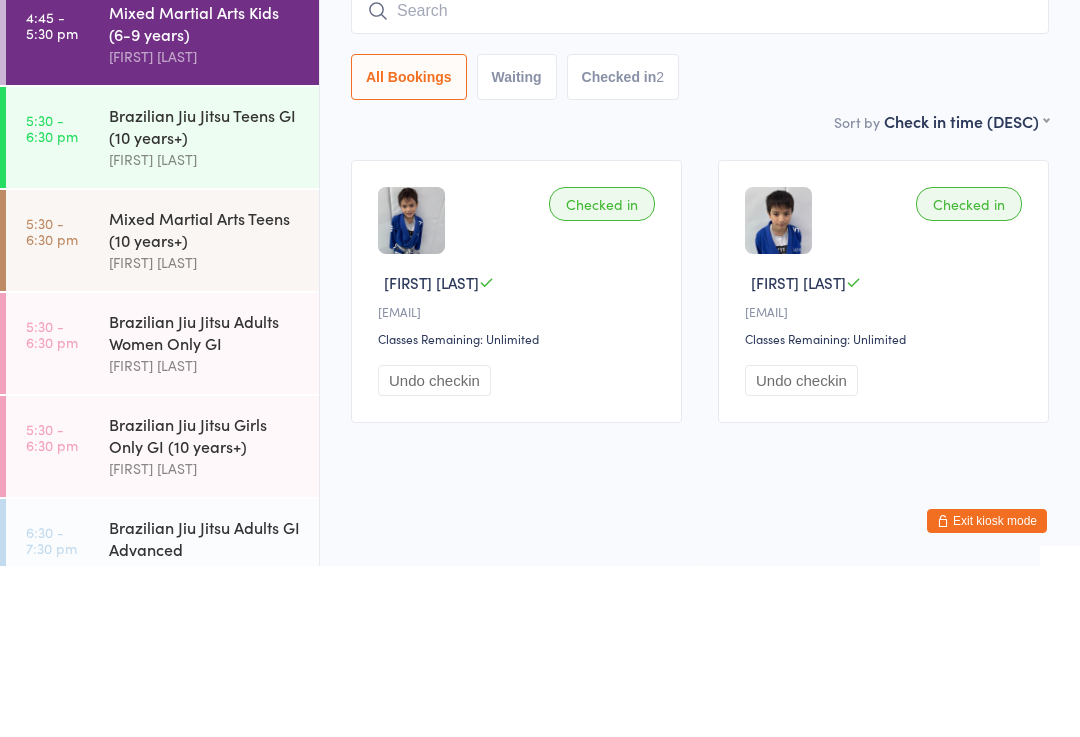 scroll, scrollTop: 21, scrollLeft: 0, axis: vertical 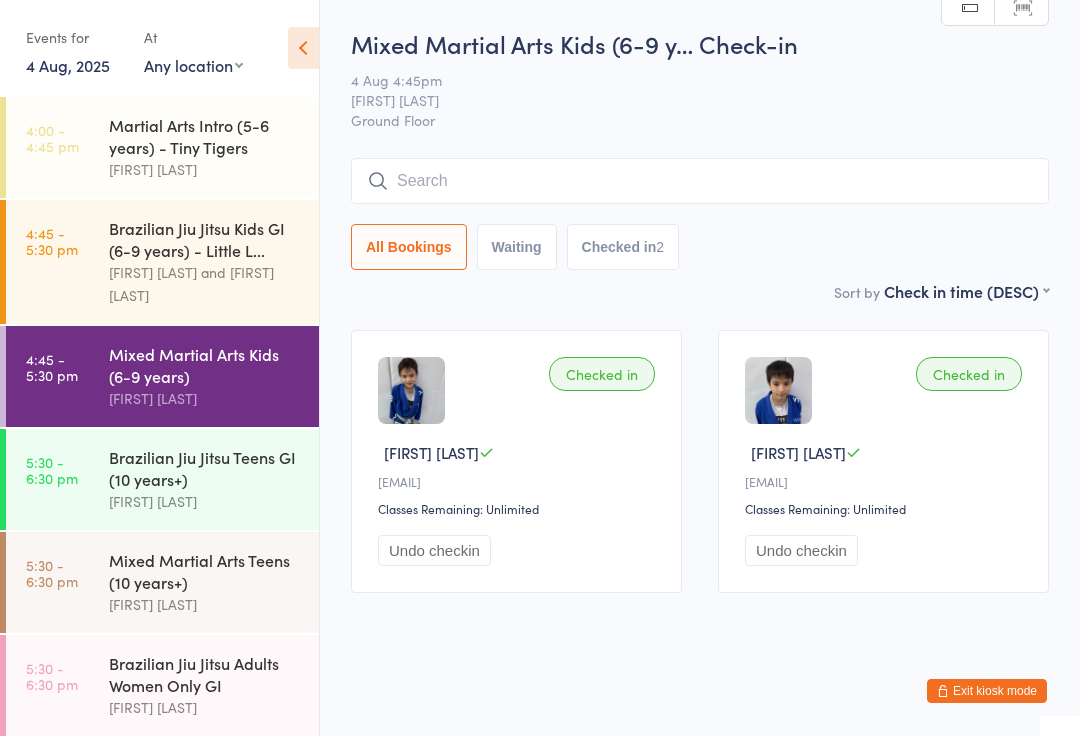 click on "Brazilian Jiu Jitsu Kids GI (6-9 years) - Little L..." at bounding box center [205, 240] 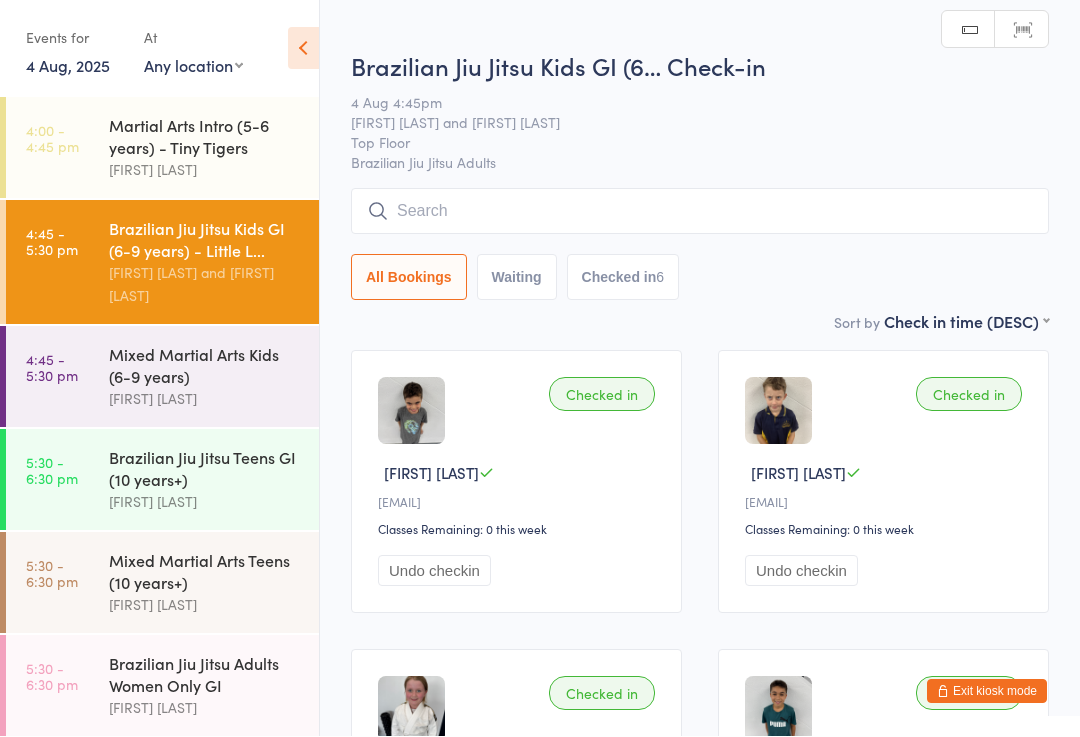 scroll, scrollTop: 1, scrollLeft: 0, axis: vertical 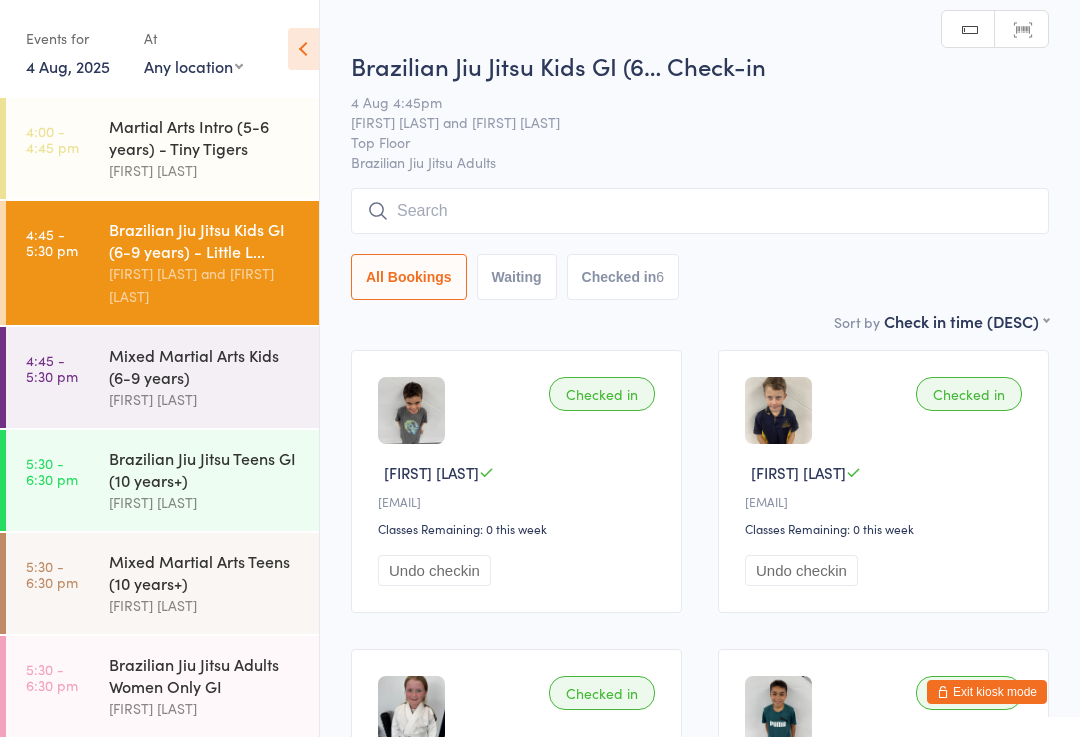 click at bounding box center [700, 211] 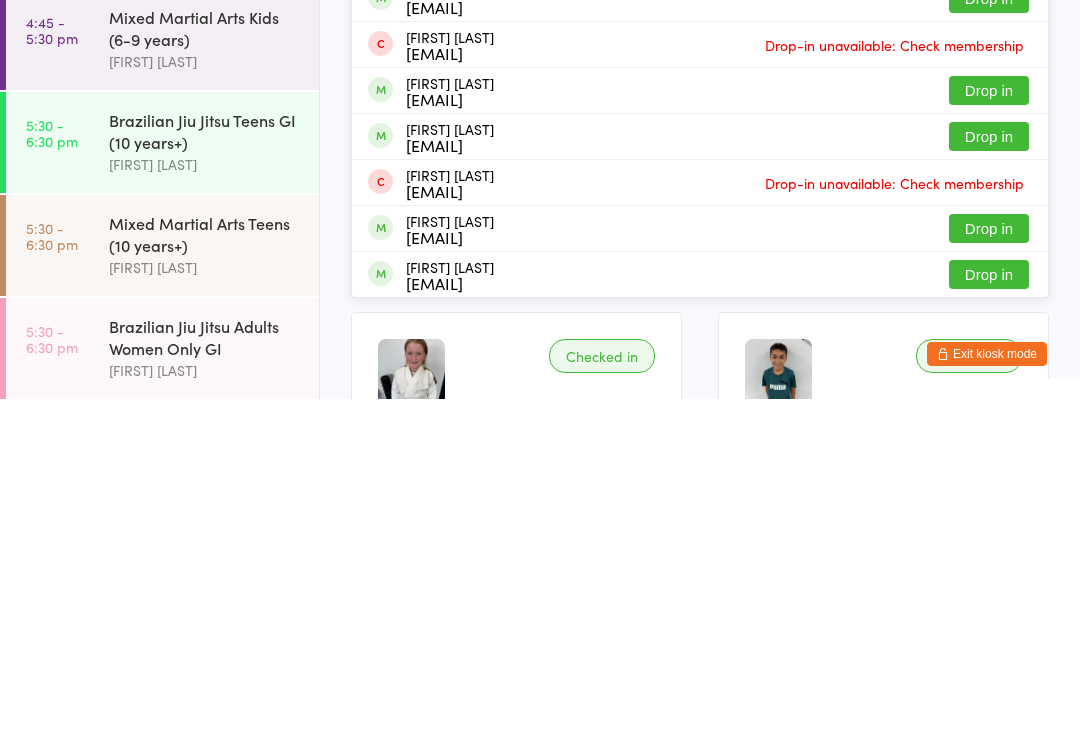 type on "Thoma" 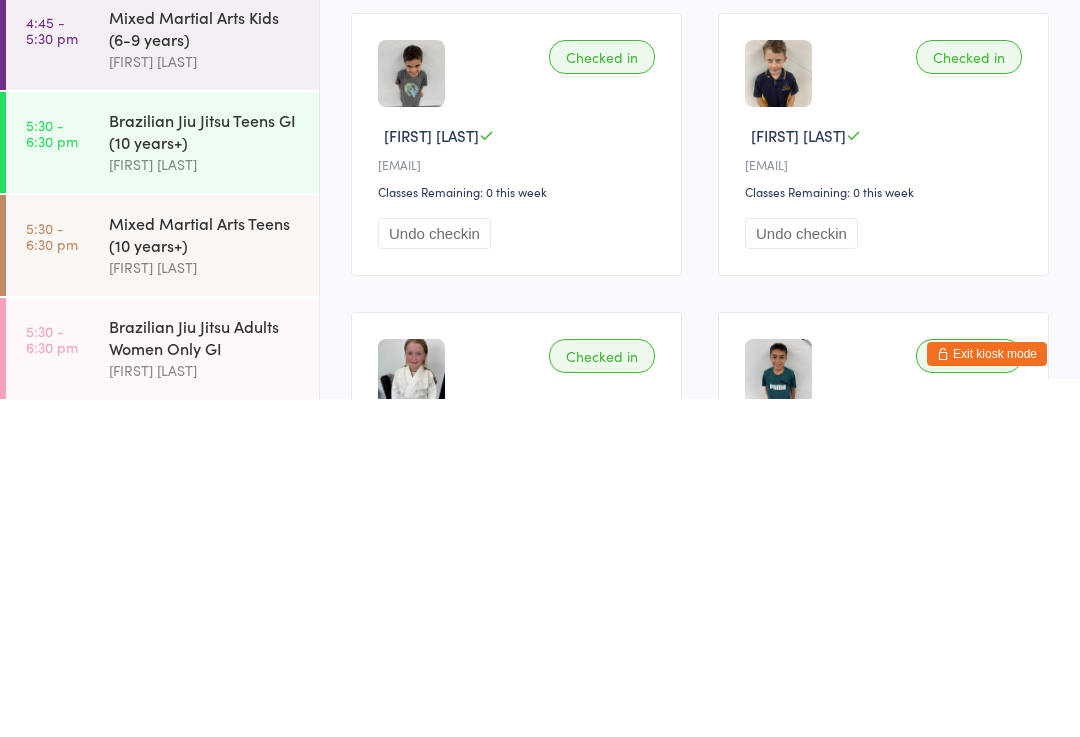 type 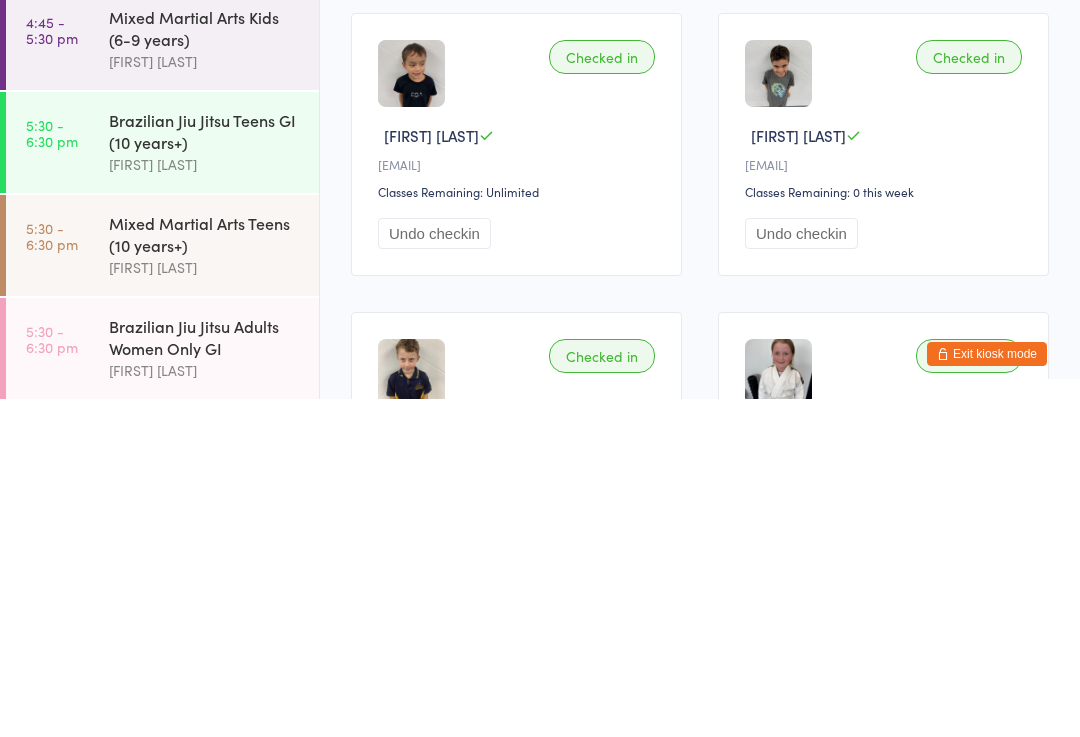 scroll, scrollTop: 338, scrollLeft: 0, axis: vertical 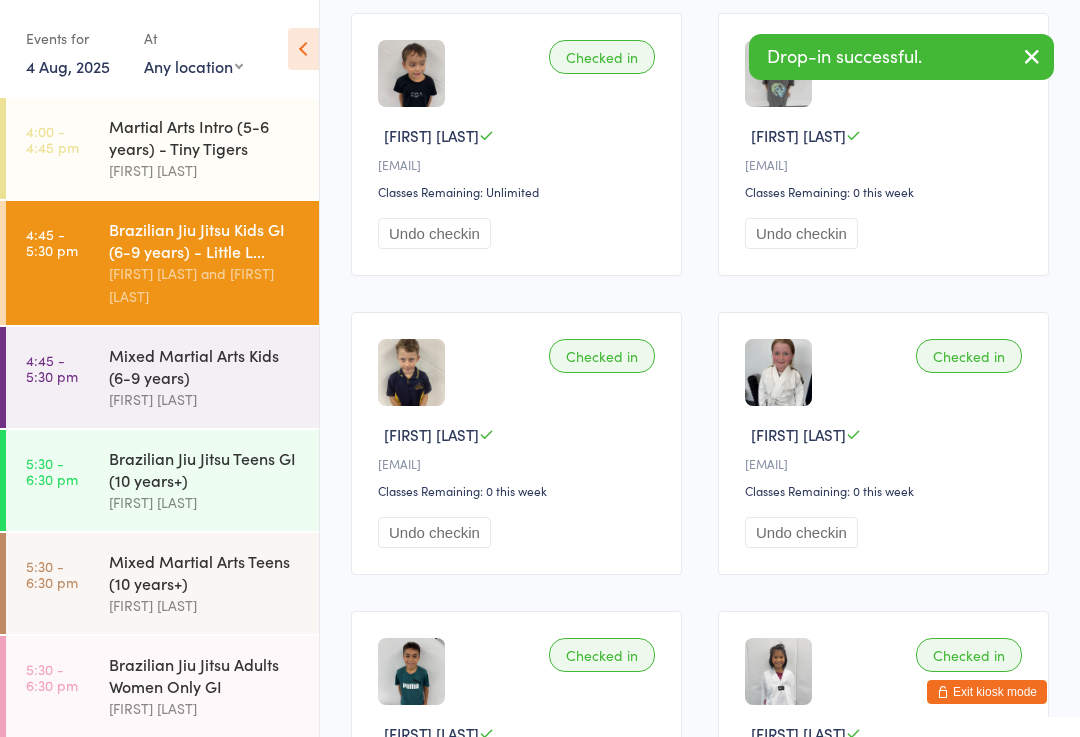 click on "Mixed Martial Arts Teens (10 years+)" at bounding box center (205, 572) 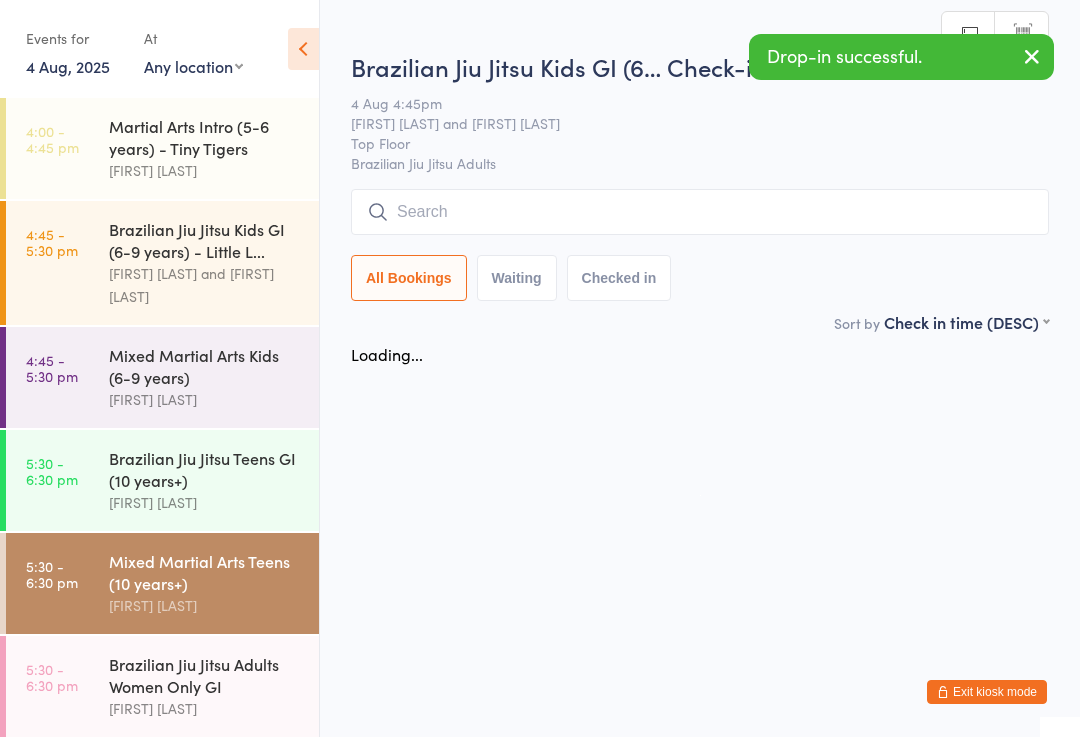scroll, scrollTop: 0, scrollLeft: 0, axis: both 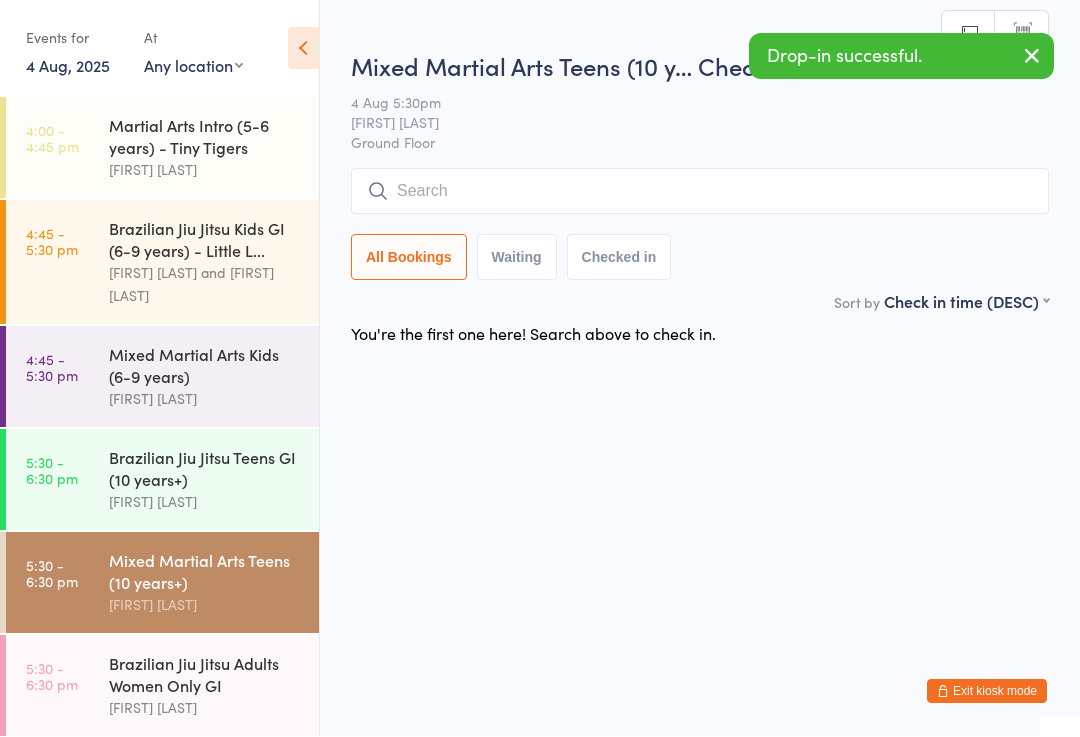 click at bounding box center [700, 192] 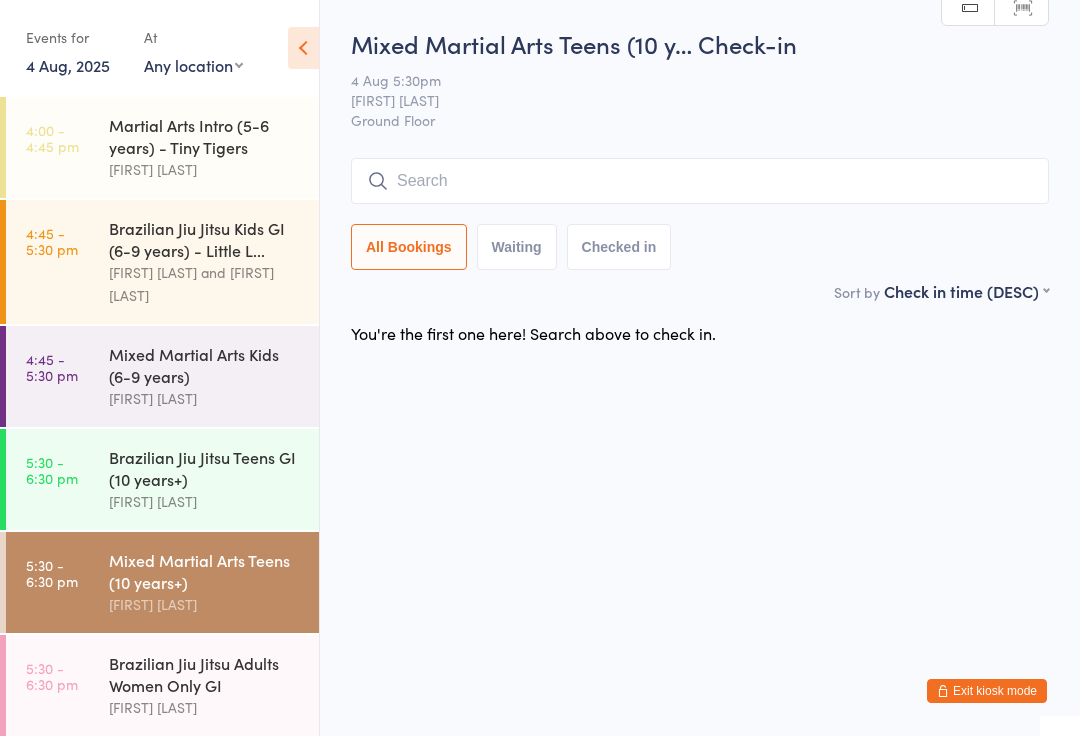 click on "Brazilian Jiu Jitsu Teens GI (10 years+)" at bounding box center (205, 469) 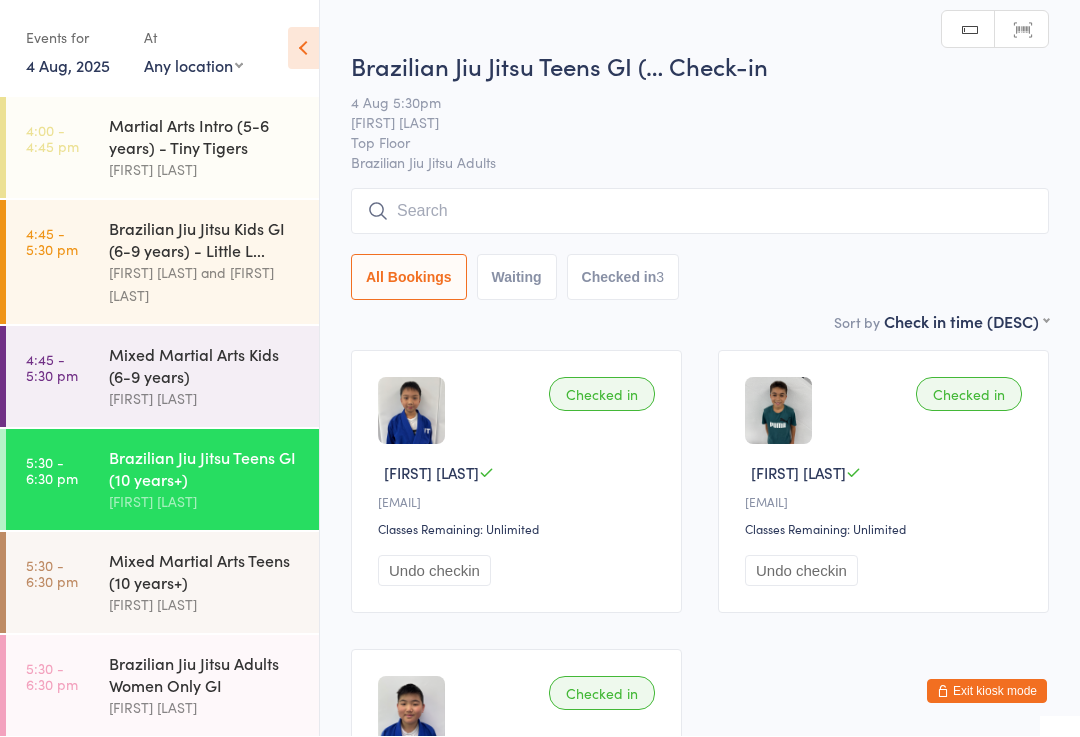 scroll, scrollTop: 1, scrollLeft: 0, axis: vertical 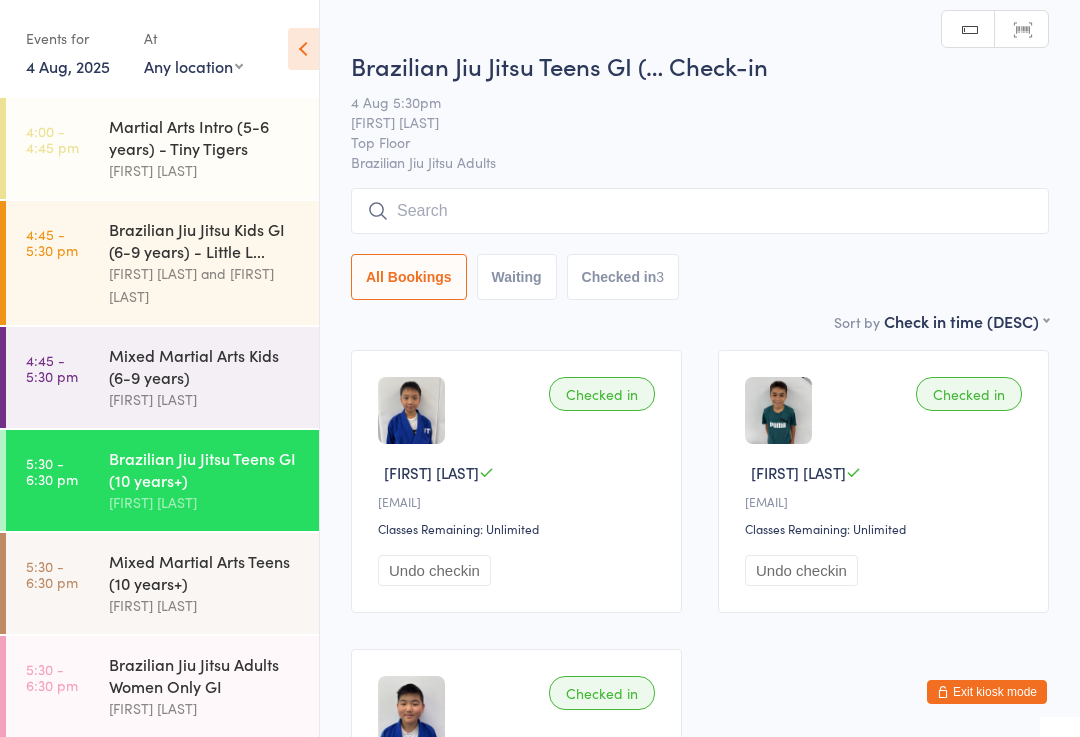 click at bounding box center [700, 211] 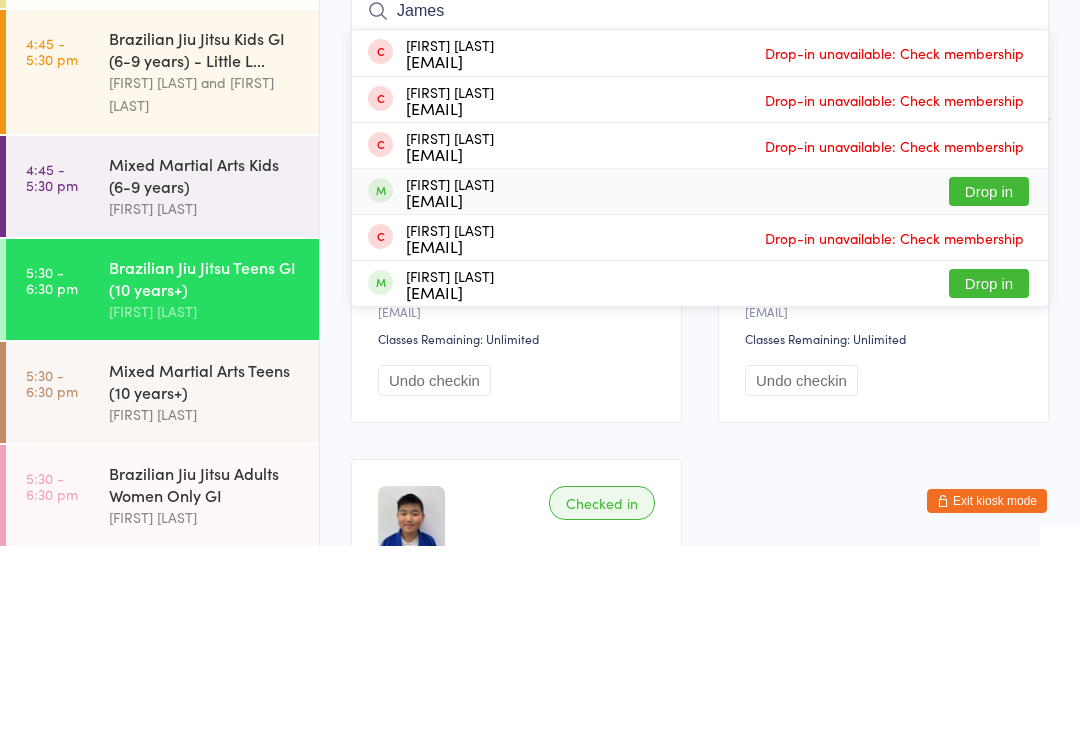 type on "James" 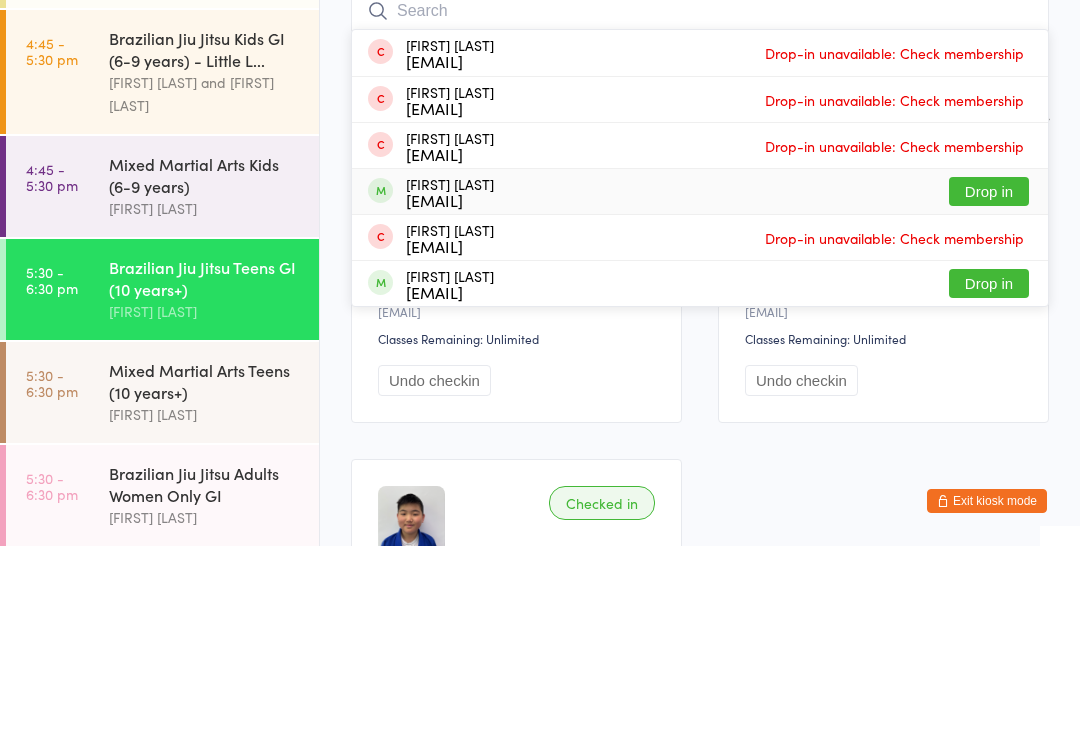 scroll, scrollTop: 191, scrollLeft: 0, axis: vertical 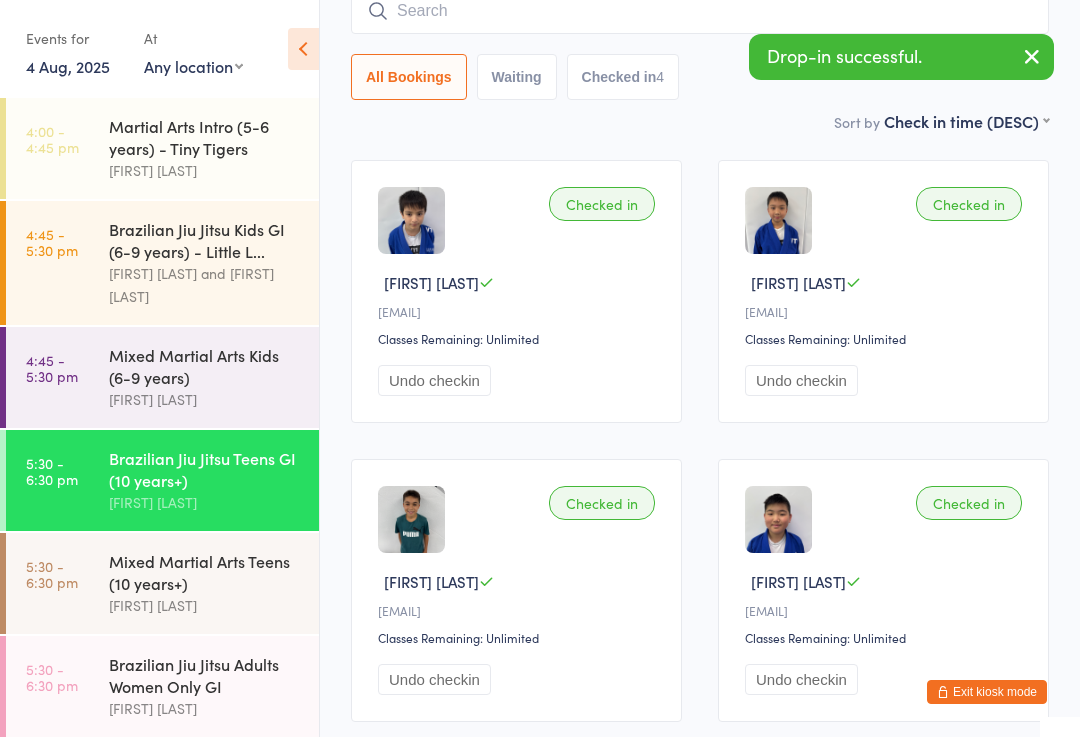 click at bounding box center [700, 11] 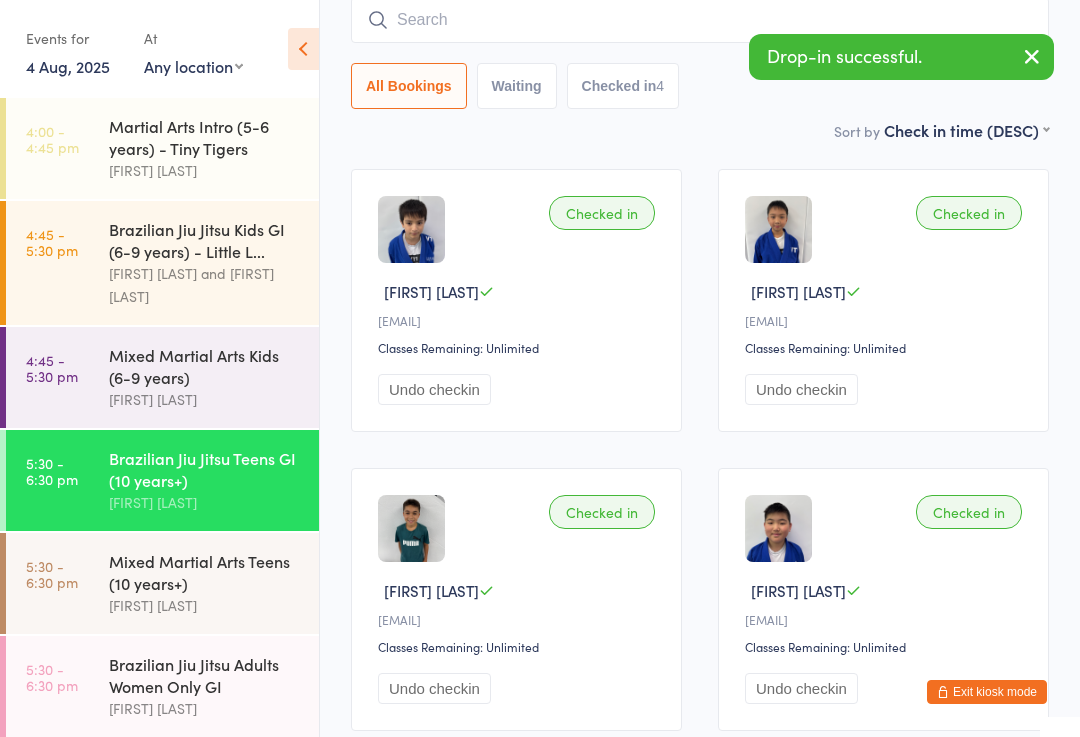 scroll, scrollTop: 181, scrollLeft: 0, axis: vertical 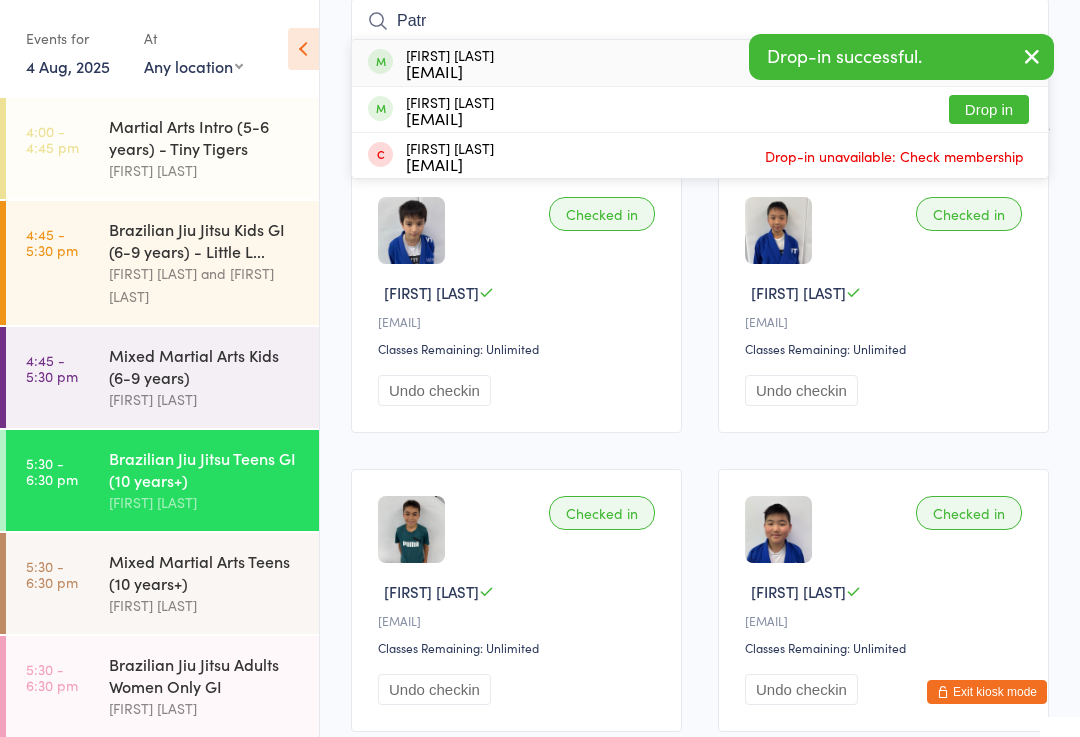 type on "Patr" 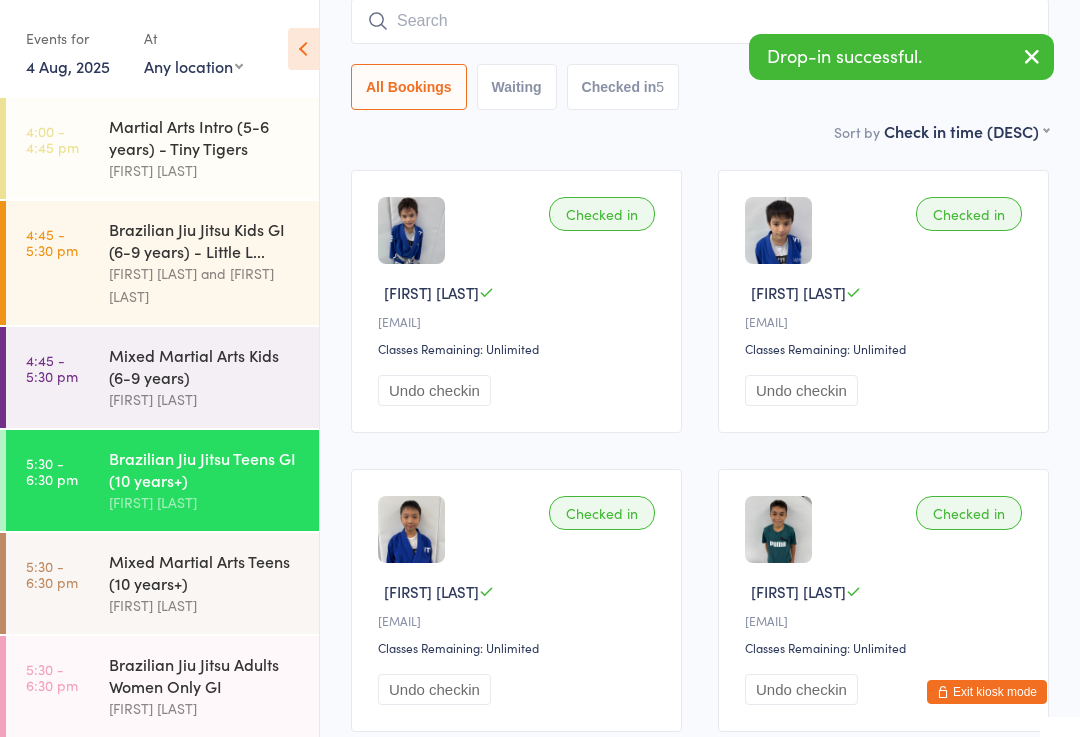 click at bounding box center (700, 21) 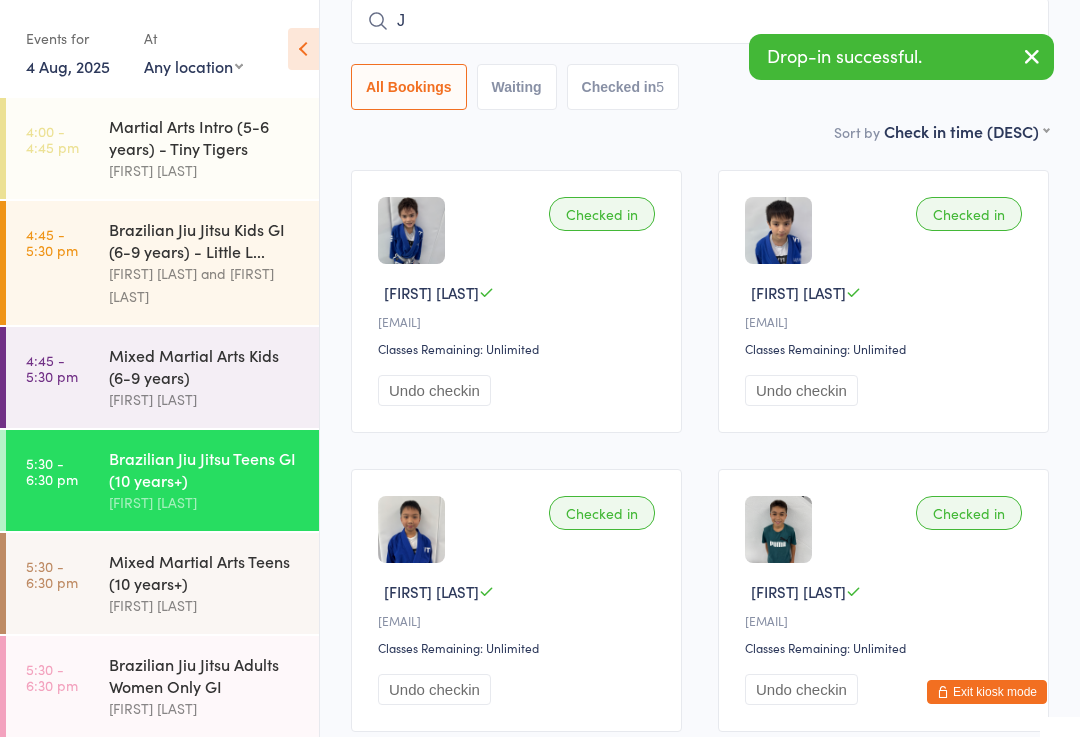 type on "Ju" 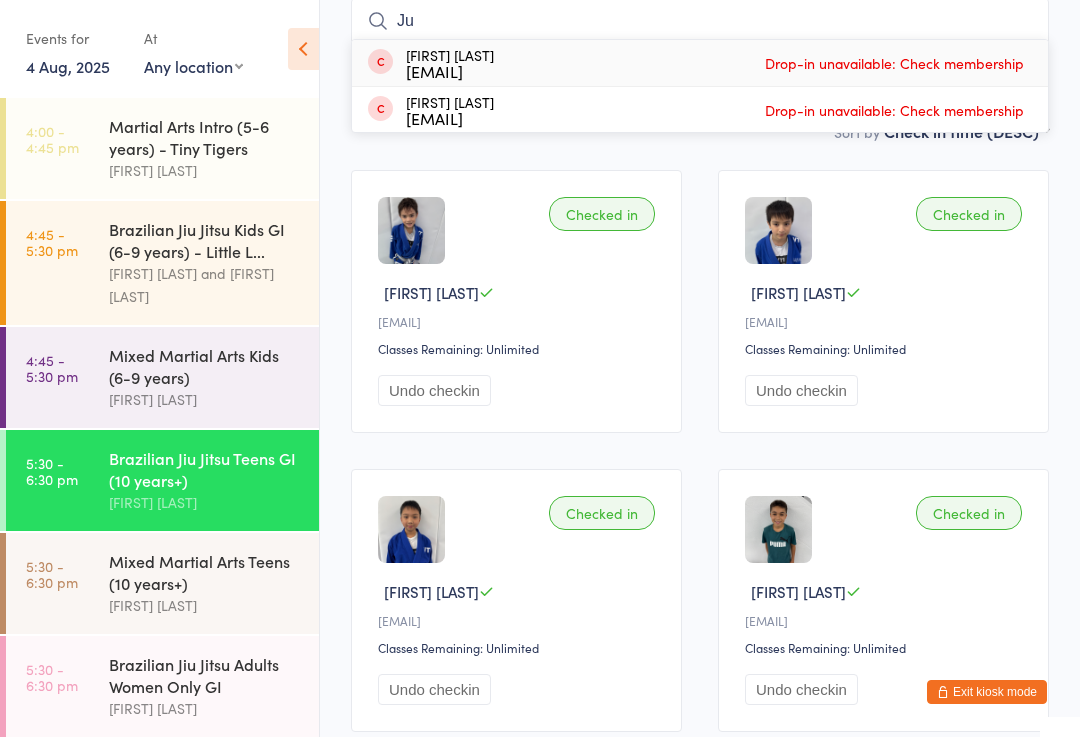 click on "Brazilian Jiu Jitsu Kids GI (6-9 years) - Little L..." at bounding box center (205, 240) 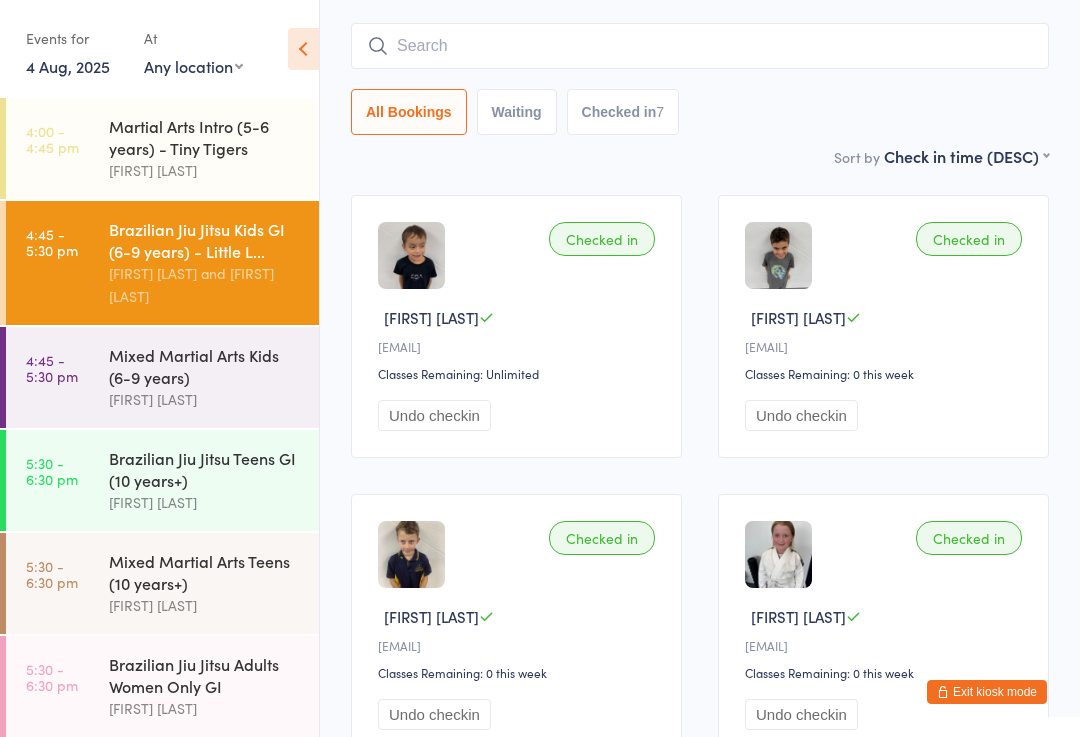 scroll, scrollTop: 0, scrollLeft: 0, axis: both 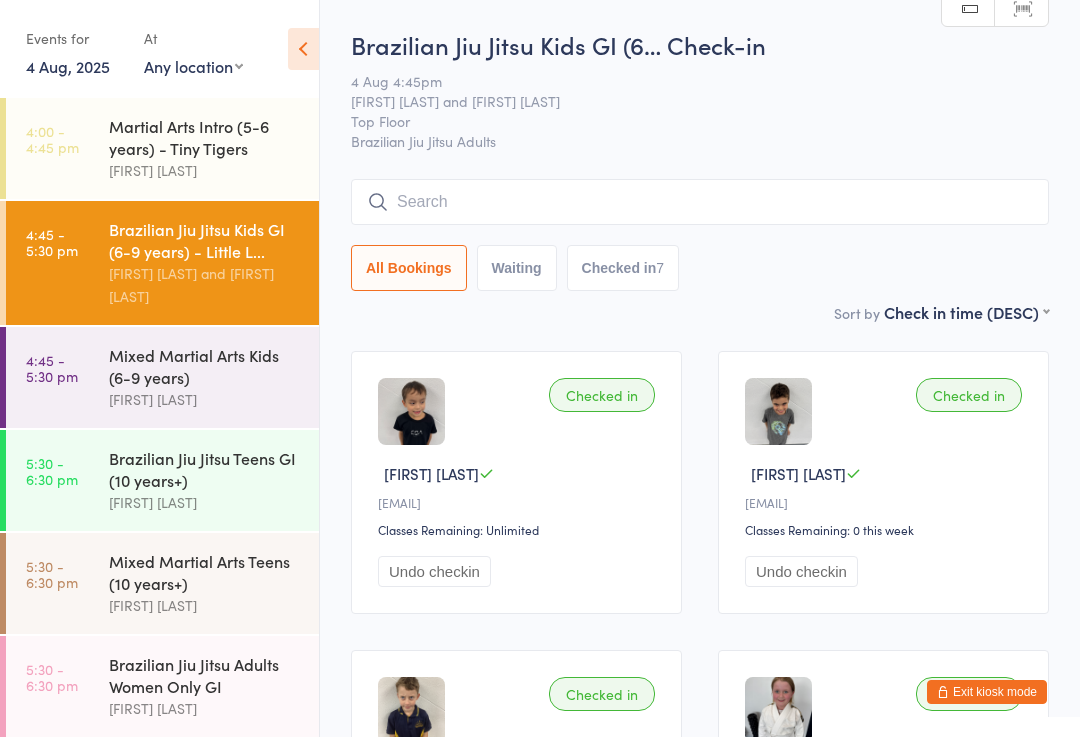 click at bounding box center [700, 202] 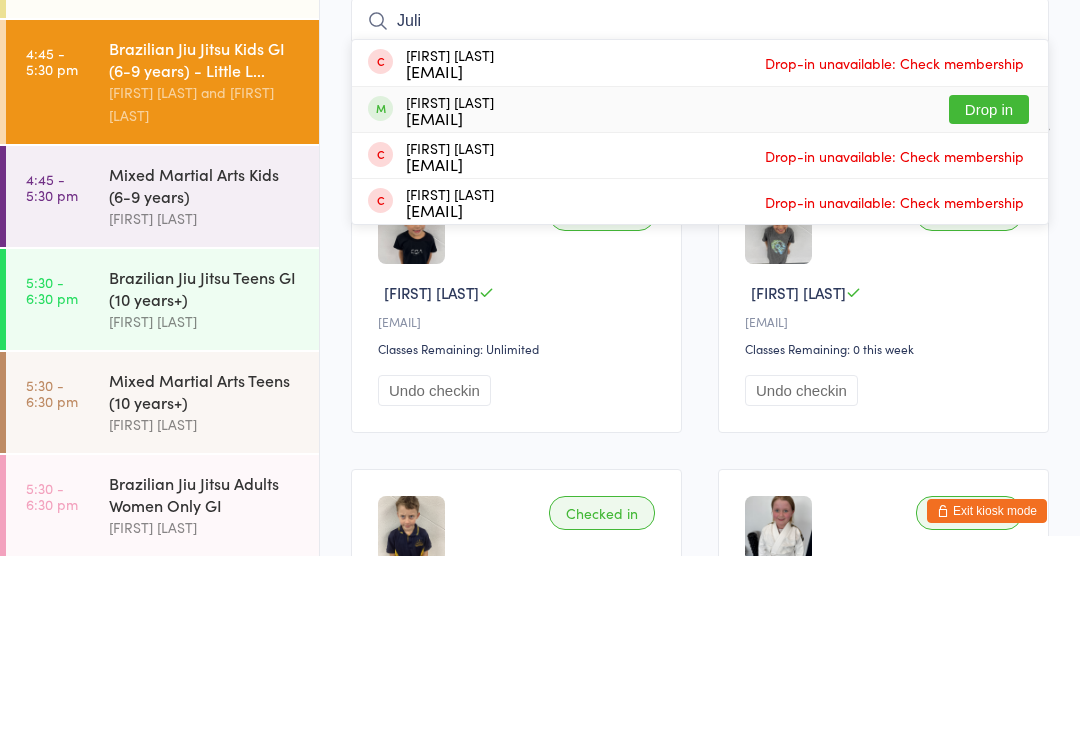 type on "Juli" 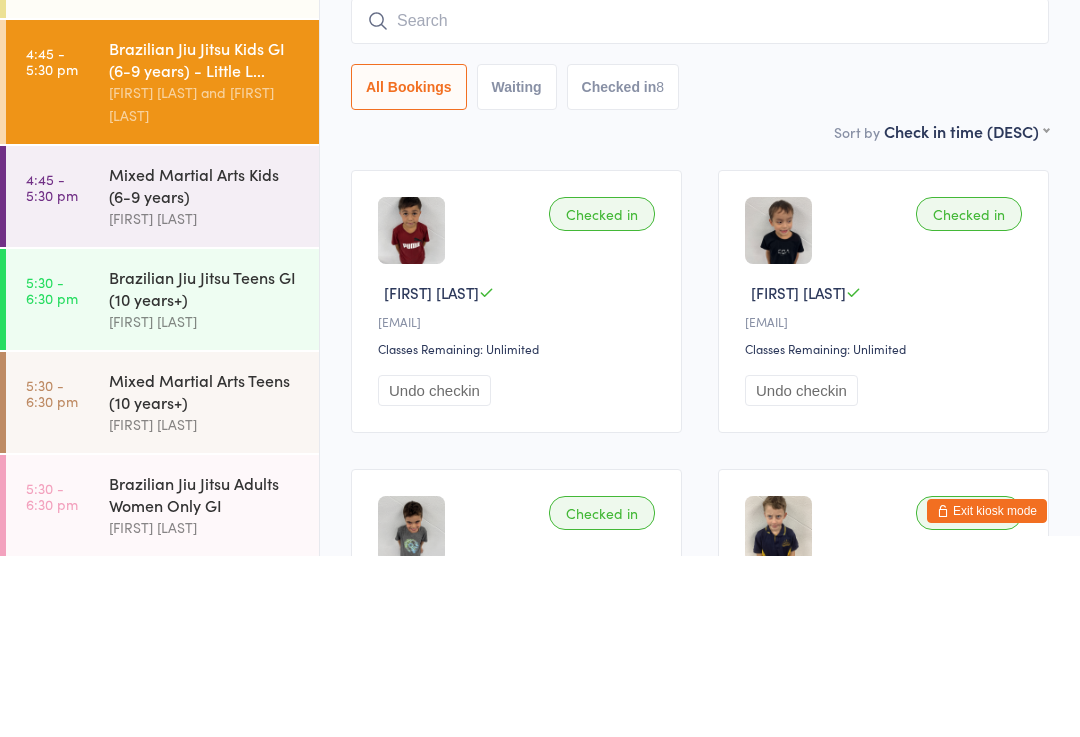 click on "Checked in [FIRST] [LAST]  [EMAIL] Classes Remaining: Unlimited   Undo checkin" at bounding box center (516, 482) 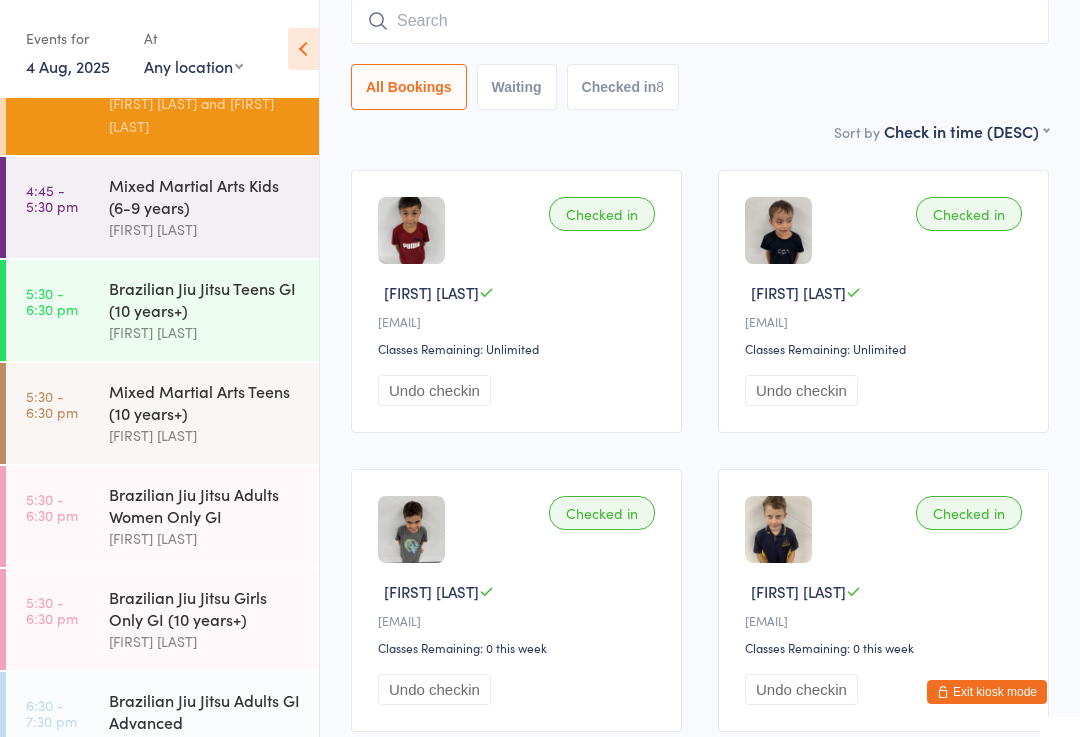 scroll, scrollTop: 172, scrollLeft: 0, axis: vertical 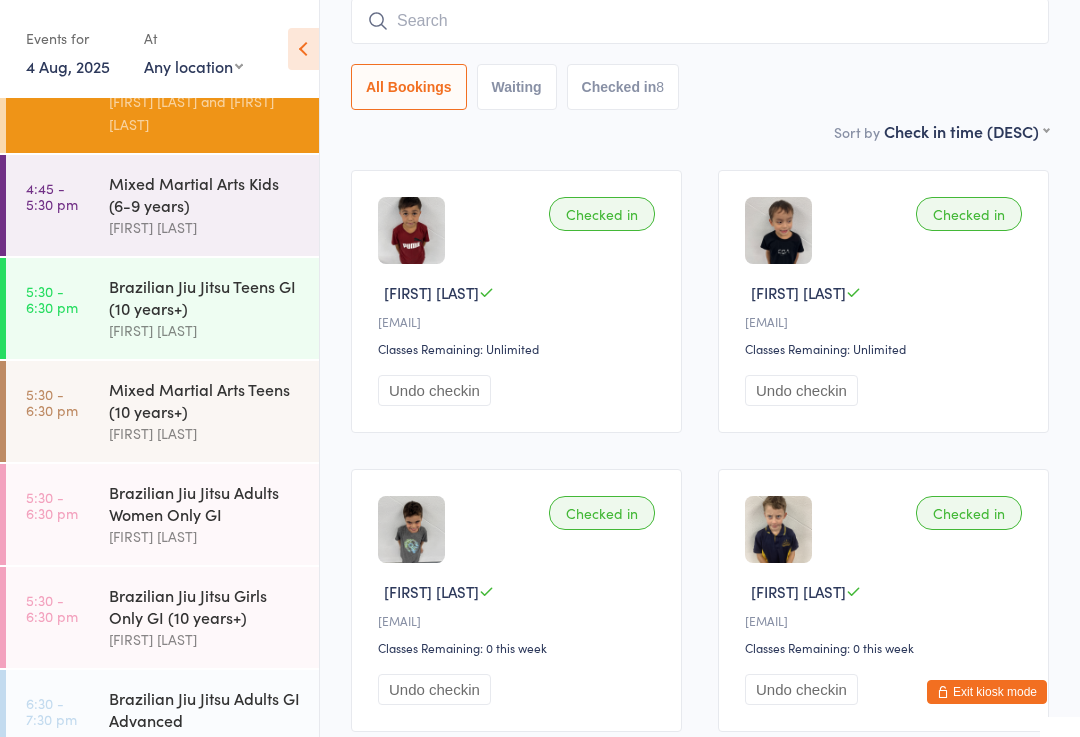 click on "Brazilian Jiu Jitsu Teens GI (10 years+)" at bounding box center [205, 297] 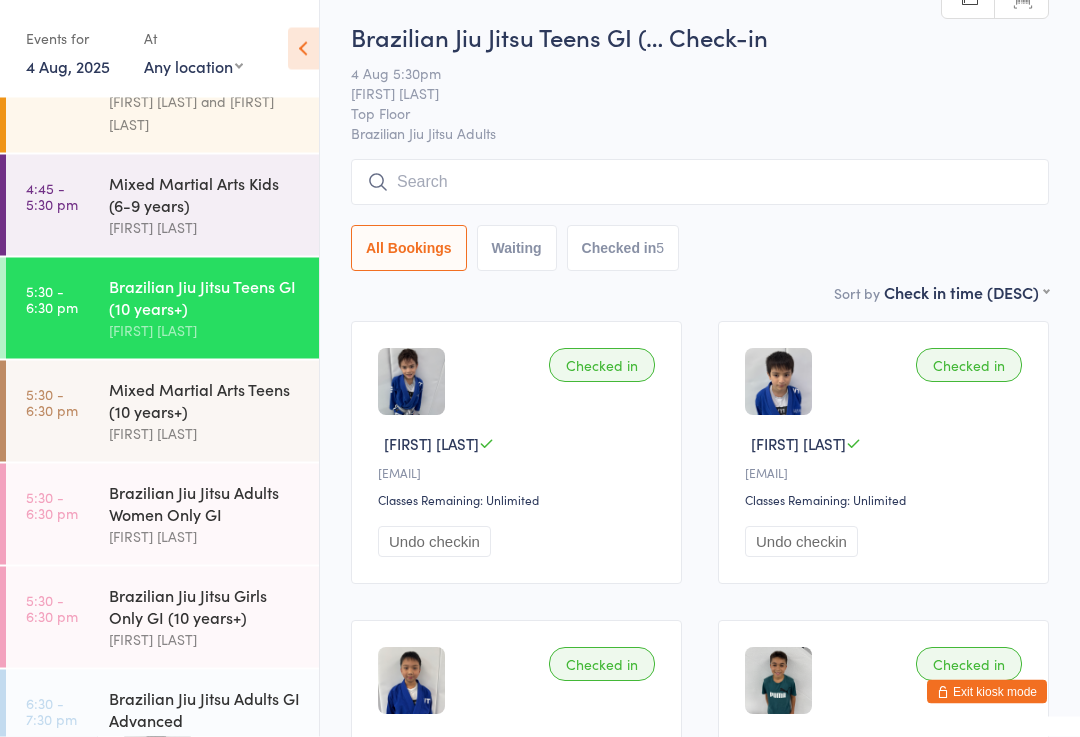 scroll, scrollTop: 0, scrollLeft: 0, axis: both 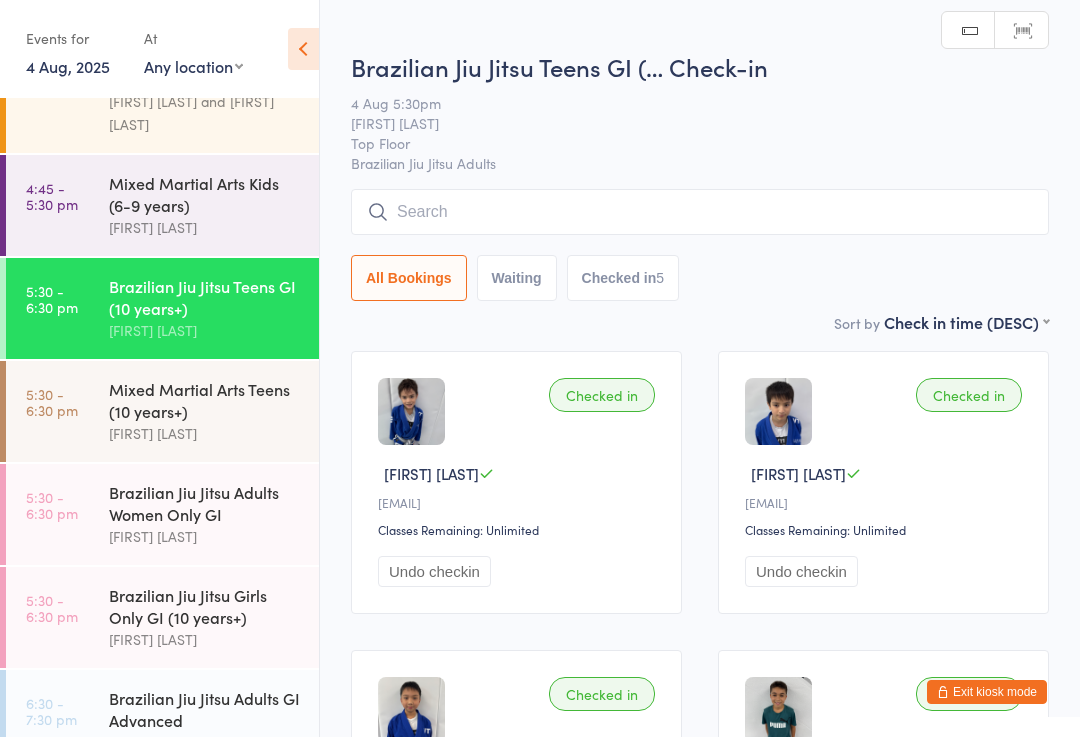 click at bounding box center (700, 212) 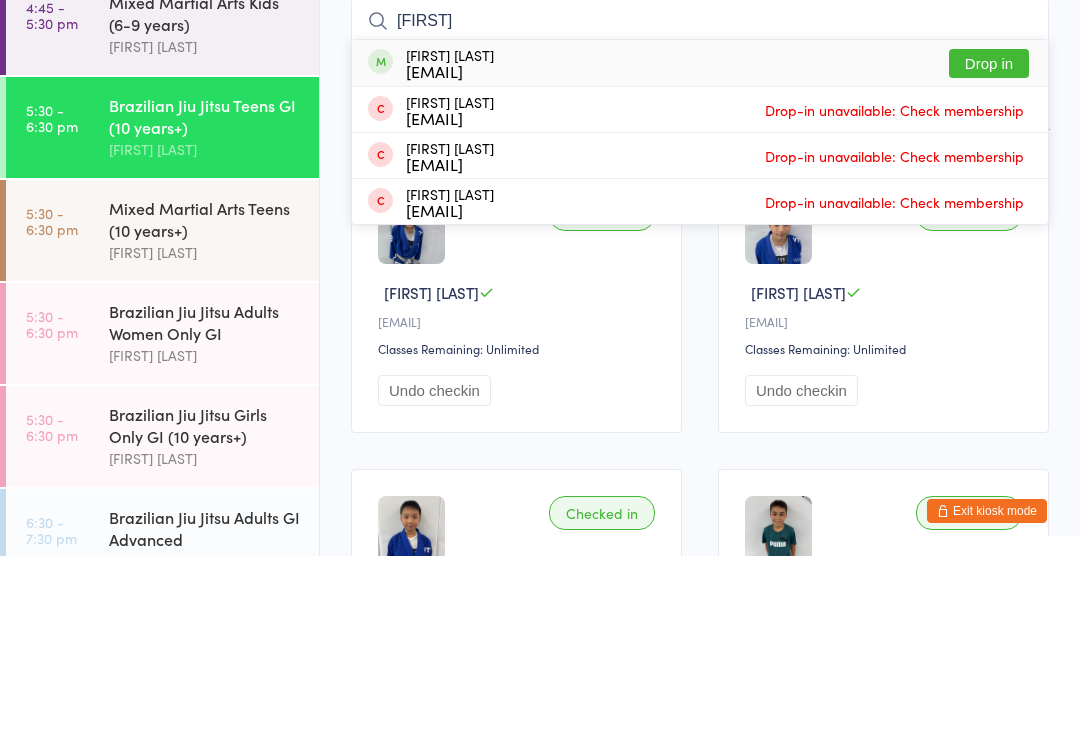 type on "[FIRST]" 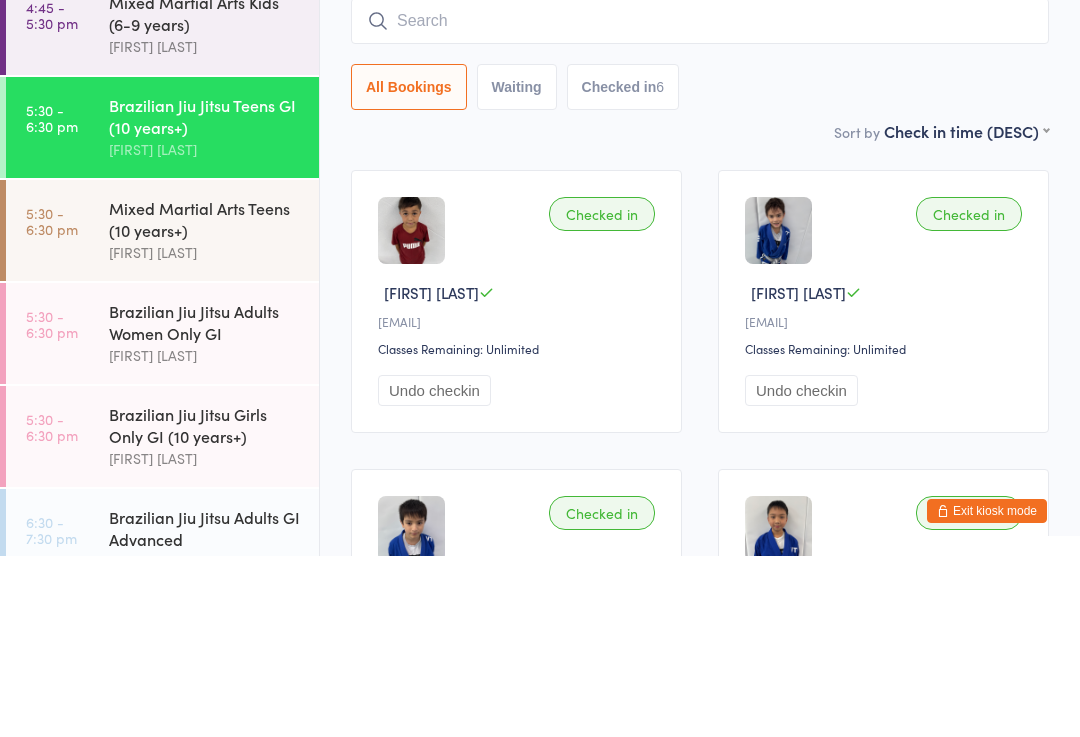 click on "Checked in" at bounding box center (602, 395) 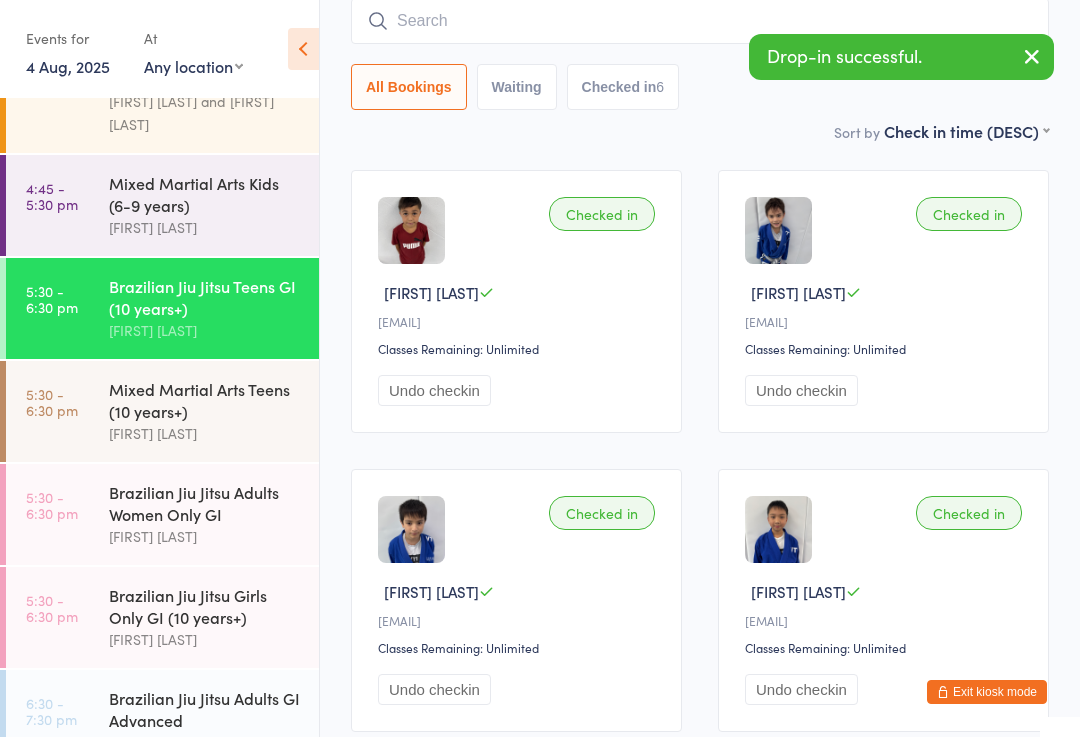click on "Checked in" at bounding box center (602, 214) 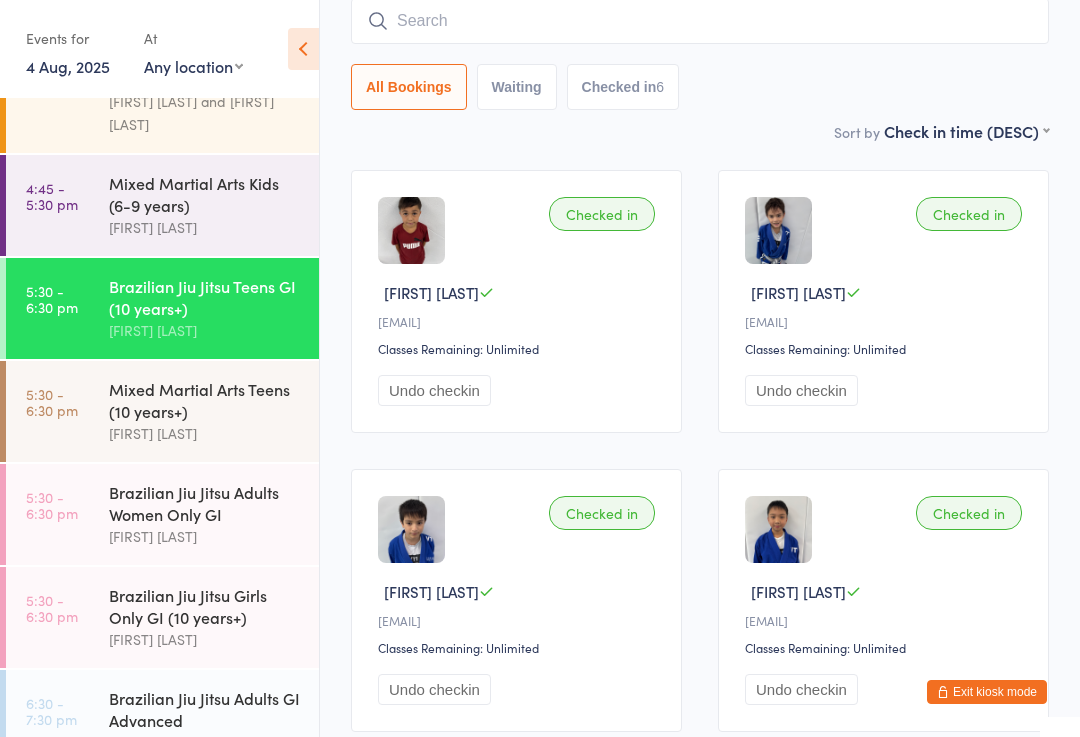 click on "Brazilian Jiu Jitsu Adults Women Only GI" at bounding box center [205, 503] 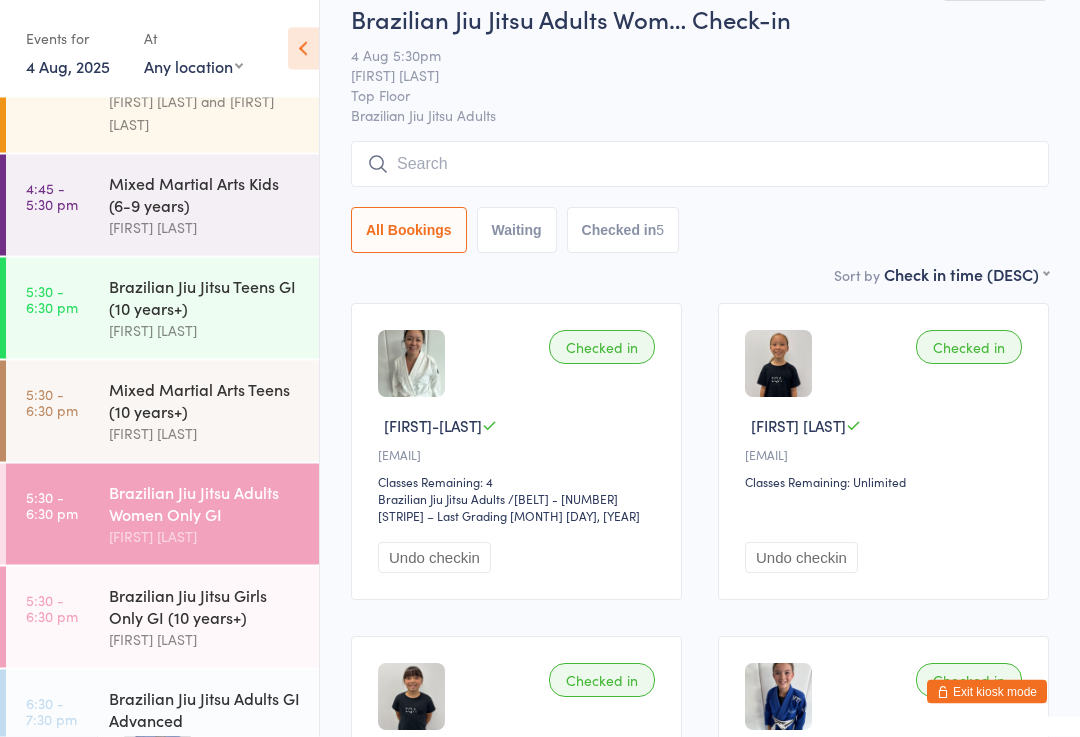 scroll, scrollTop: 48, scrollLeft: 0, axis: vertical 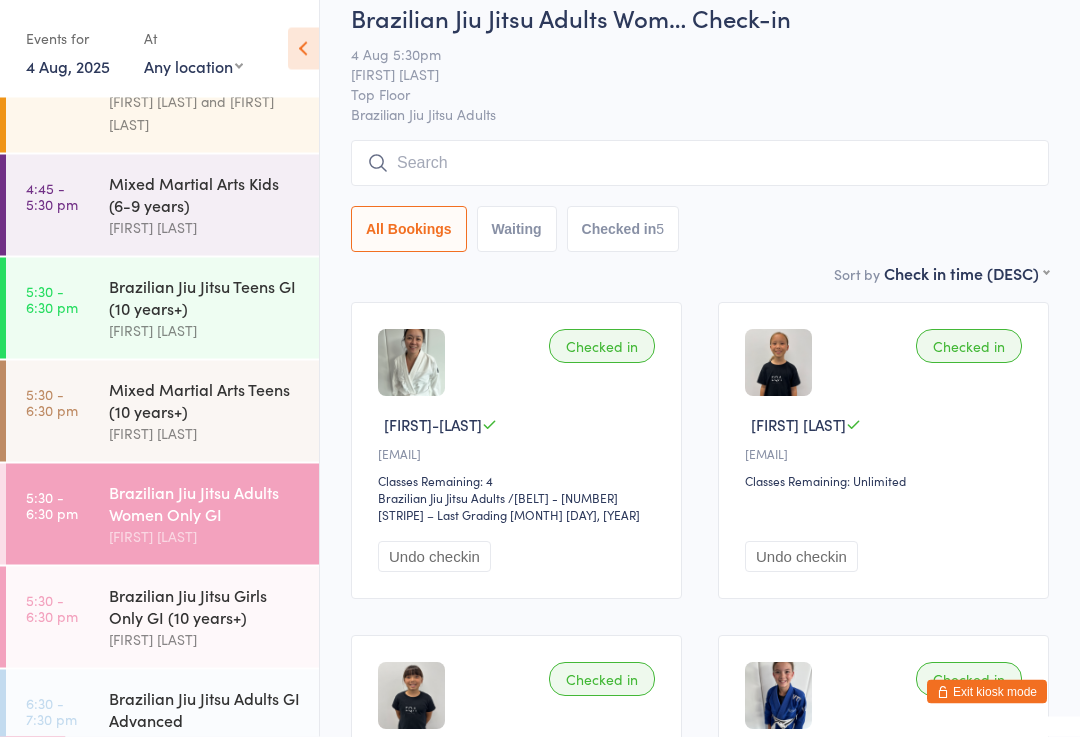 click on "Undo checkin" at bounding box center (801, 557) 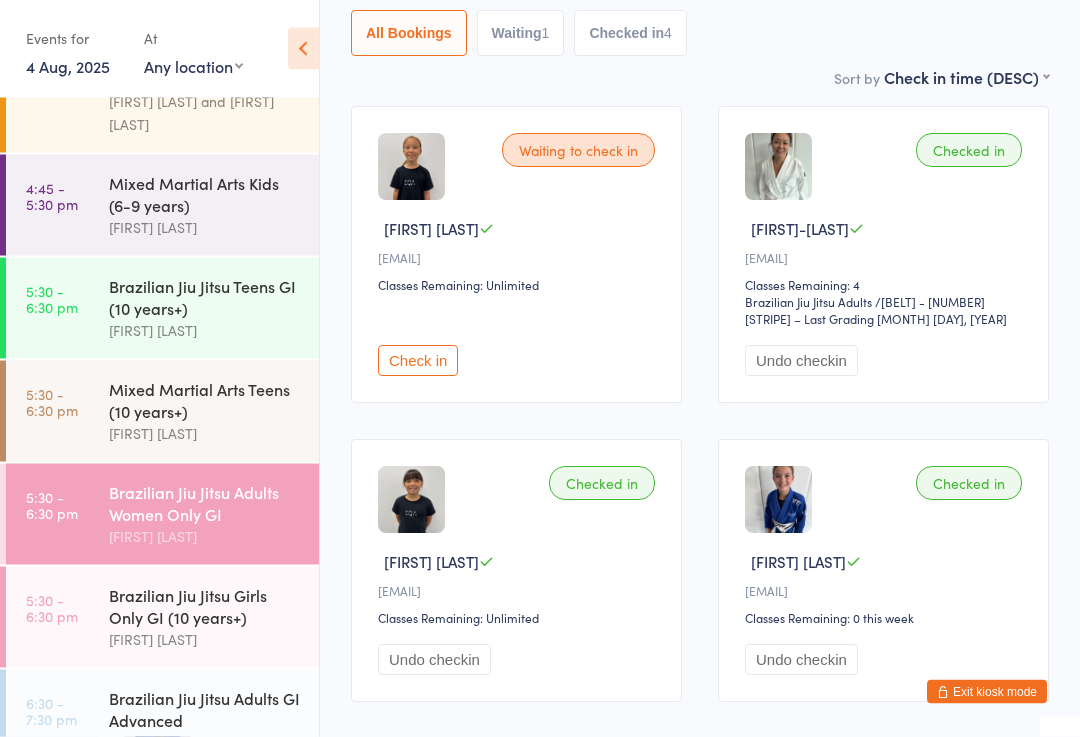 scroll, scrollTop: 250, scrollLeft: 0, axis: vertical 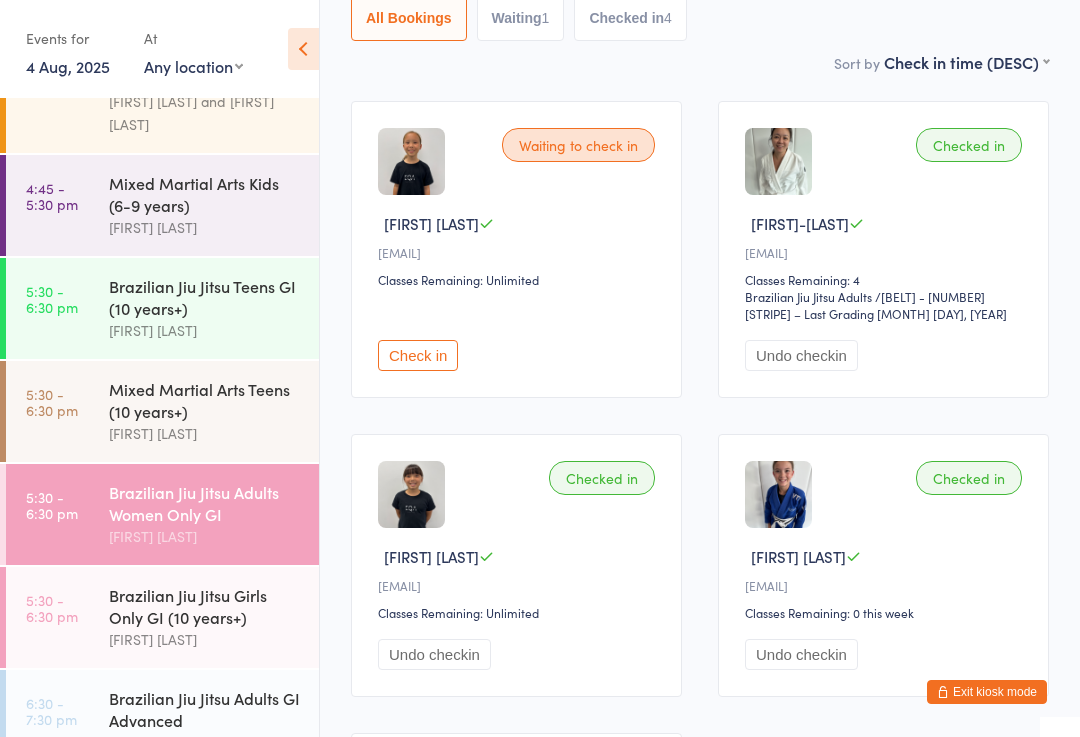 click on "Undo checkin" at bounding box center [434, 654] 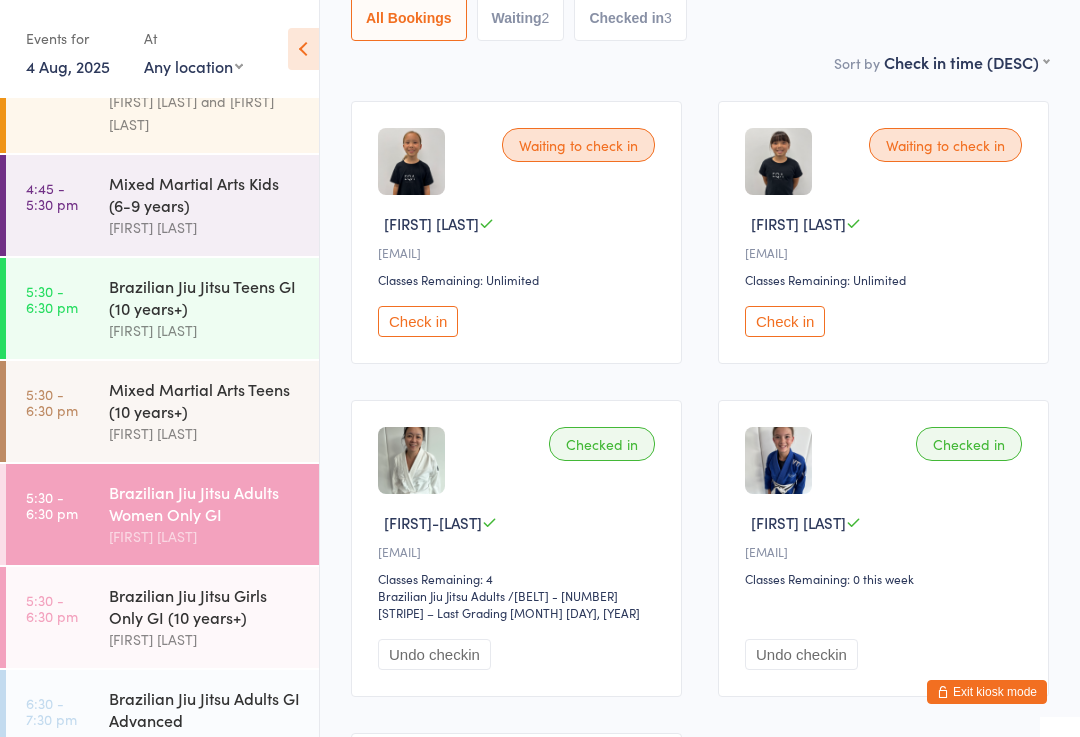 click on "Brazilian Jiu Jitsu Girls Only GI (10 years+)" at bounding box center (205, 606) 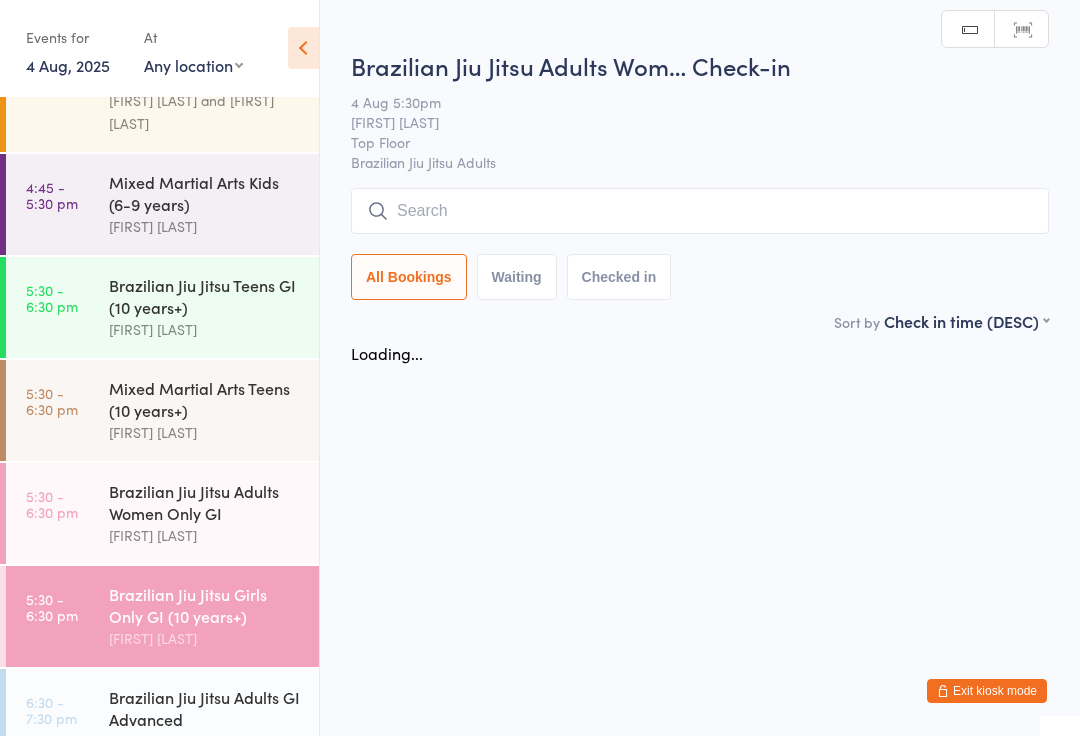 scroll, scrollTop: 1, scrollLeft: 0, axis: vertical 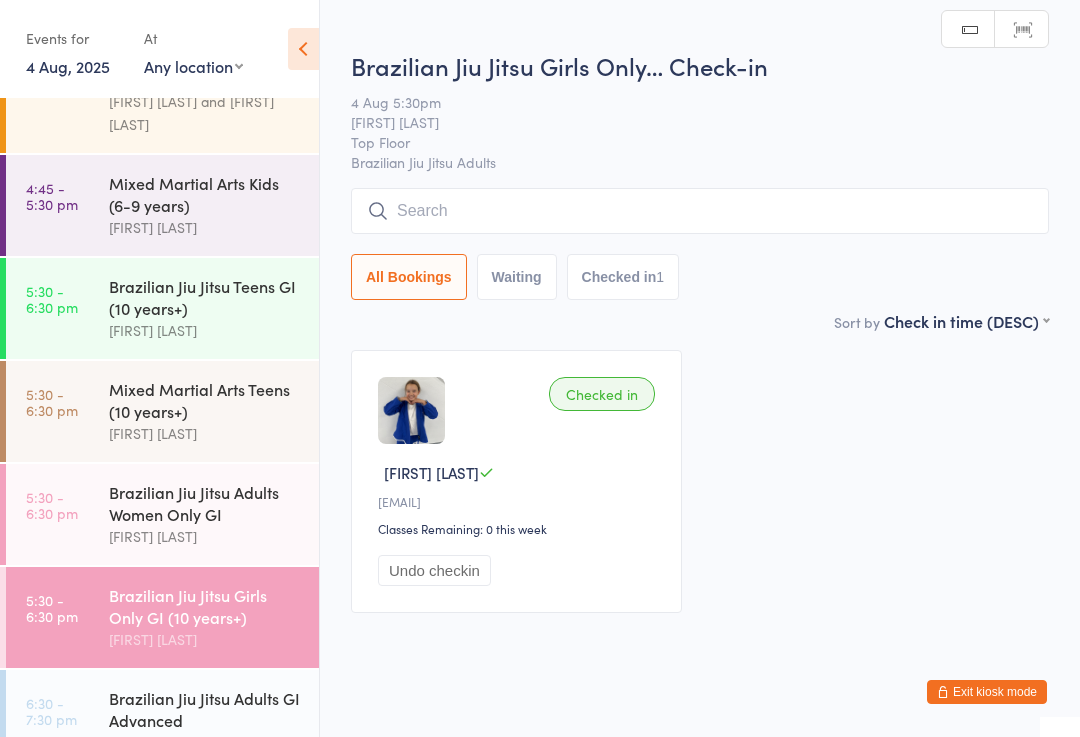 click at bounding box center (700, 211) 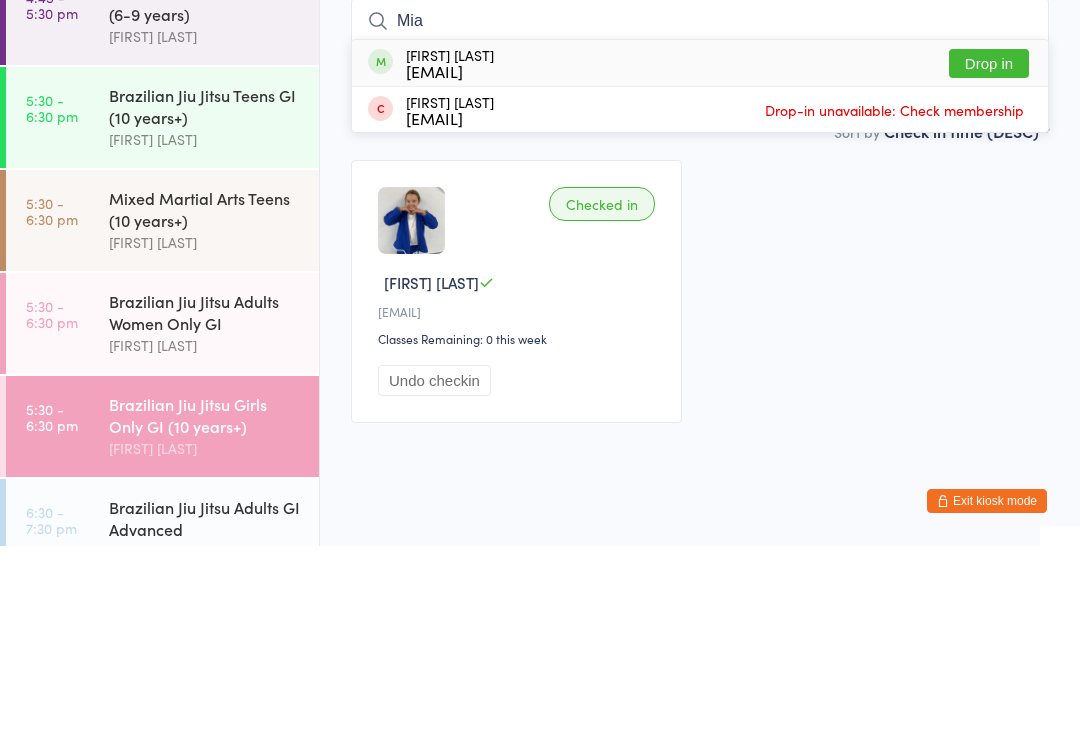 type on "Mia" 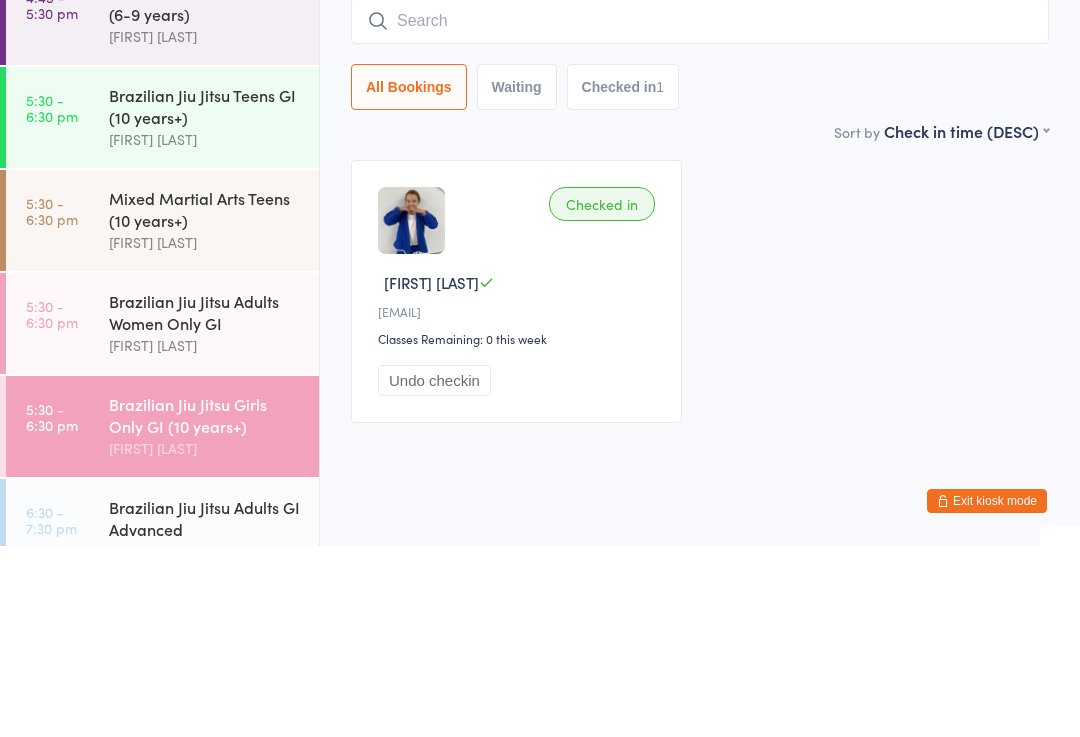 scroll, scrollTop: 41, scrollLeft: 0, axis: vertical 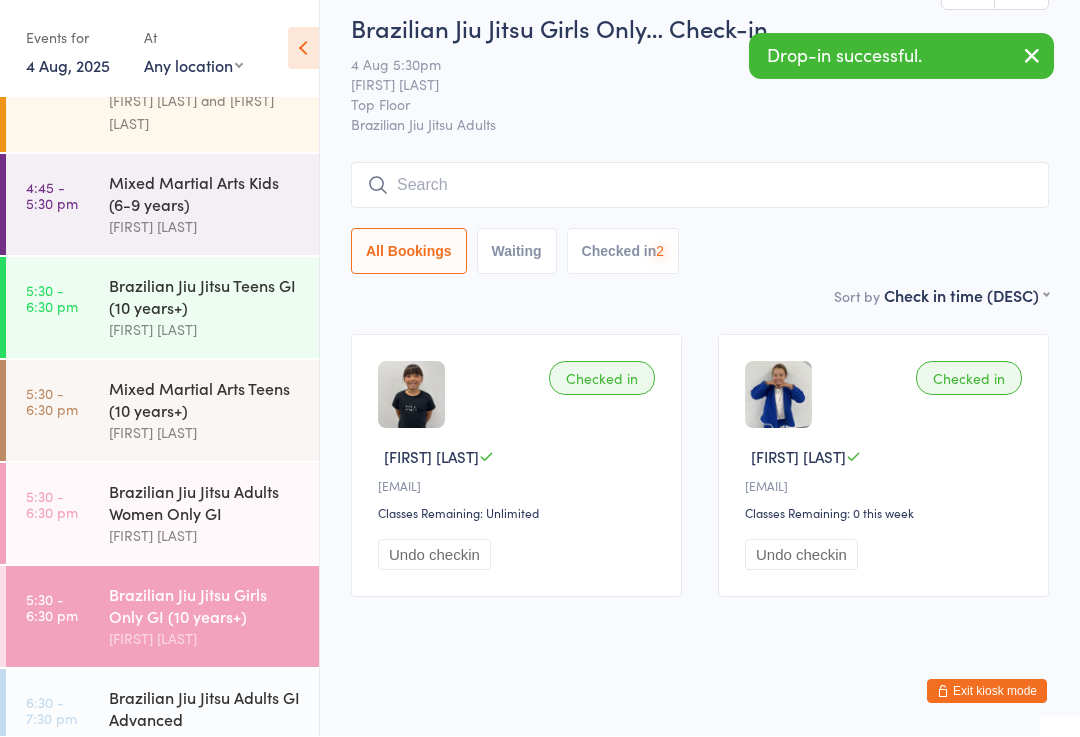 click on "Brazilian Jiu Jitsu Adults Women Only GI" at bounding box center [205, 503] 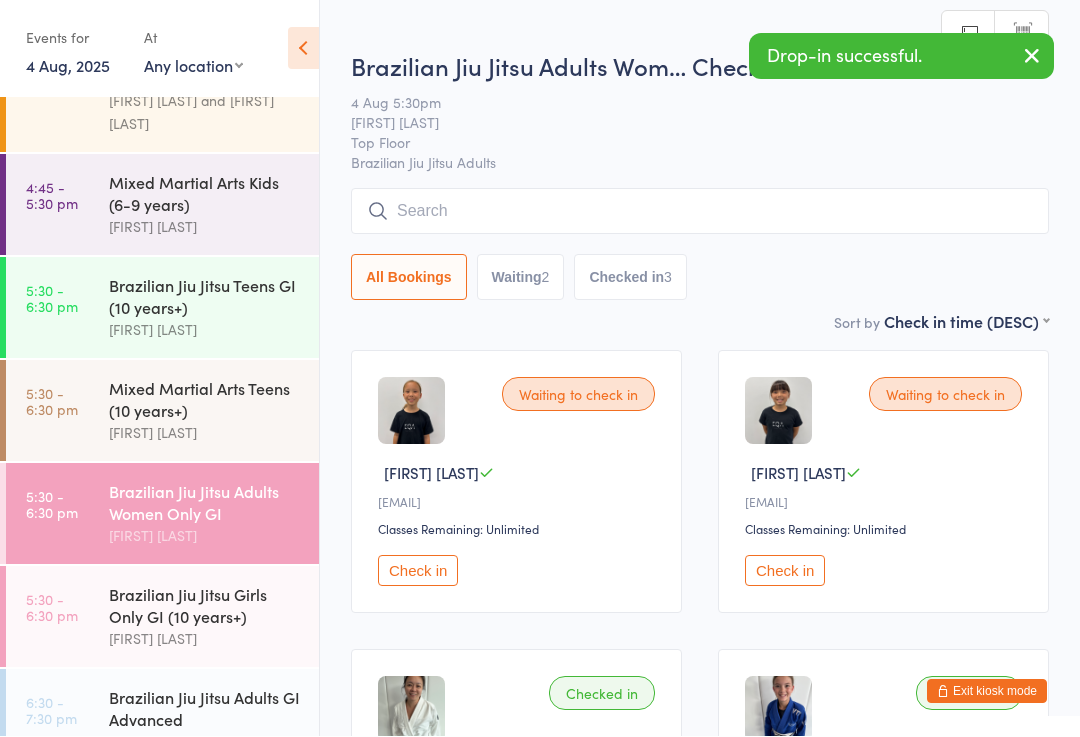 scroll, scrollTop: 1, scrollLeft: 0, axis: vertical 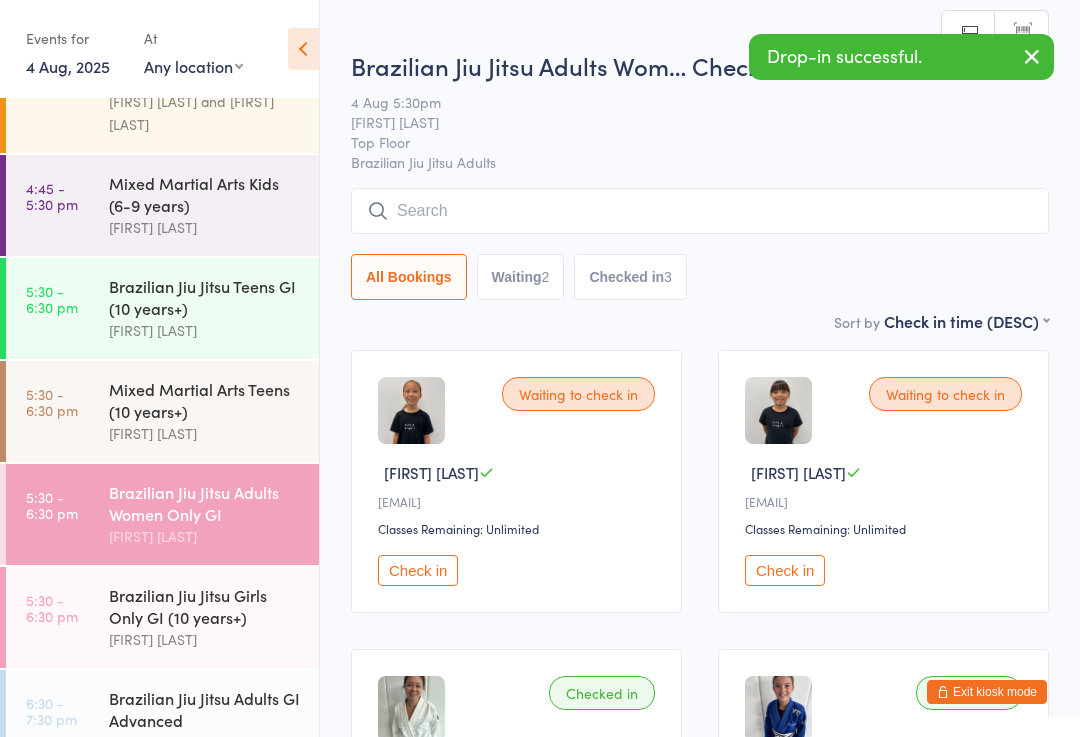 click on "Mixed Martial Arts Teens (10 years+)" at bounding box center [205, 400] 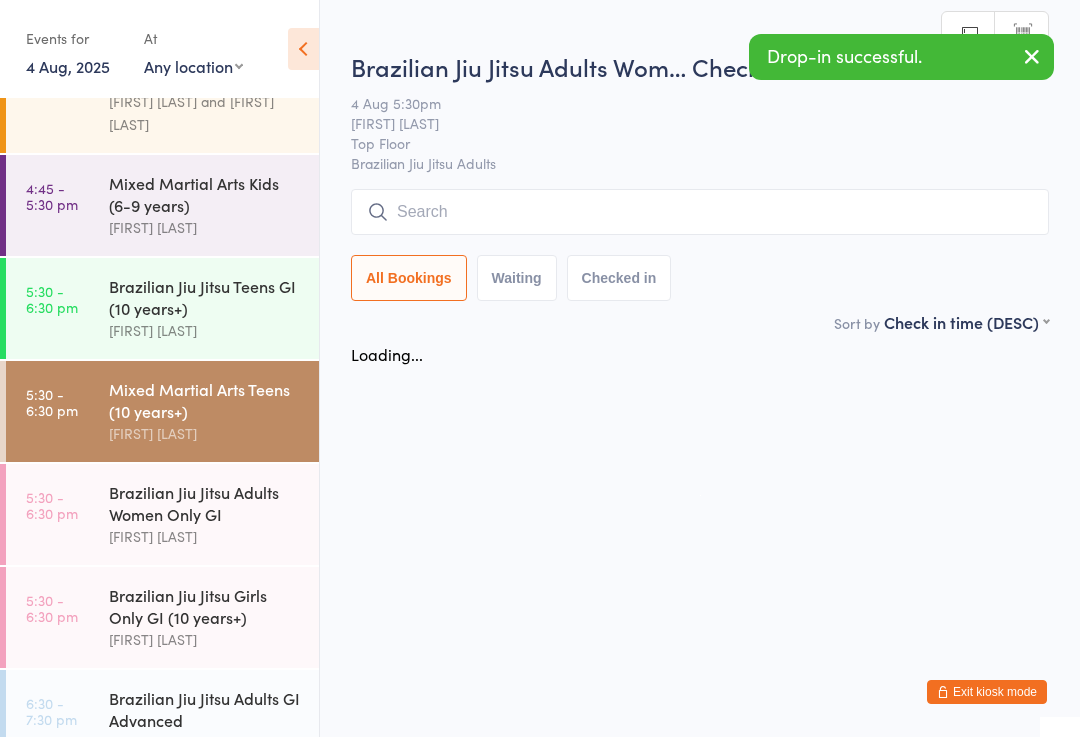 scroll, scrollTop: 0, scrollLeft: 0, axis: both 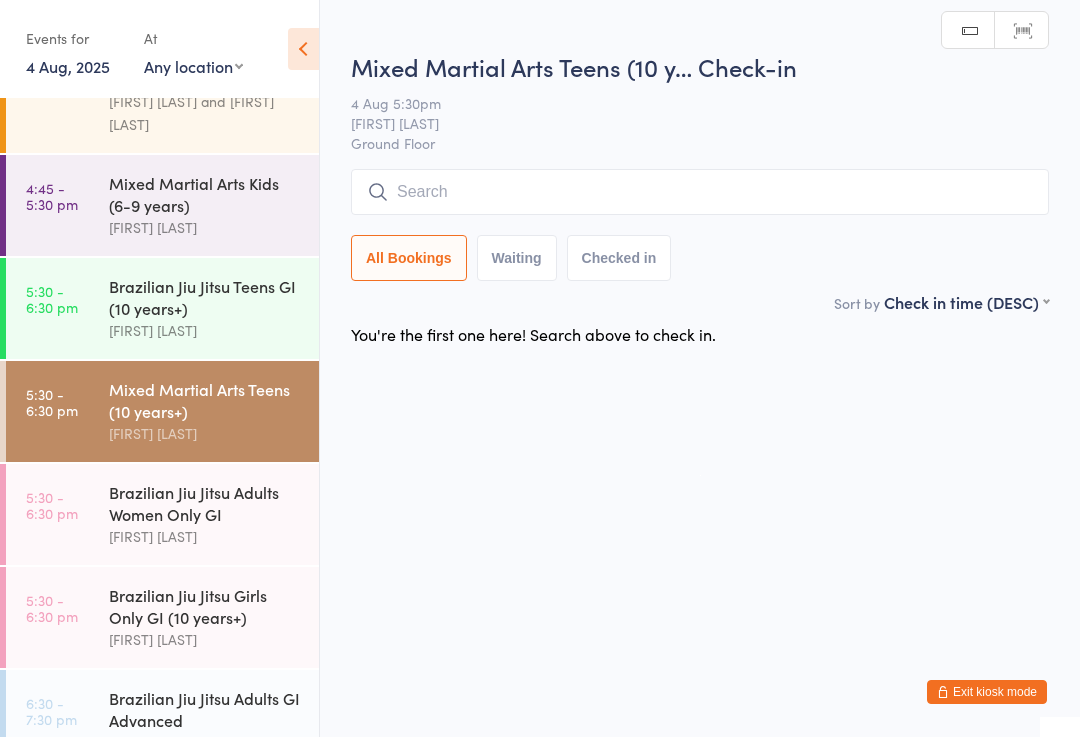 click on "[FIRST] [LAST]" at bounding box center [205, 536] 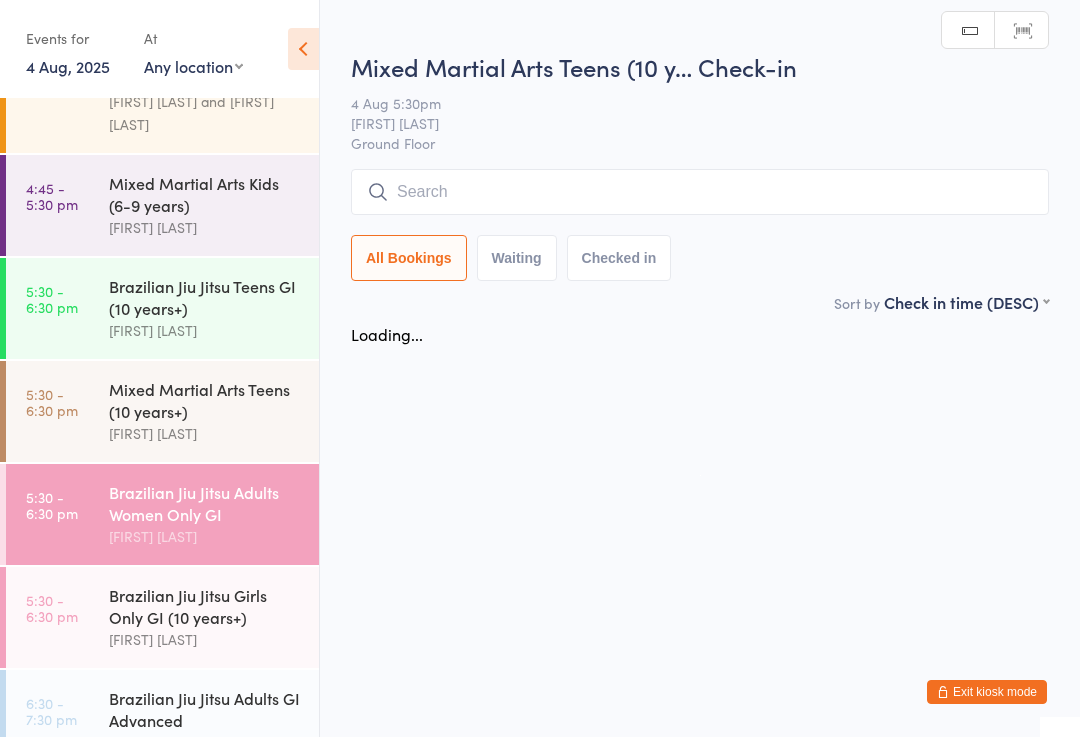 click on "Brazilian Jiu Jitsu Girls Only GI (10 years+)" at bounding box center [205, 606] 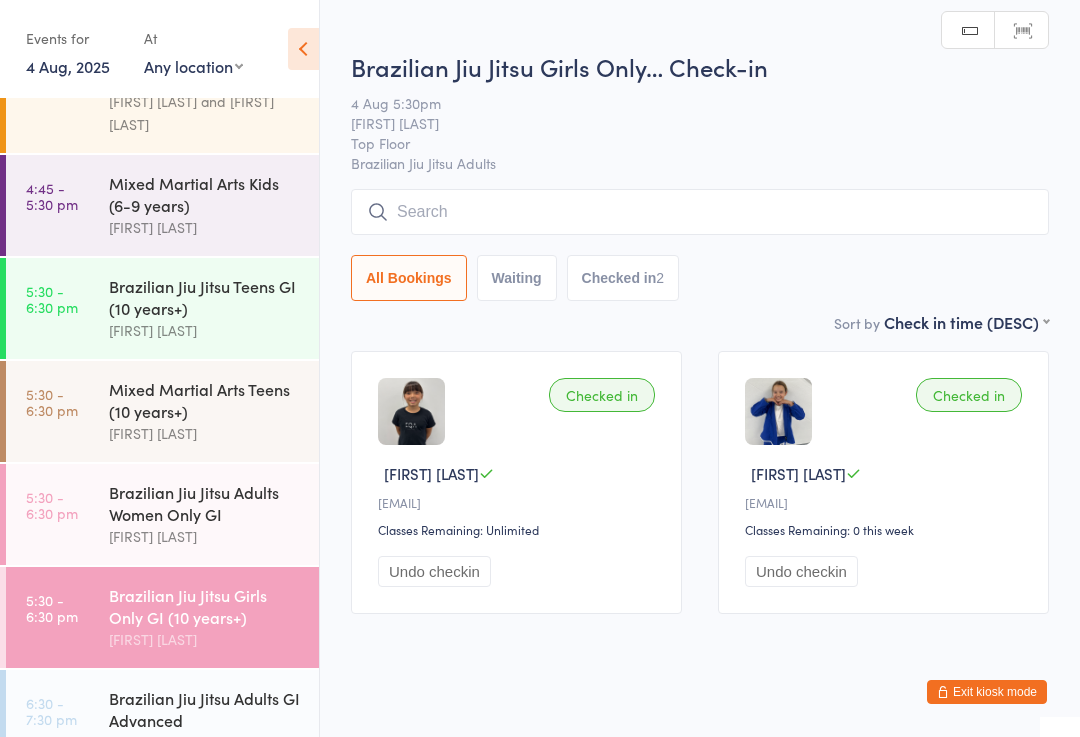 click on "Brazilian Jiu Jitsu Adults Women Only GI" at bounding box center [205, 503] 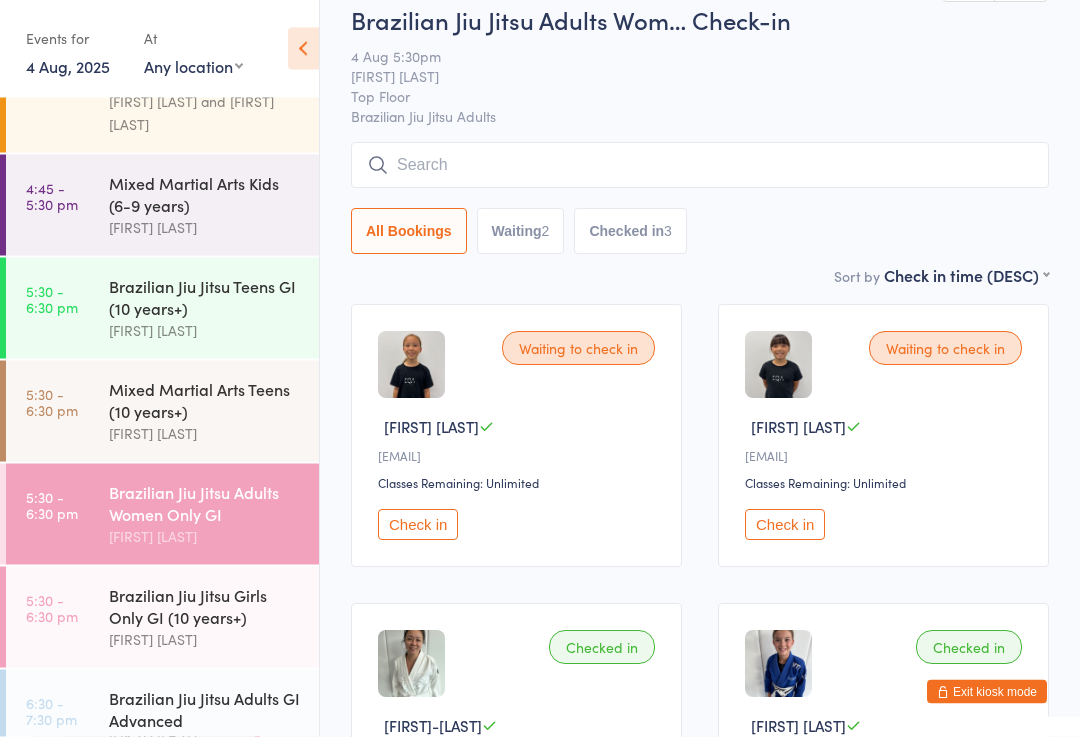 scroll, scrollTop: 49, scrollLeft: 0, axis: vertical 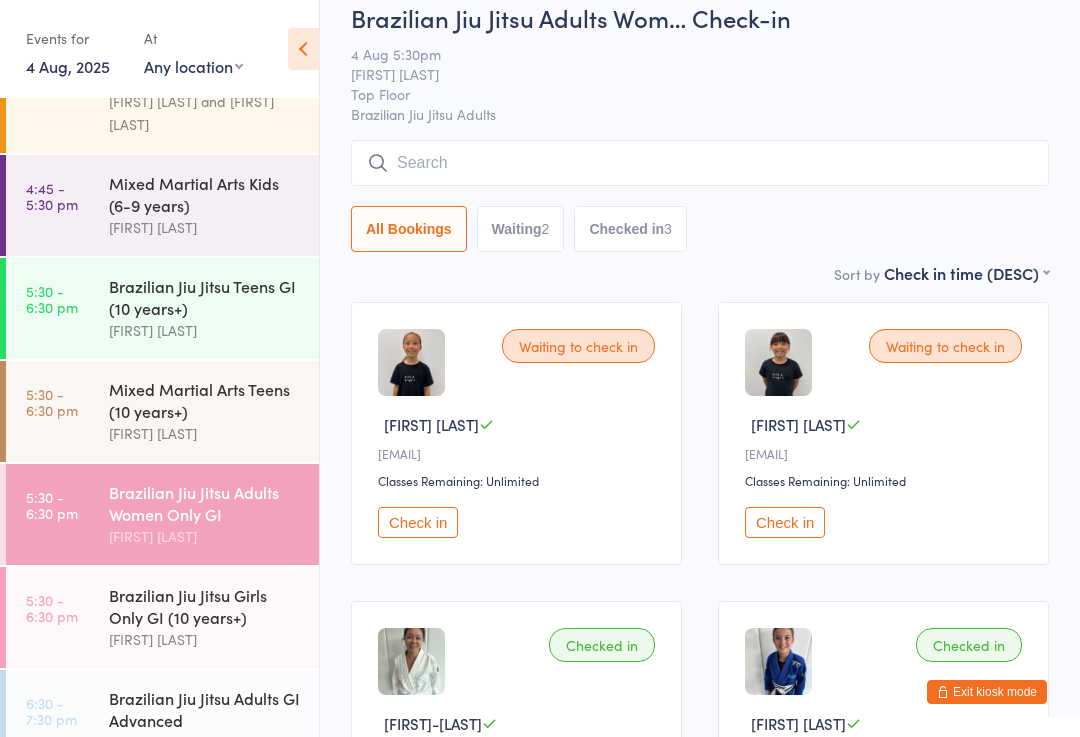 click on "[ACTIVITY] [CATEGORY] [AGE_GROUP] [BELT] [RANK] [NAME] [LAST_NAME]" at bounding box center (214, 617) 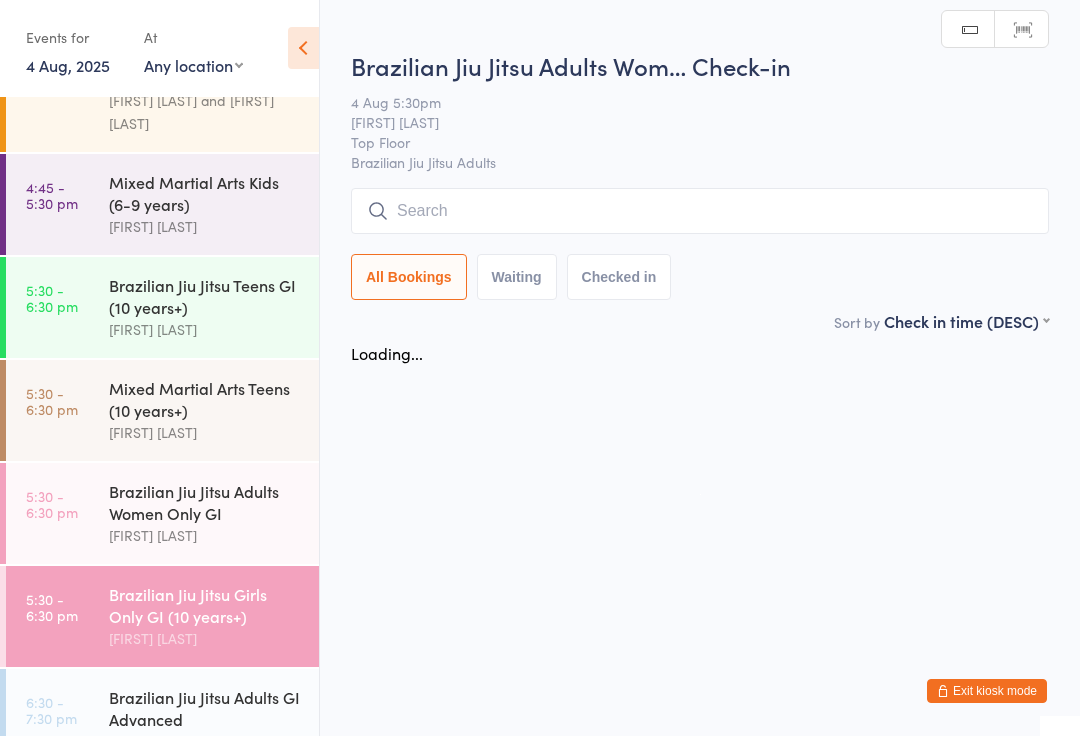 scroll, scrollTop: 1, scrollLeft: 0, axis: vertical 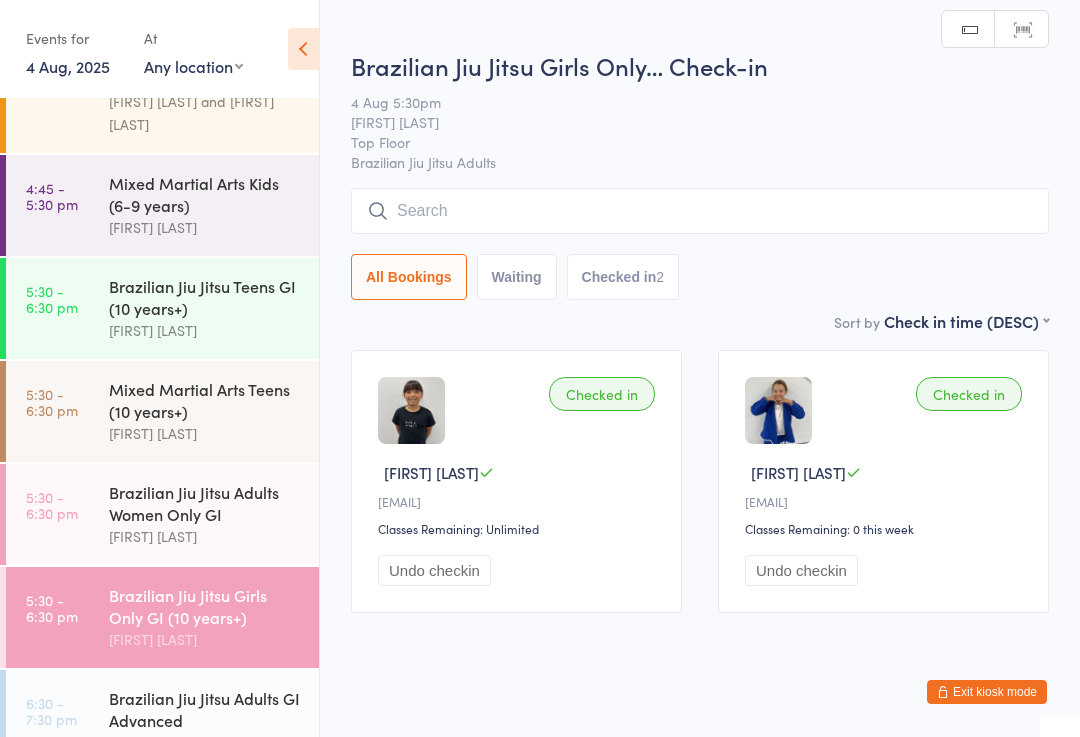 click at bounding box center (700, 211) 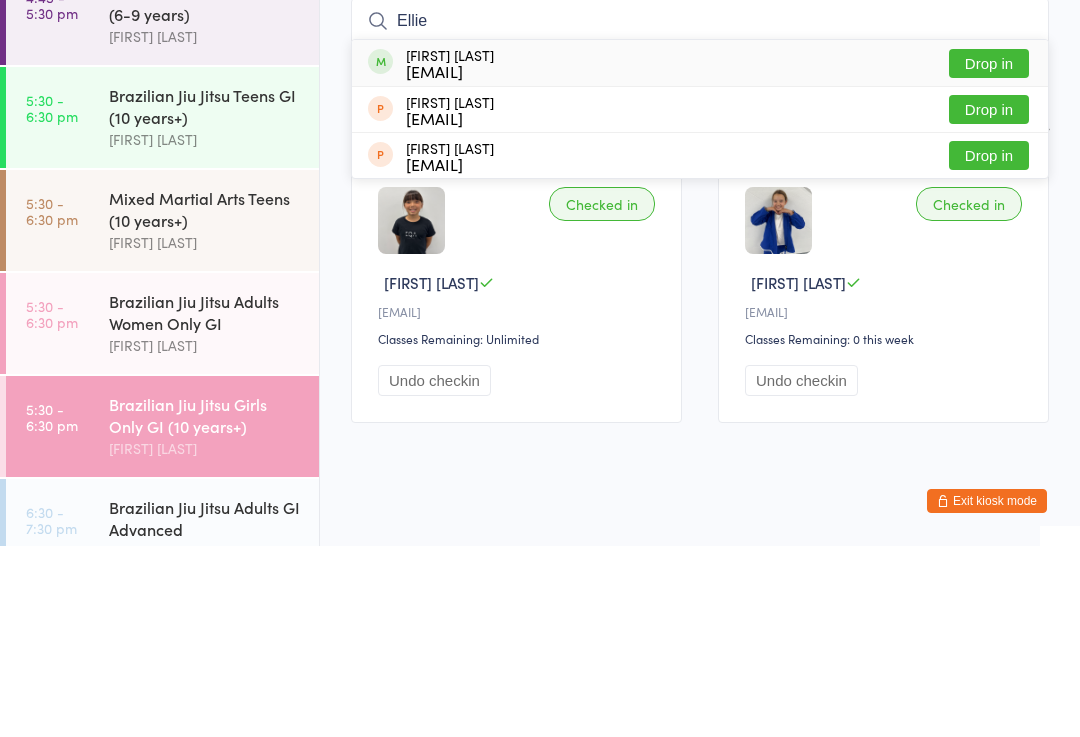 type on "Ellie" 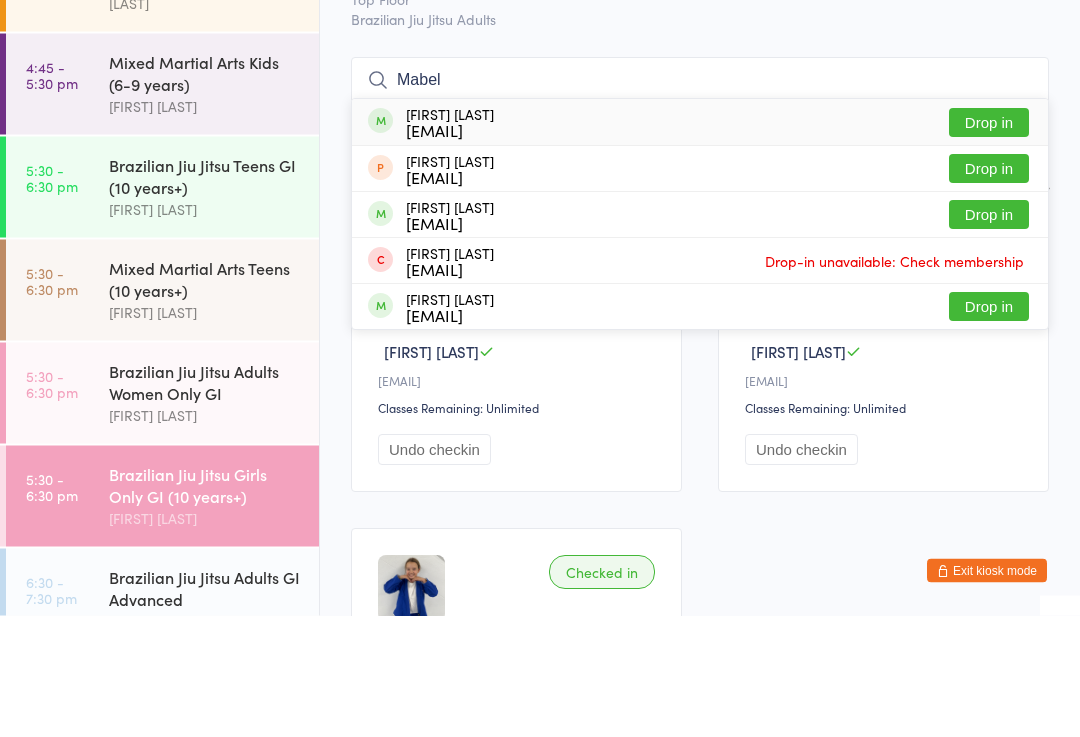 type on "Mabel" 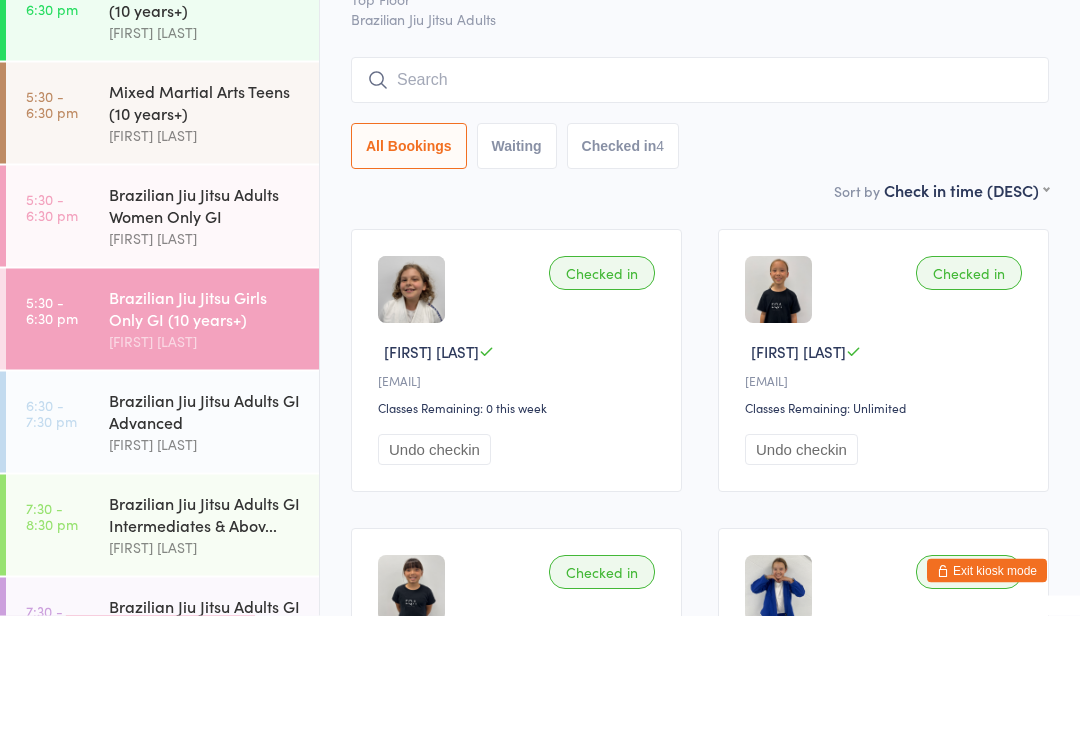 scroll, scrollTop: 355, scrollLeft: 0, axis: vertical 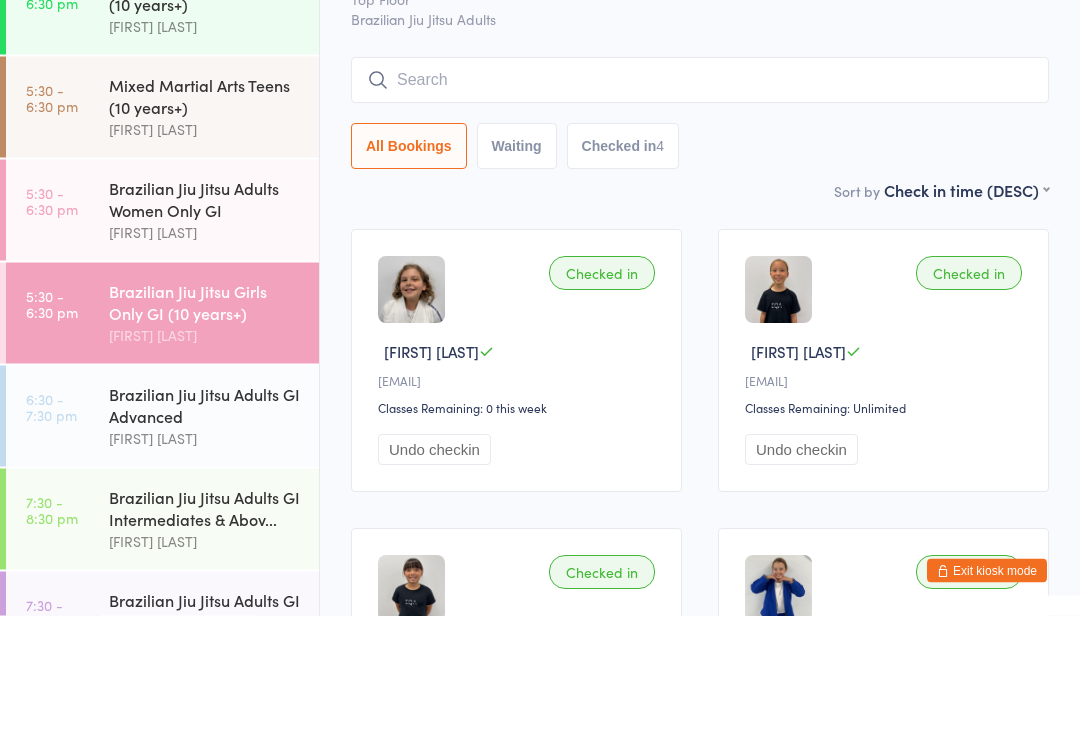 click on "Brazilian Jiu Jitsu Adults Women Only GI" at bounding box center [205, 320] 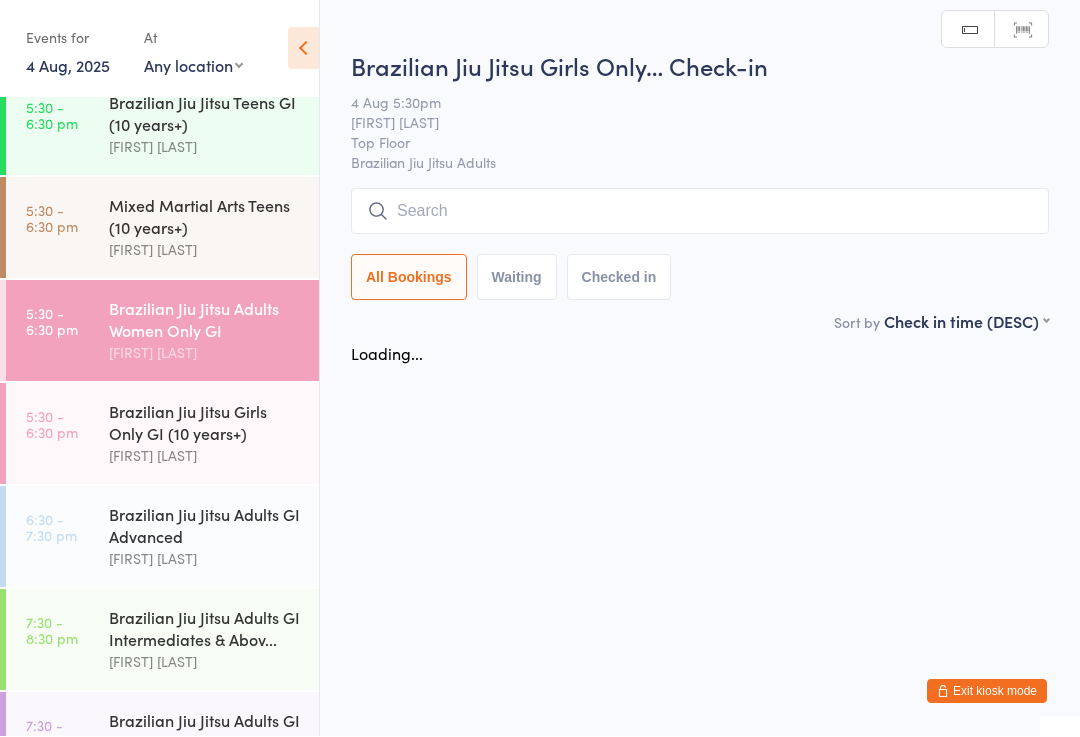 scroll, scrollTop: 1, scrollLeft: 0, axis: vertical 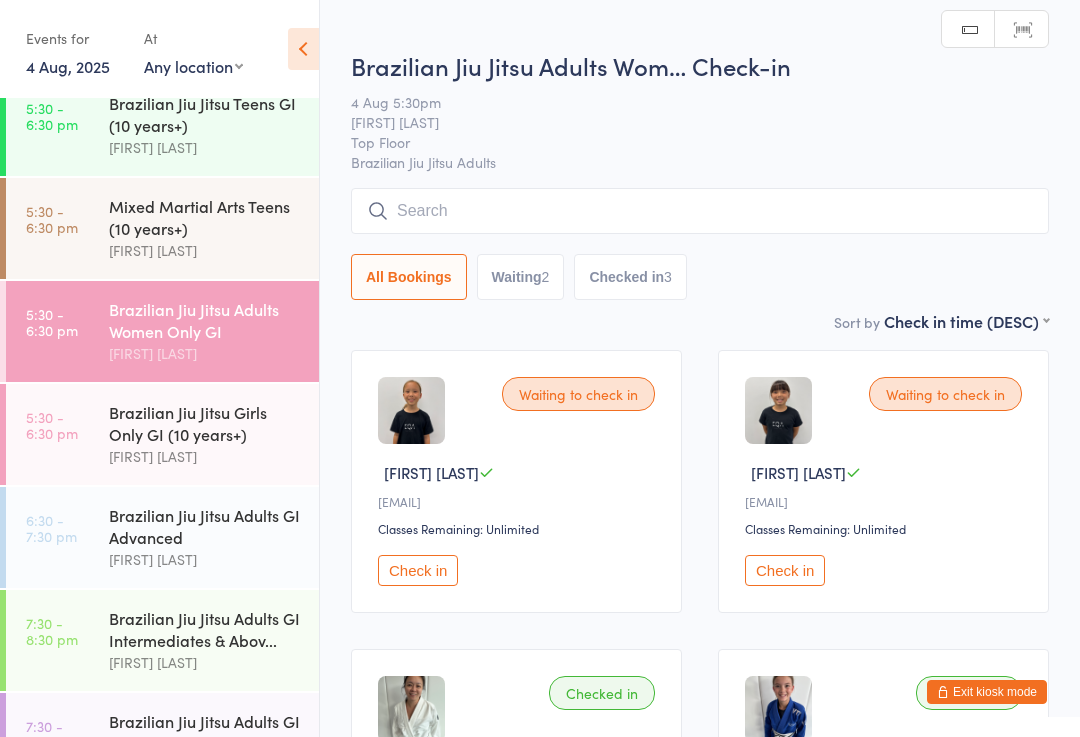 click at bounding box center (700, 211) 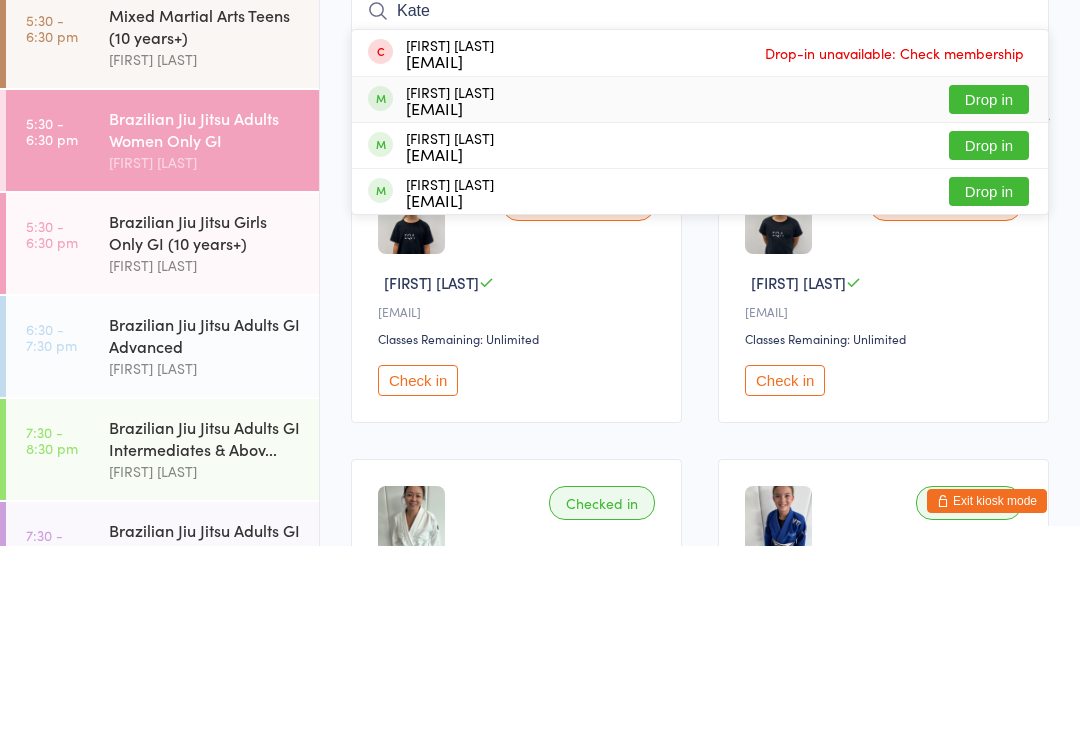 type on "Kate" 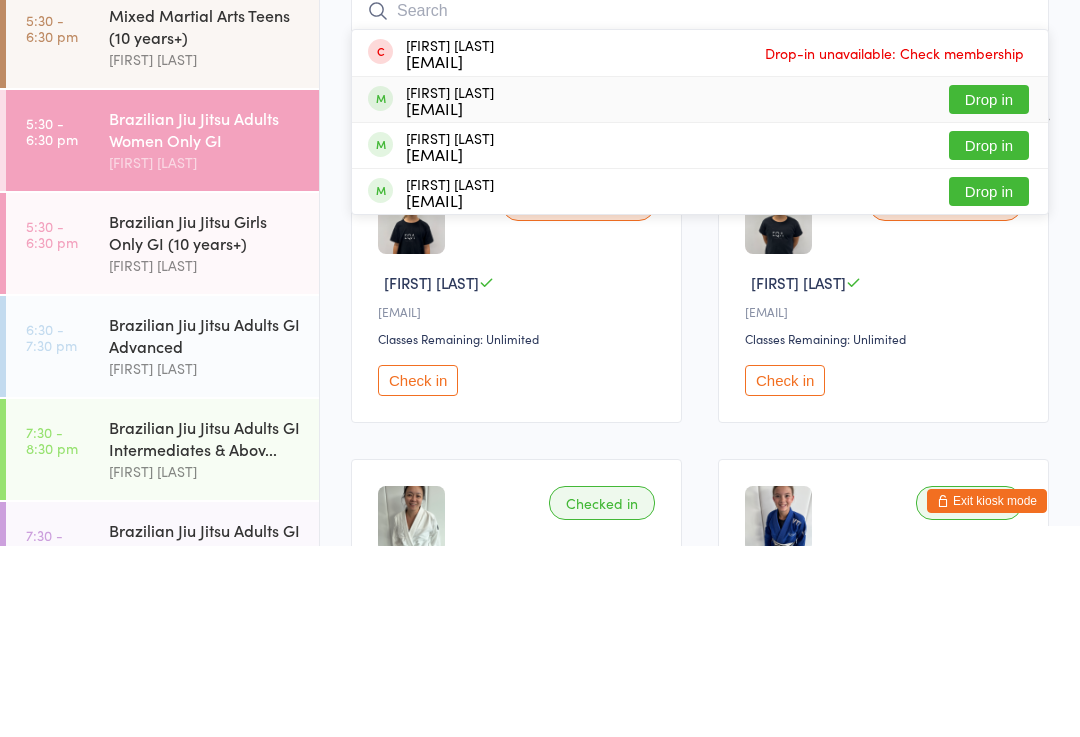 scroll, scrollTop: 191, scrollLeft: 0, axis: vertical 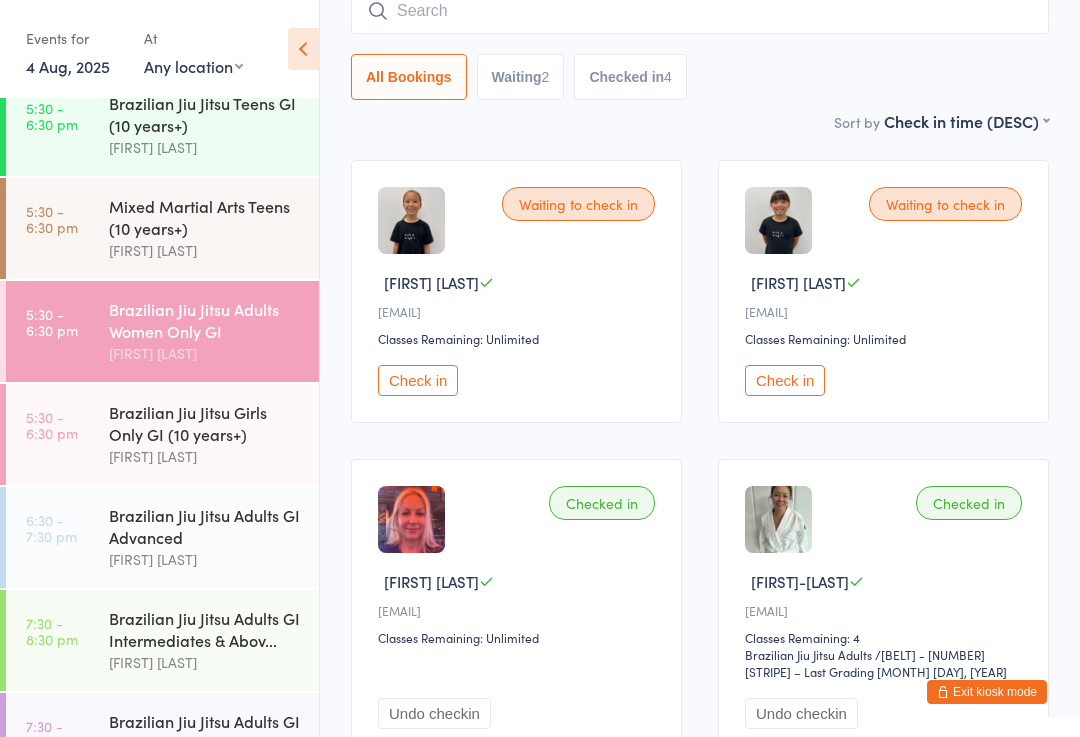 click on "Mixed Martial Arts Teens (10 years+)" at bounding box center (205, 217) 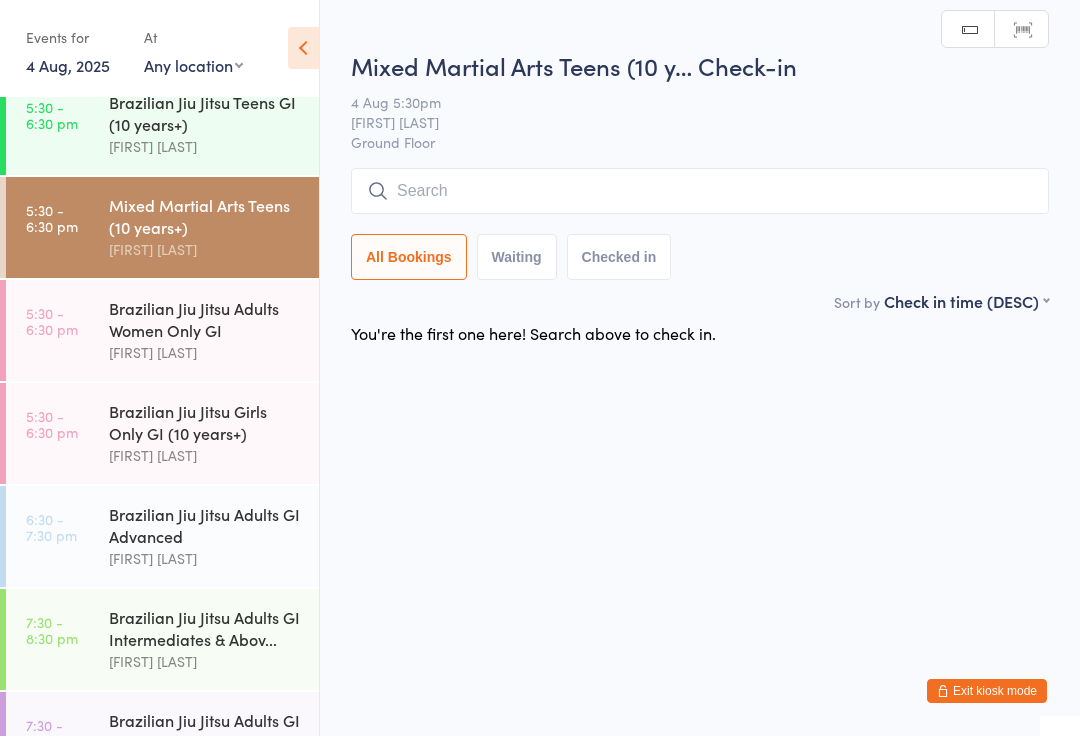 click at bounding box center [700, 192] 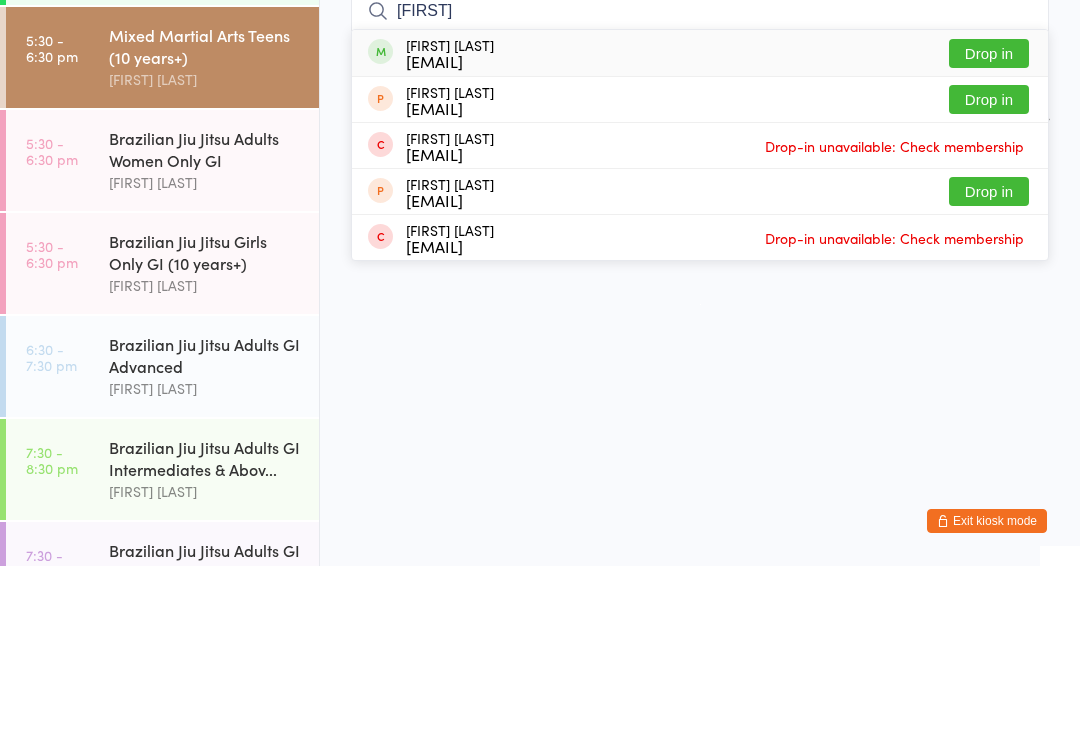 type on "[FIRST]" 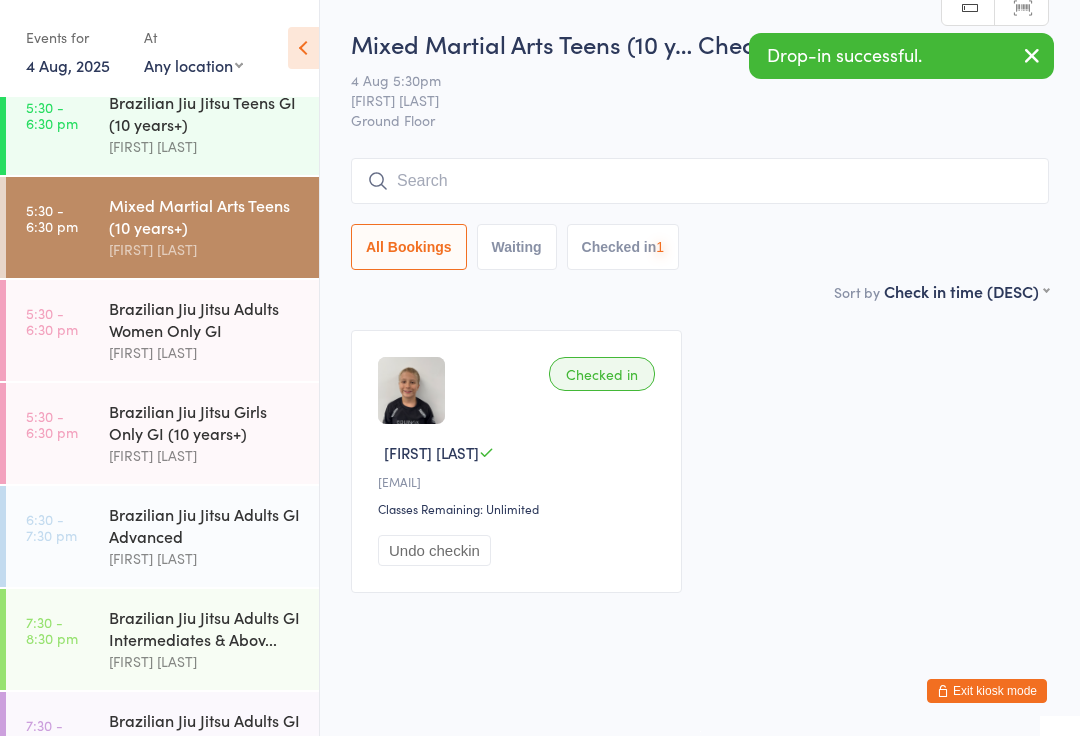 scroll, scrollTop: 1, scrollLeft: 0, axis: vertical 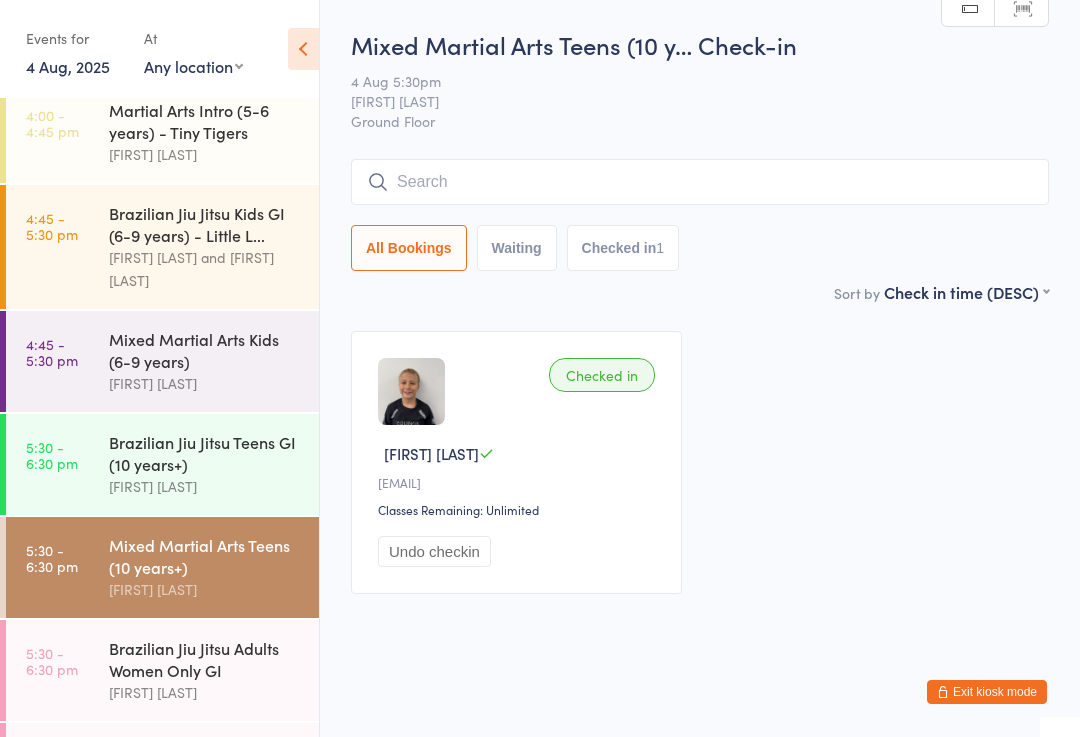 click on "Mixed Martial Arts Kids (6-9 years)" at bounding box center (205, 350) 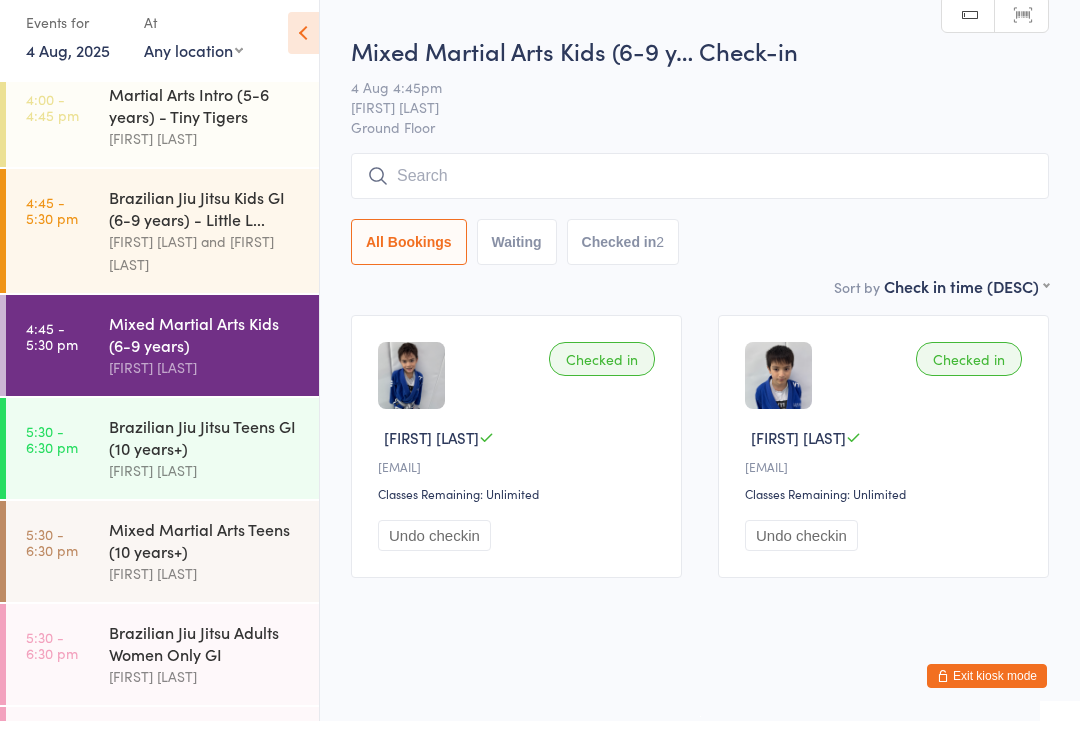 scroll, scrollTop: 0, scrollLeft: 0, axis: both 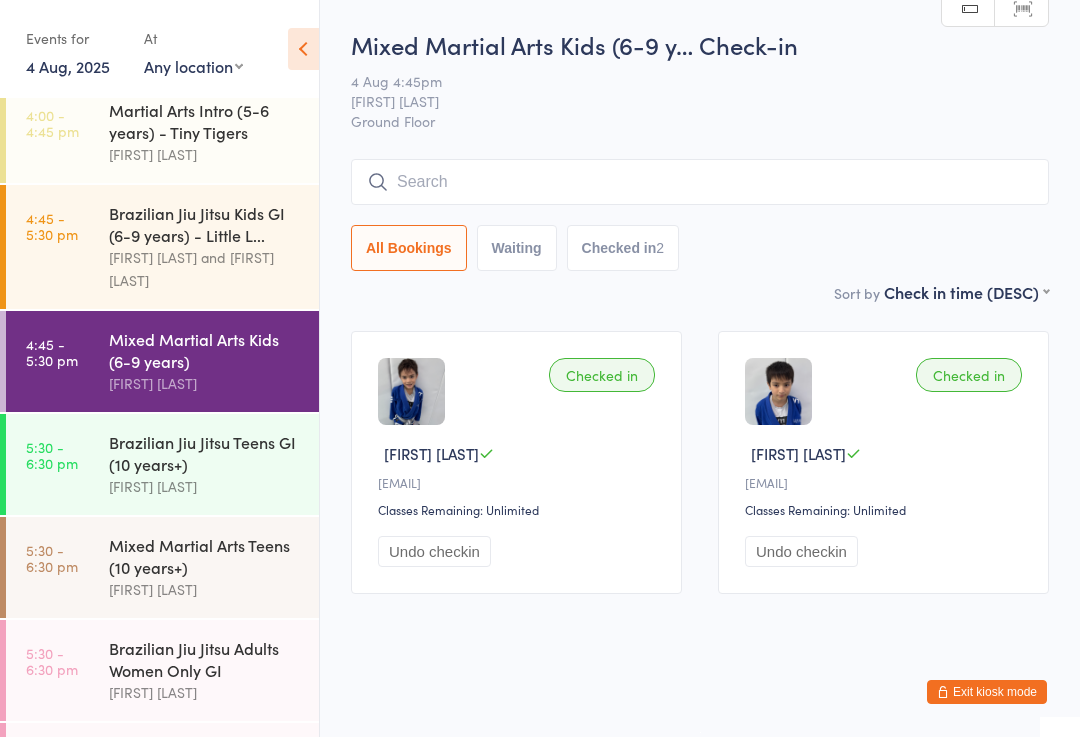 click on "Waiting" at bounding box center [517, 248] 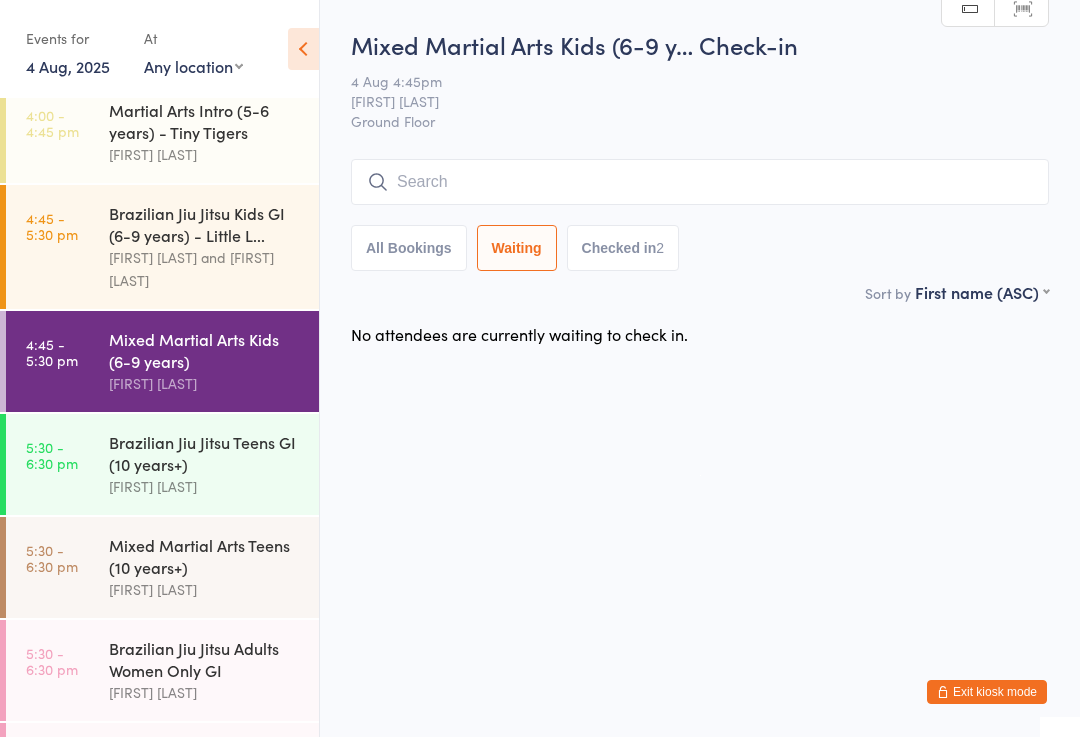 click on "Checked in  2" at bounding box center [623, 248] 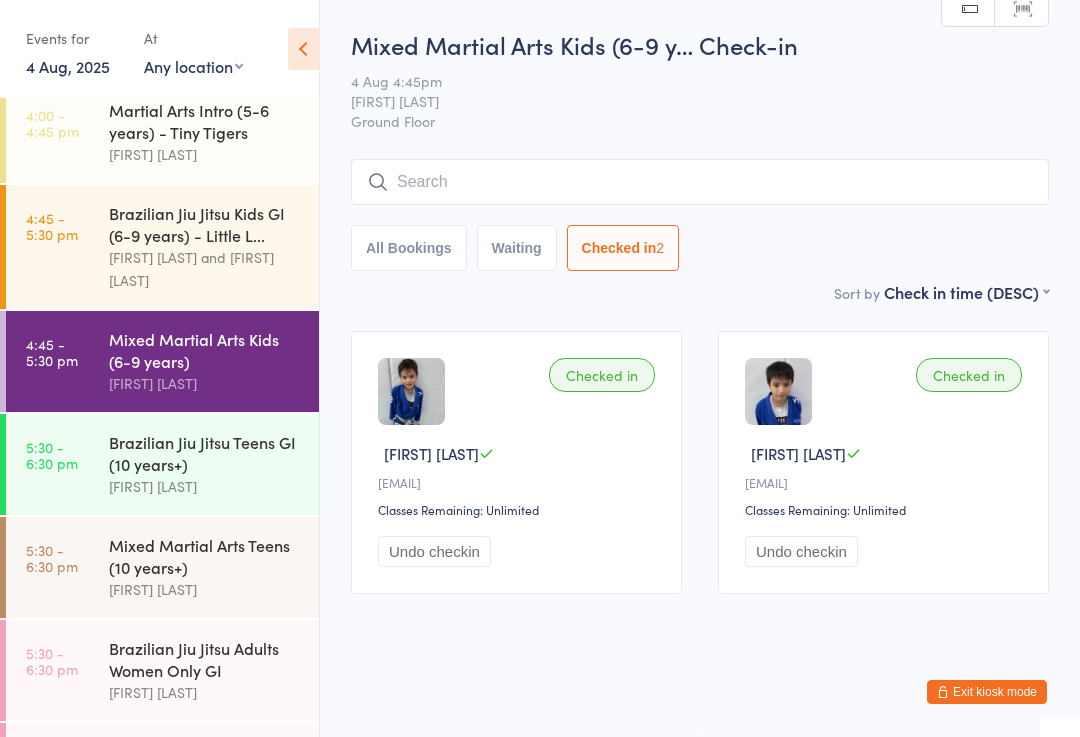 click on "All Bookings" at bounding box center [409, 248] 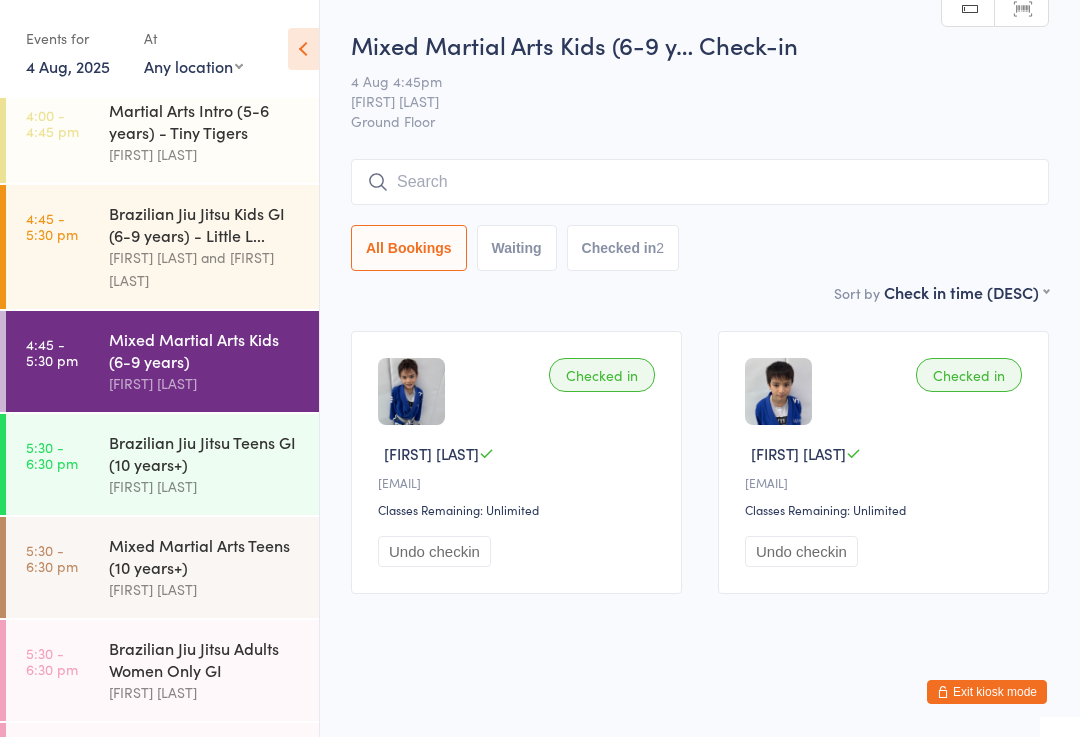 click at bounding box center [700, 182] 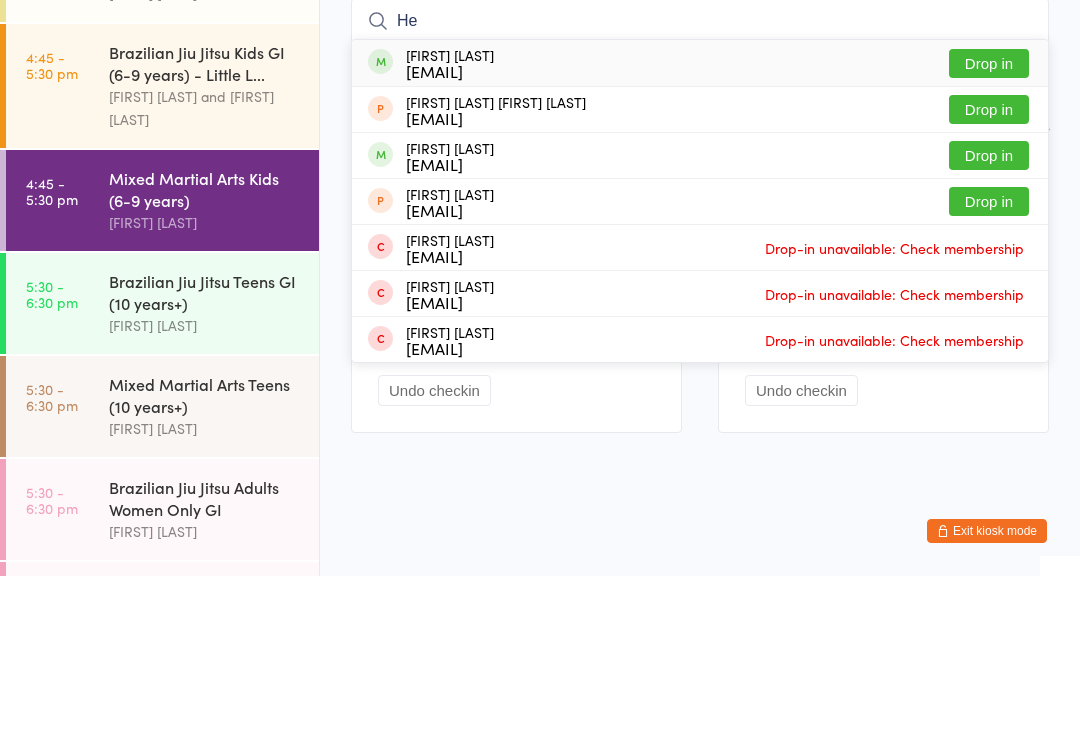 type on "H" 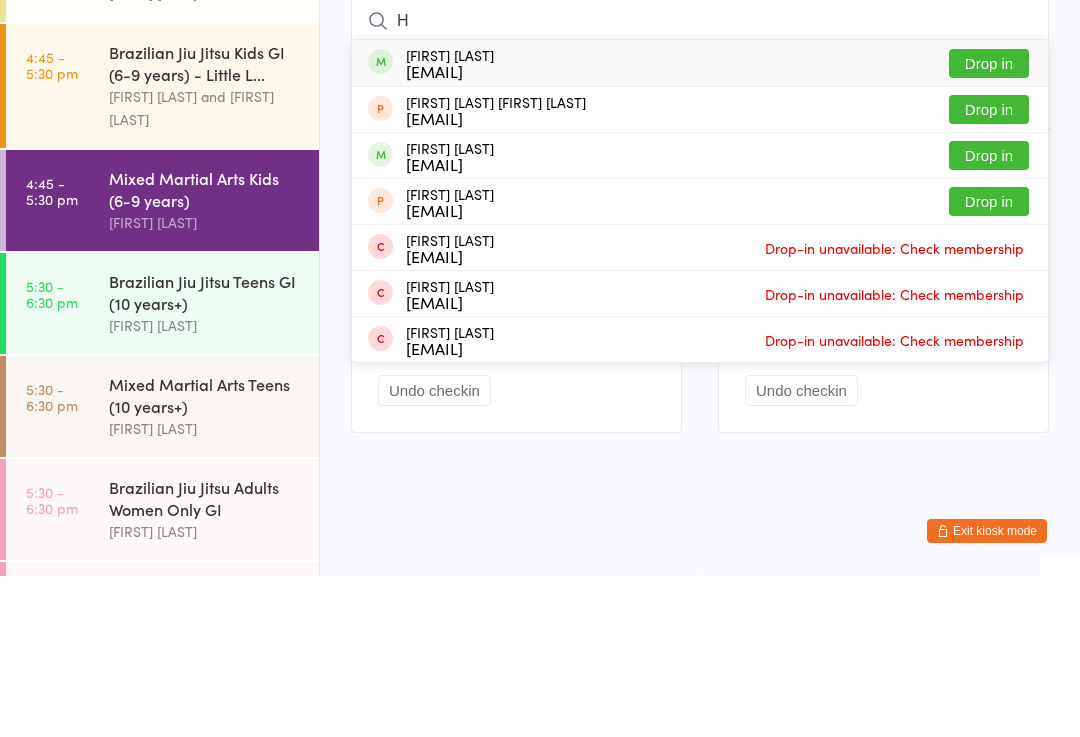 type 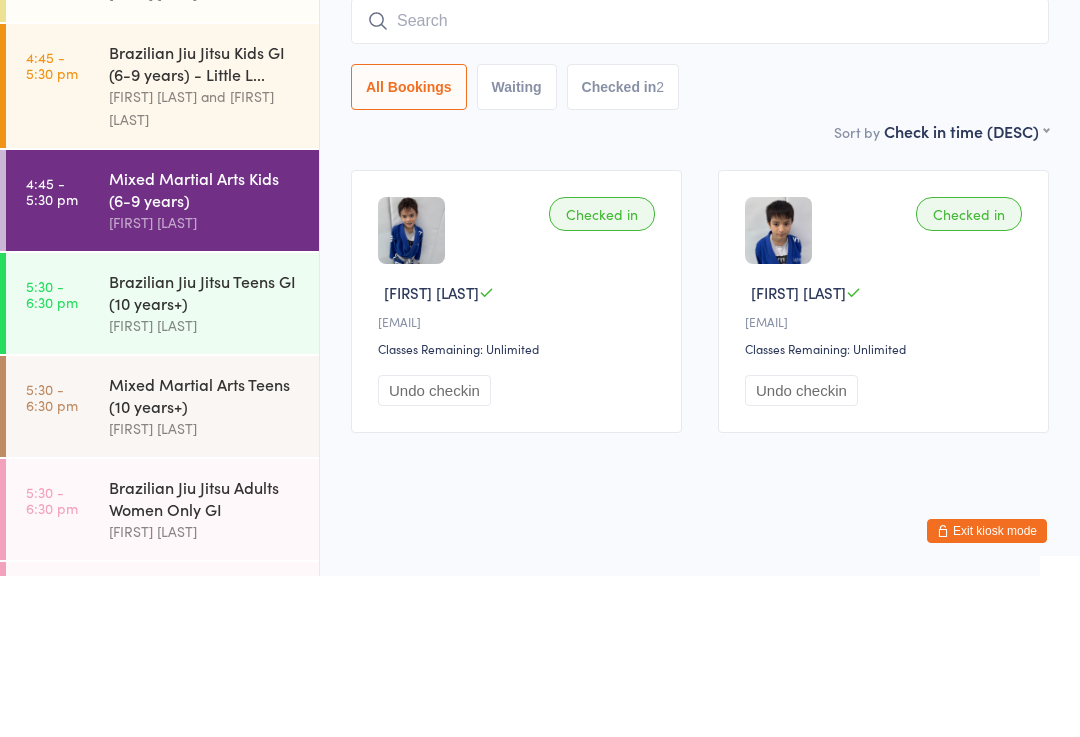 scroll, scrollTop: 21, scrollLeft: 0, axis: vertical 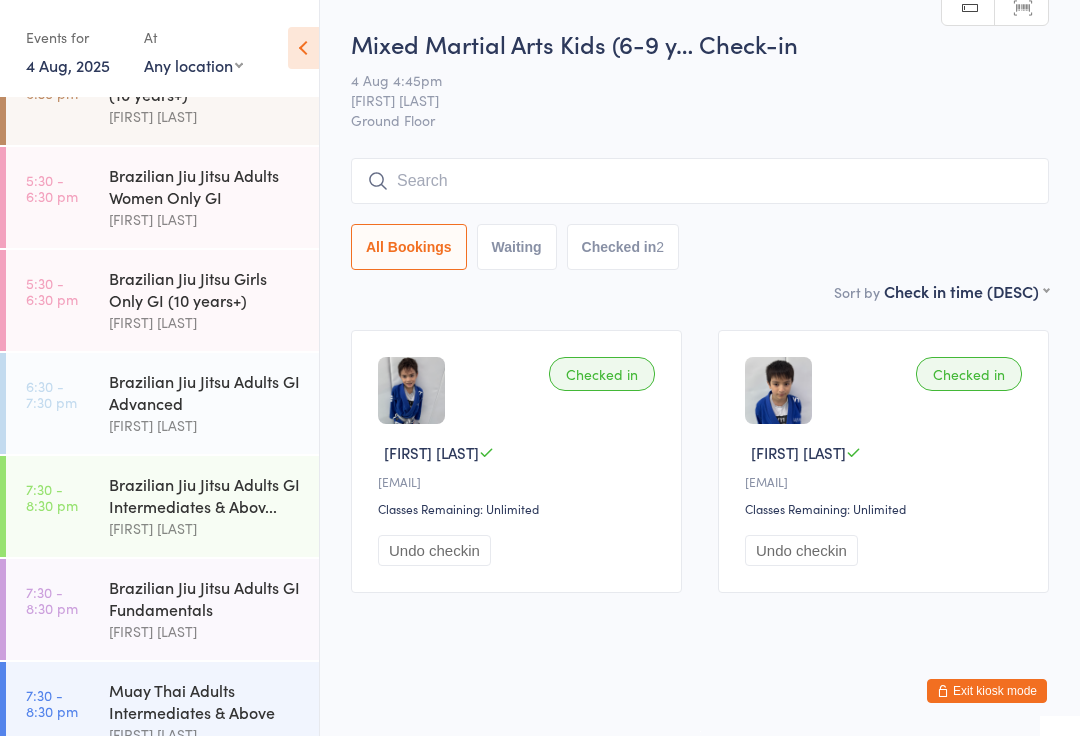 click on "Brazilian Jiu Jitsu Adults GI Advanced" at bounding box center [205, 393] 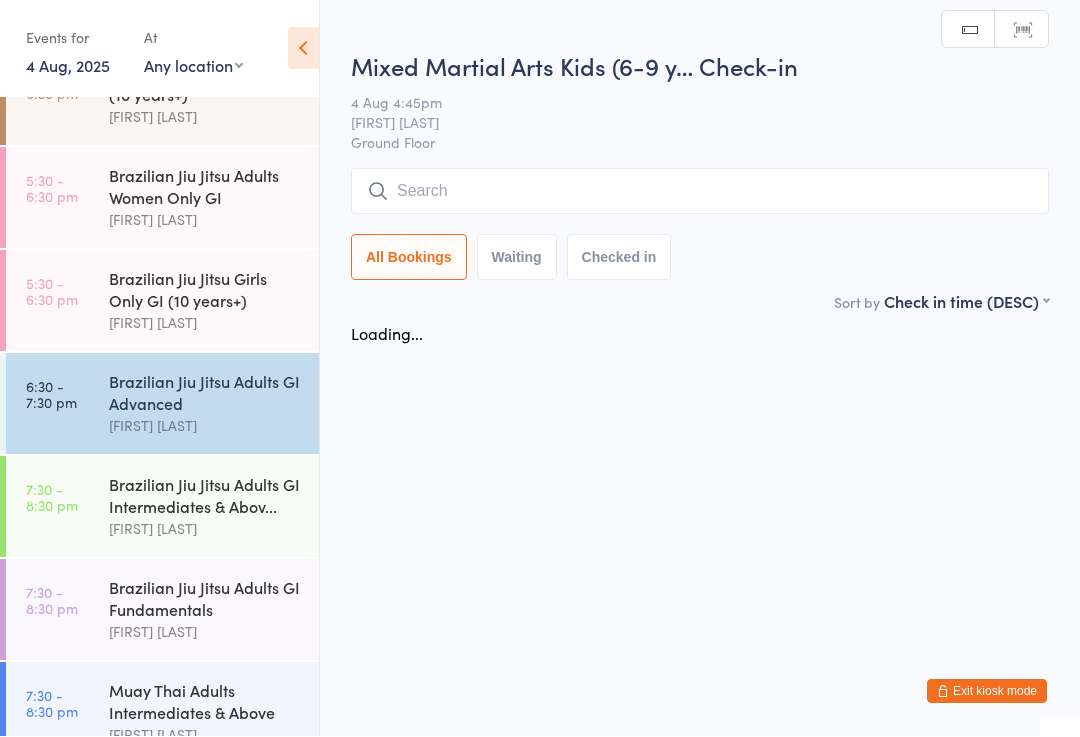 scroll, scrollTop: 1, scrollLeft: 0, axis: vertical 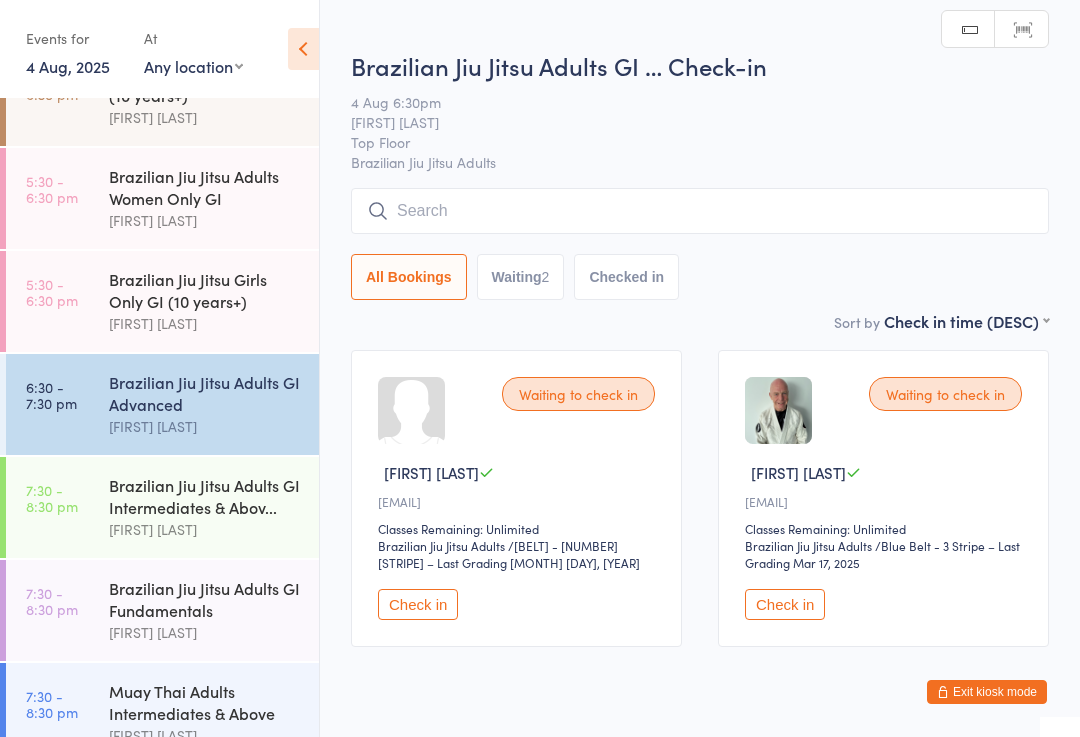 click on "Check in" at bounding box center (785, 604) 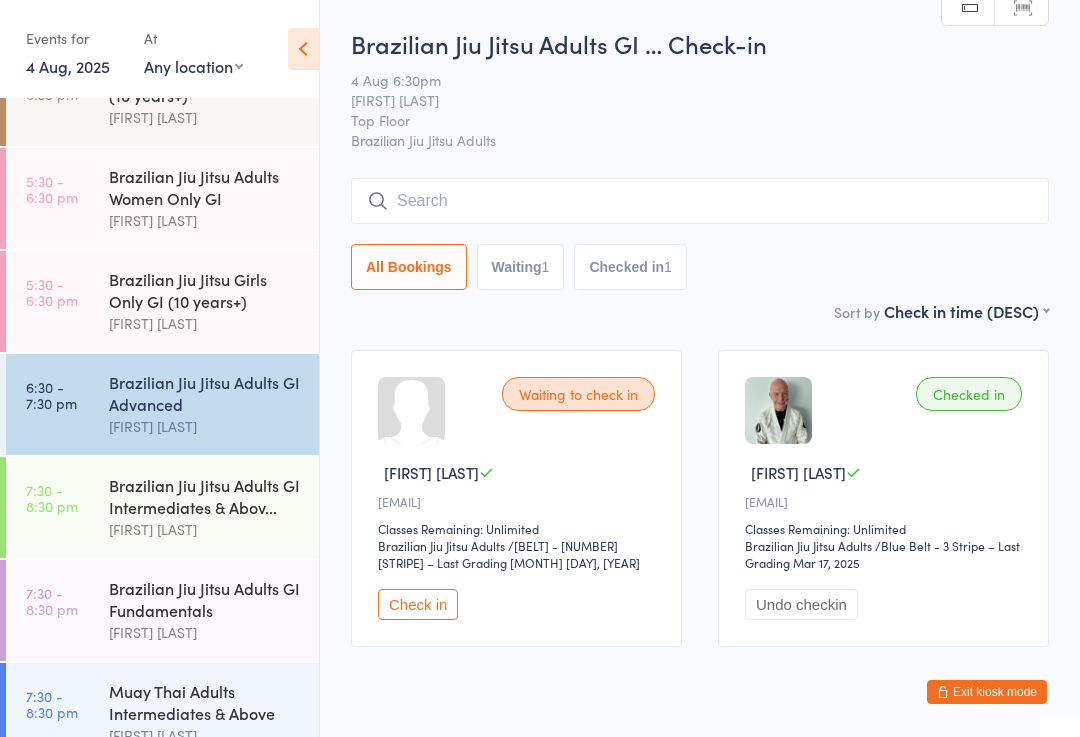 scroll, scrollTop: 0, scrollLeft: 0, axis: both 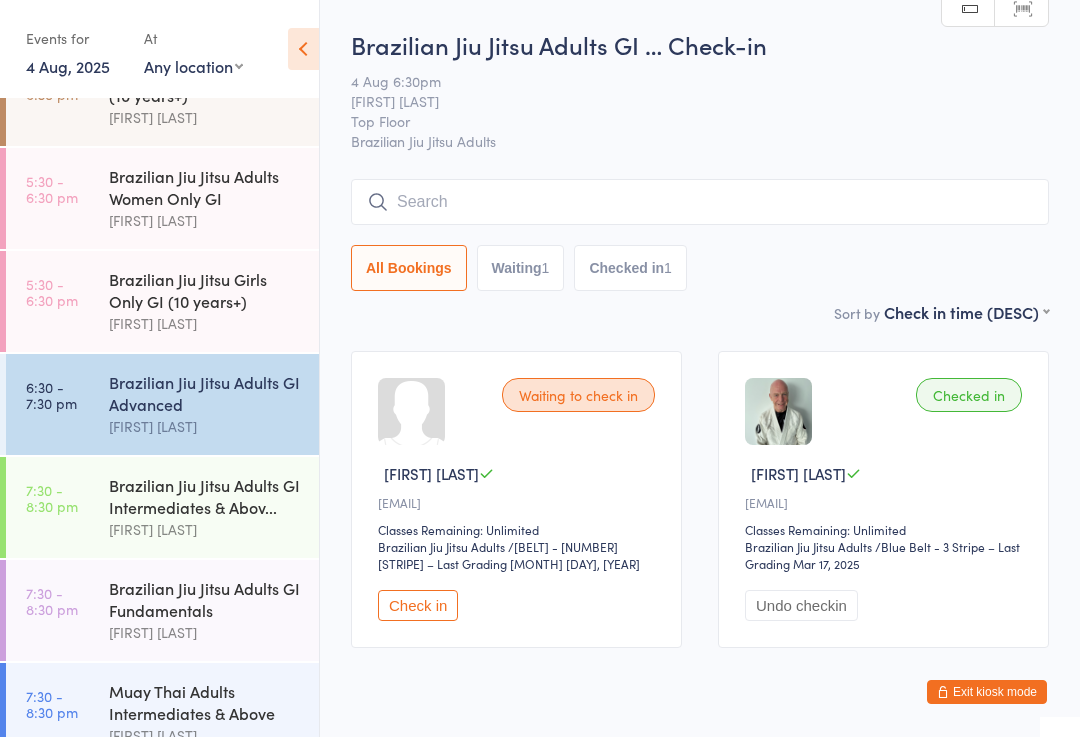click at bounding box center [700, 202] 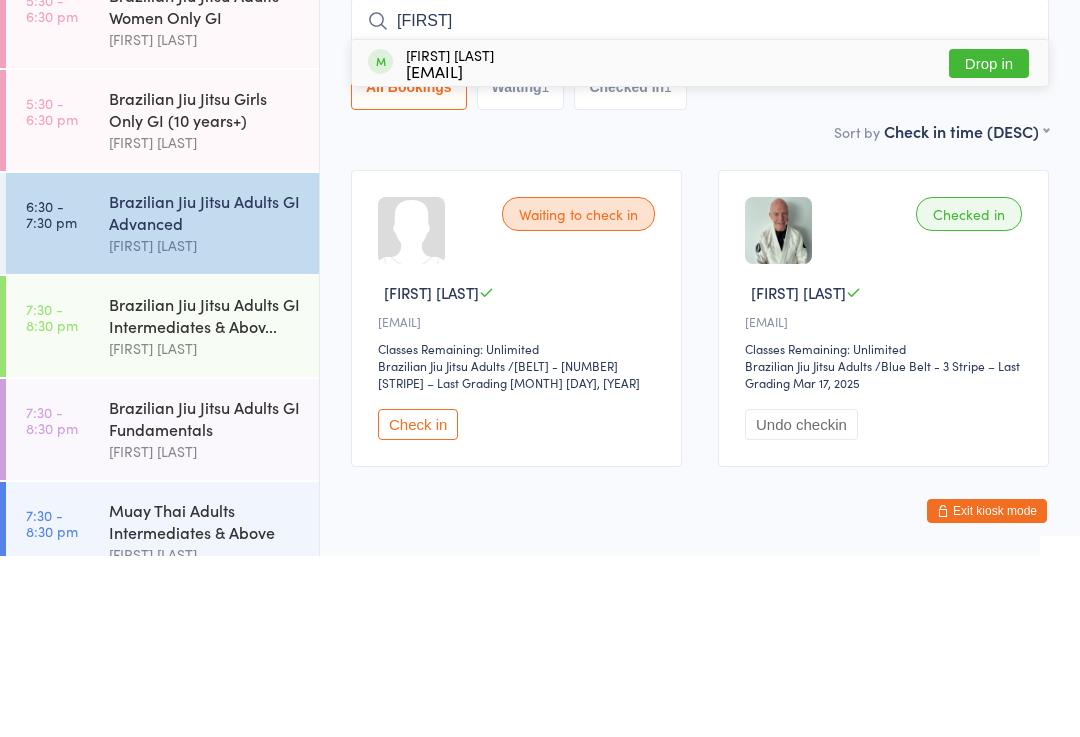 type on "[FIRST]" 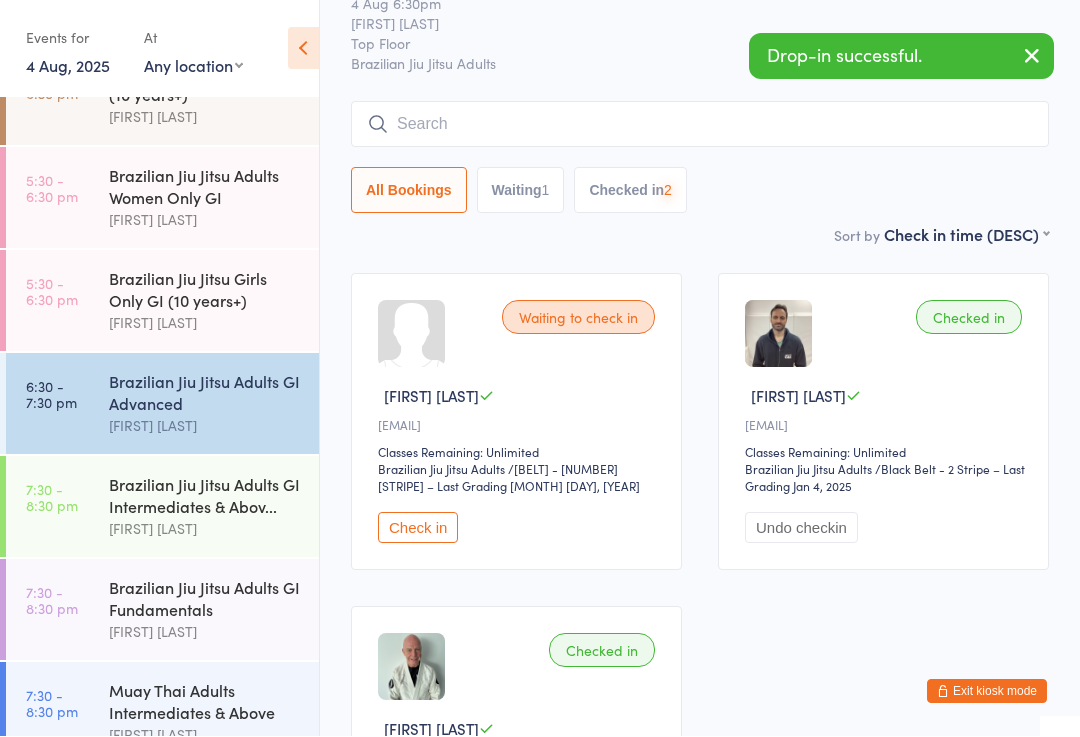 scroll, scrollTop: 78, scrollLeft: 0, axis: vertical 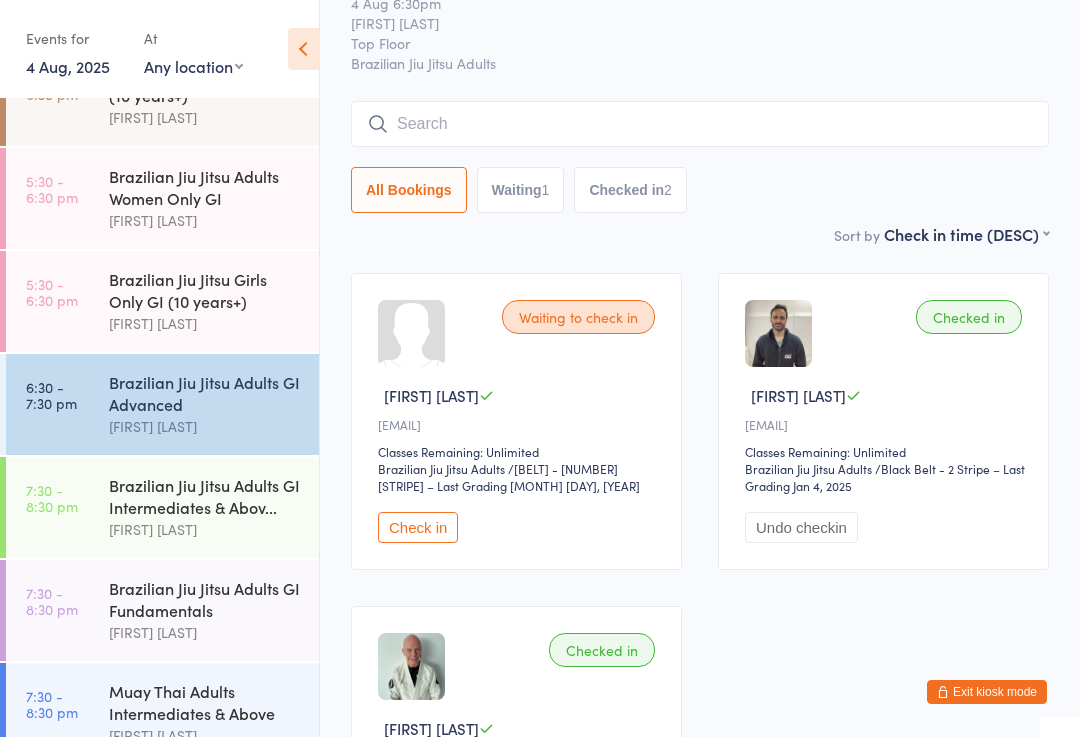 click at bounding box center (700, 124) 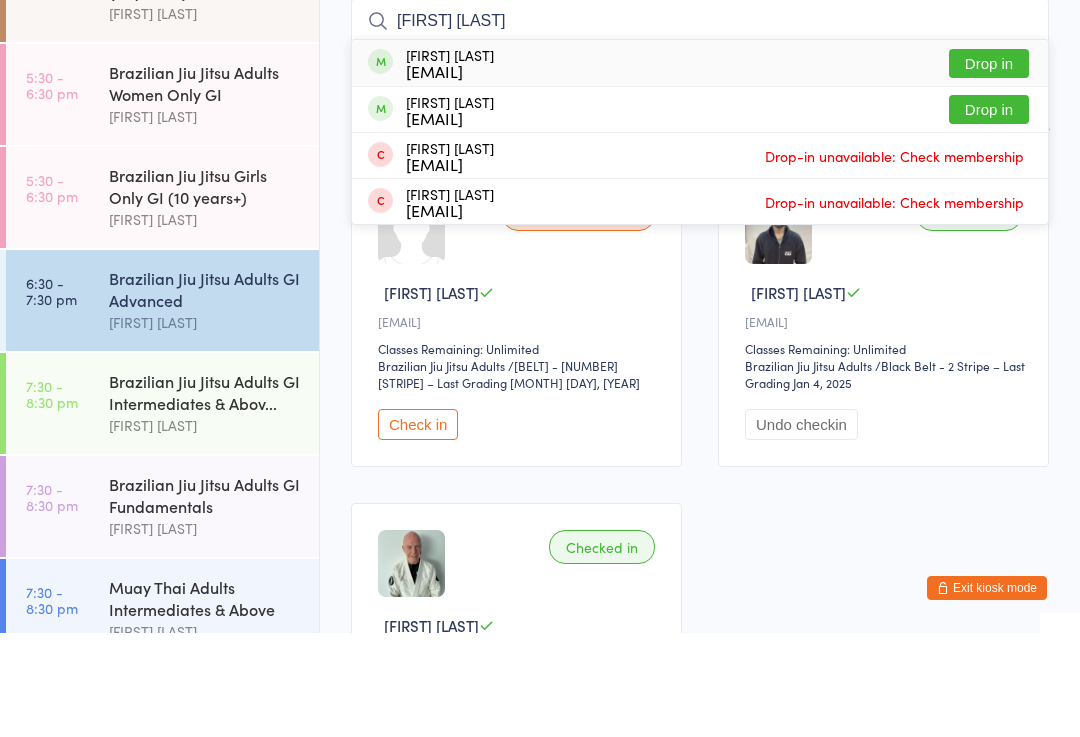type on "[FIRST] [LAST]" 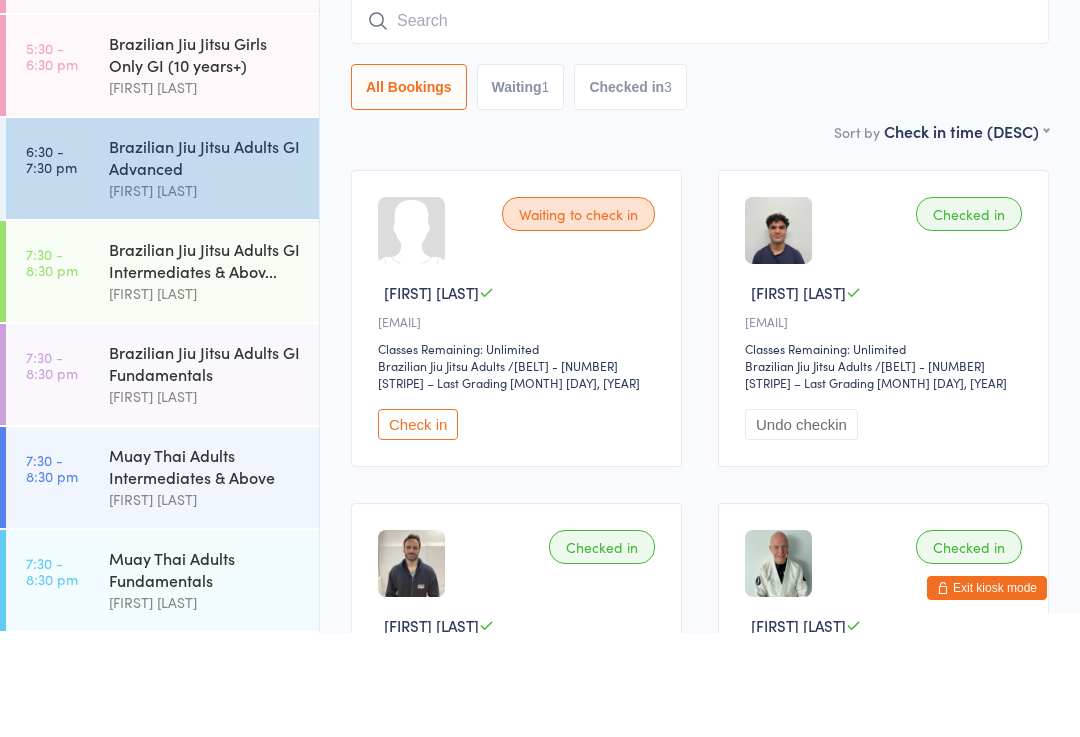 scroll, scrollTop: 668, scrollLeft: 0, axis: vertical 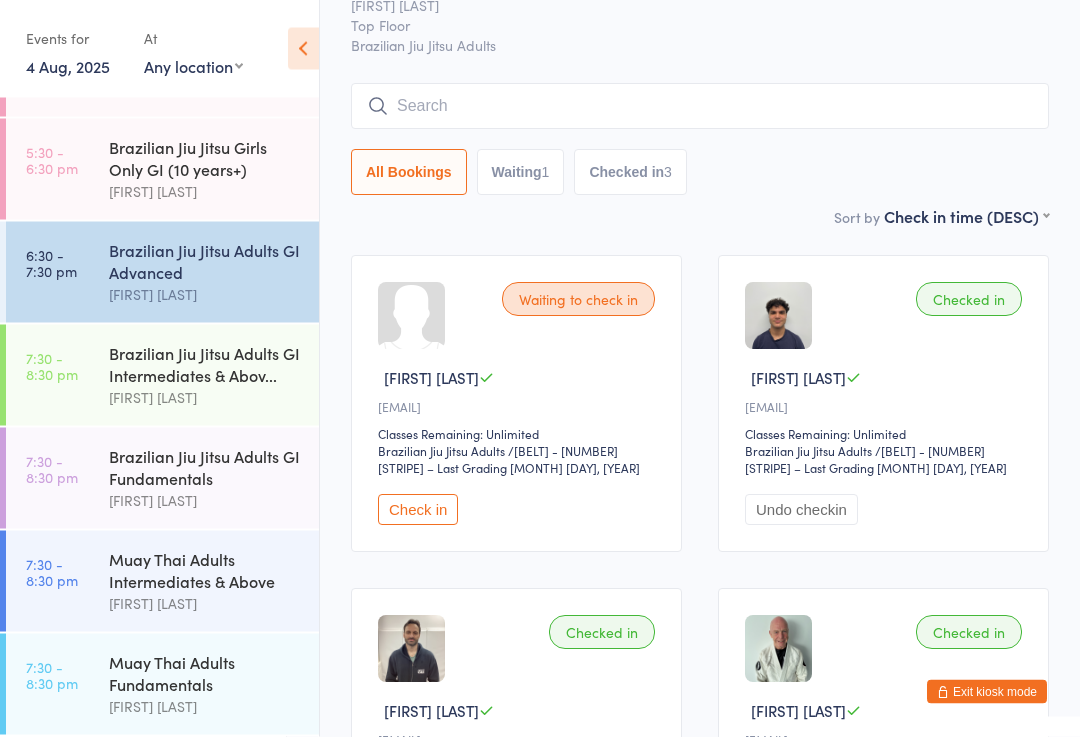 click at bounding box center [700, 107] 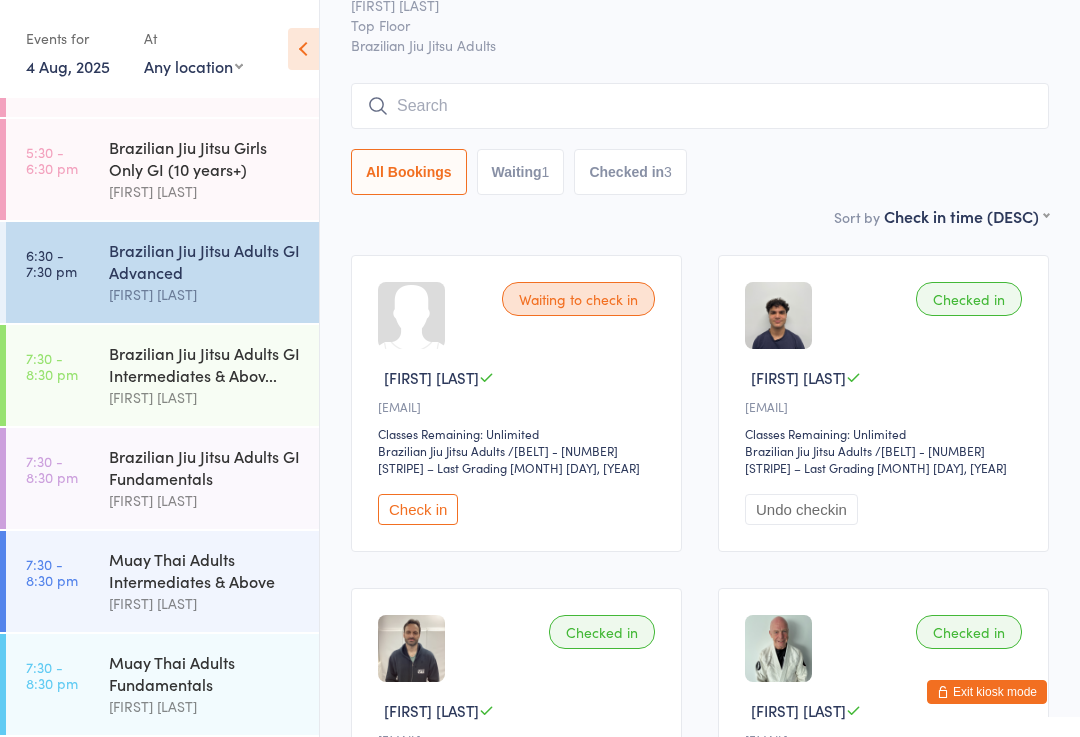 scroll, scrollTop: 95, scrollLeft: 0, axis: vertical 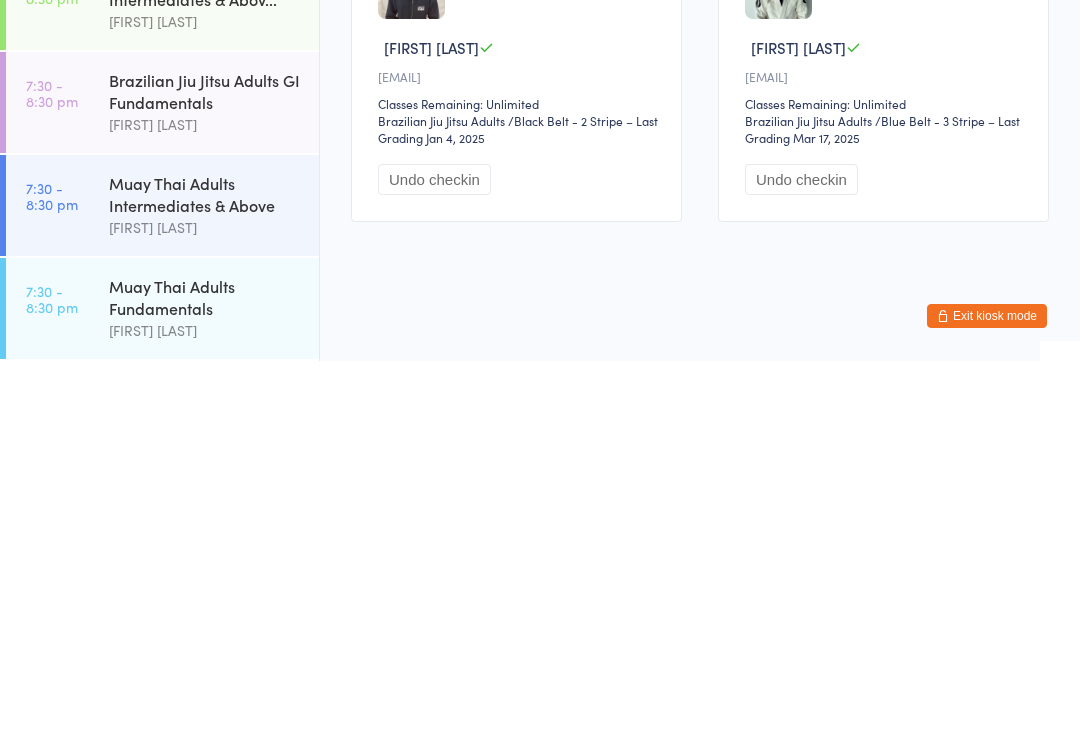 click on "Muay Thai Adults Fundamentals" at bounding box center [205, 673] 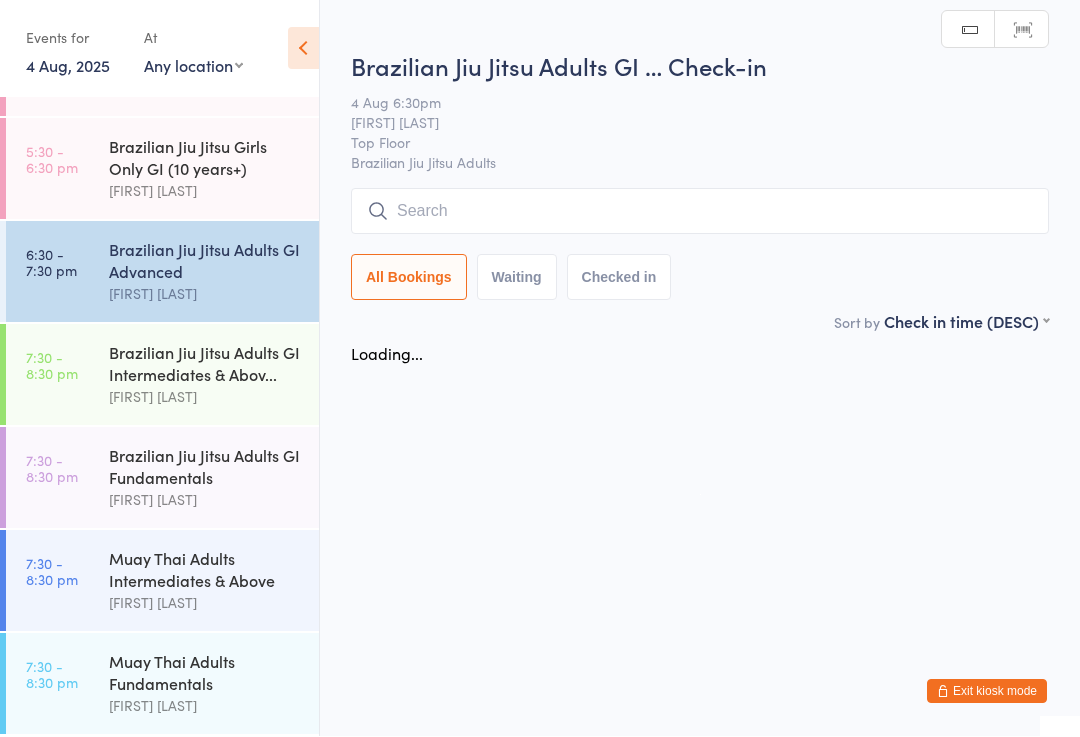 scroll, scrollTop: 1, scrollLeft: 0, axis: vertical 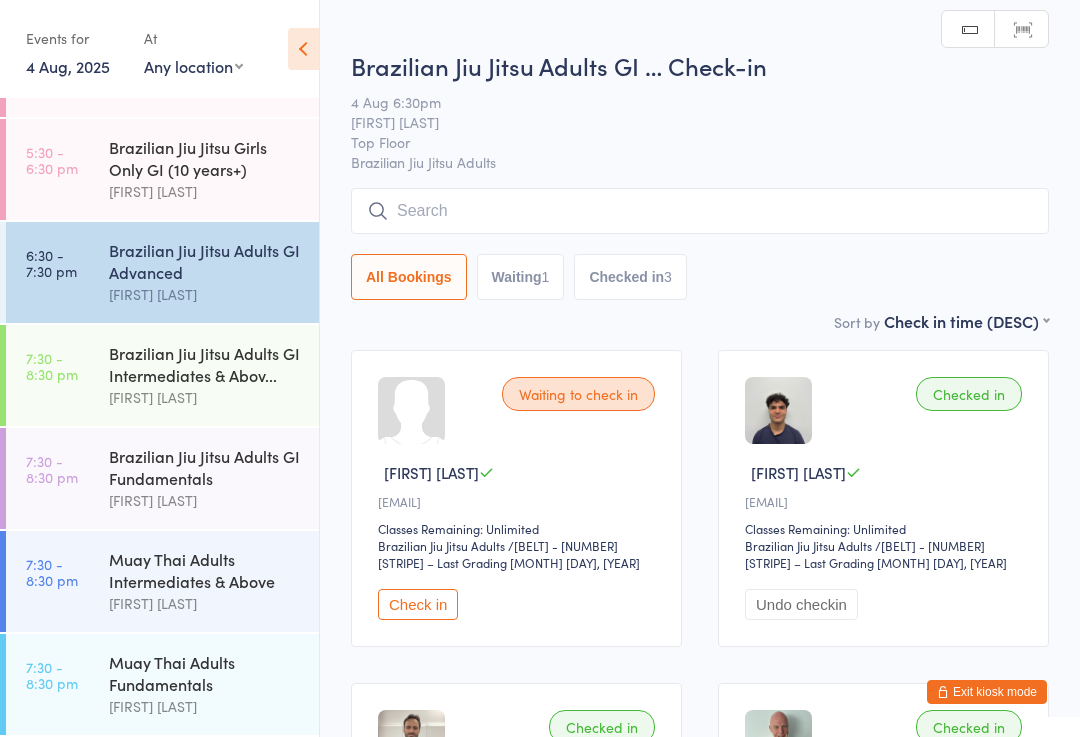 click on "Muay Thai Adults Fundamentals [FIRST] [LAST]" at bounding box center (214, 684) 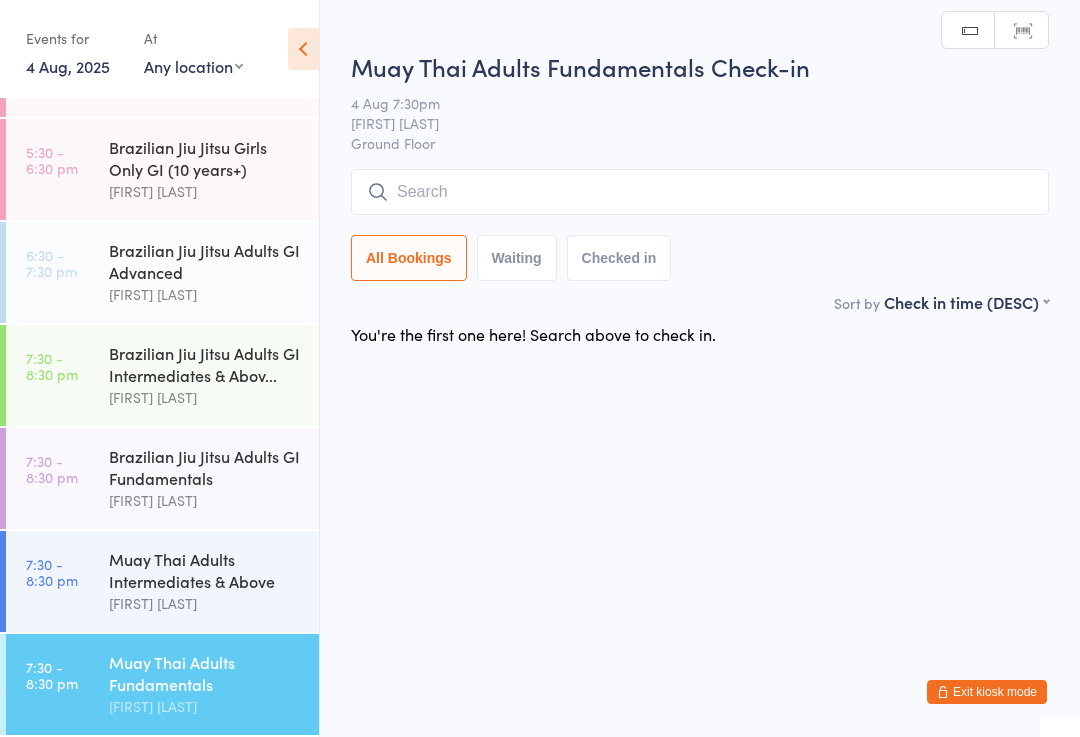 click at bounding box center (700, 192) 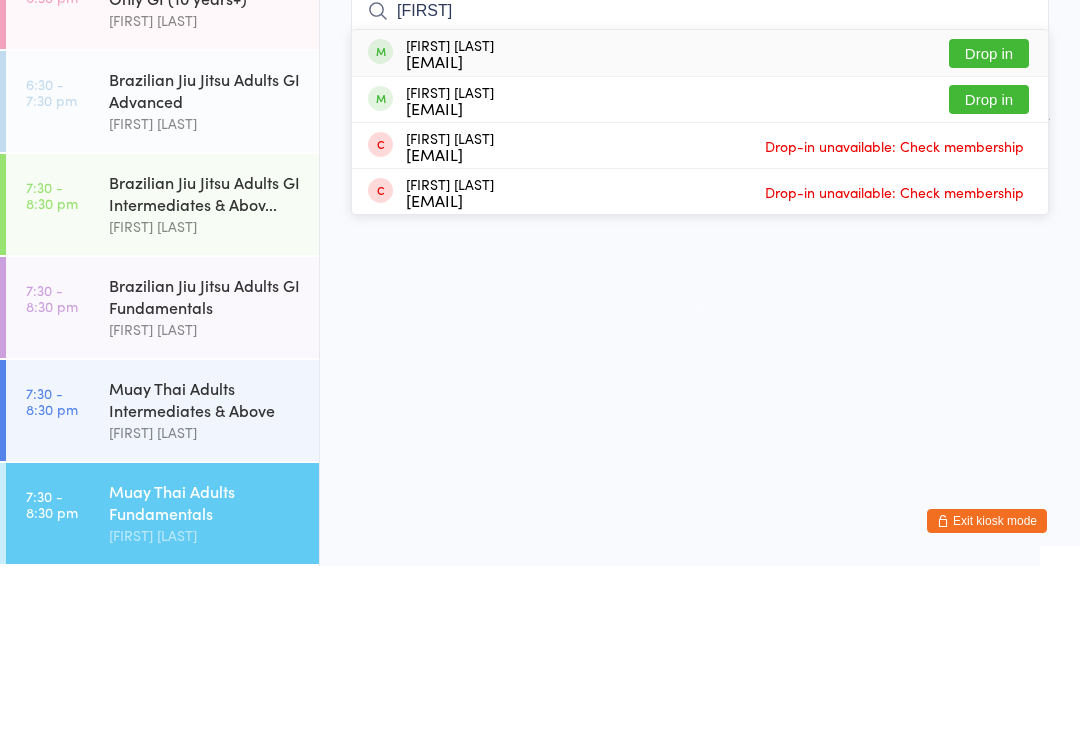 type on "[FIRST]" 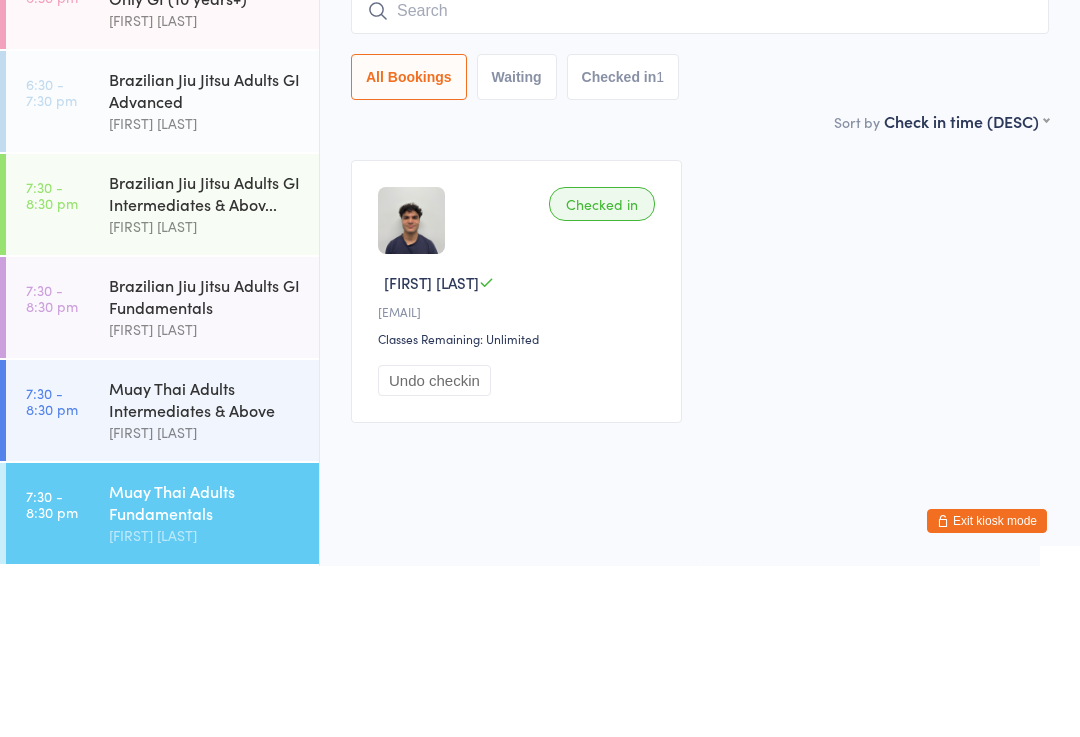 click on "Brazilian Jiu Jitsu Adults GI Intermediates & Abov..." at bounding box center [205, 364] 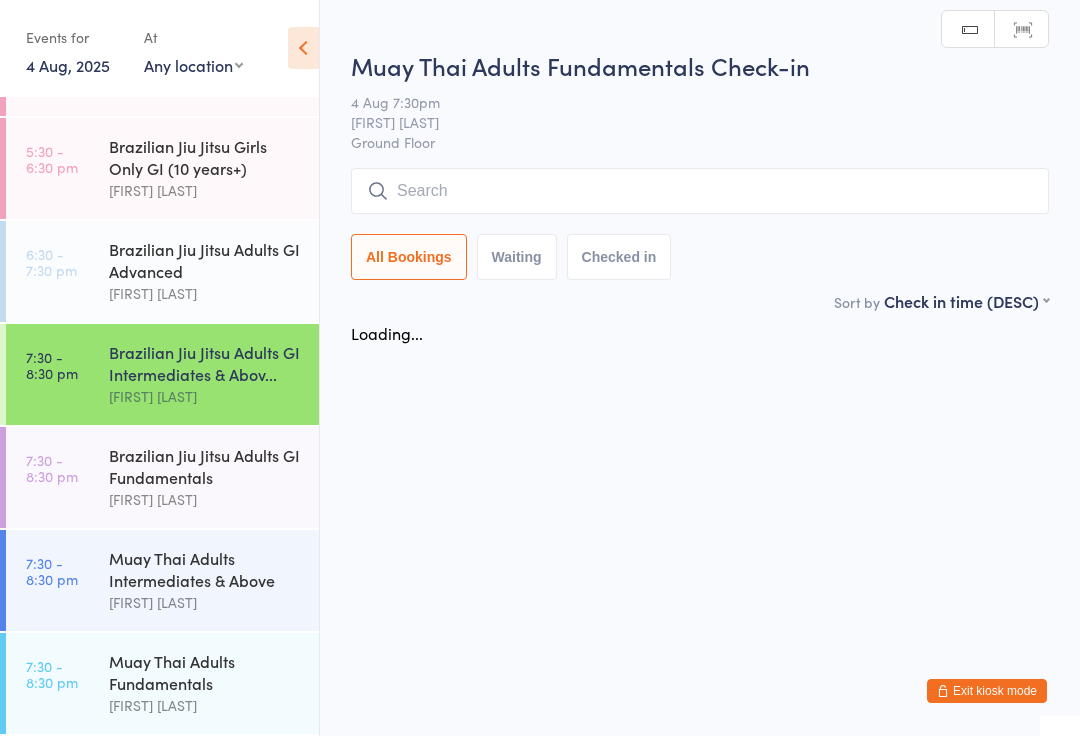 scroll, scrollTop: 1, scrollLeft: 0, axis: vertical 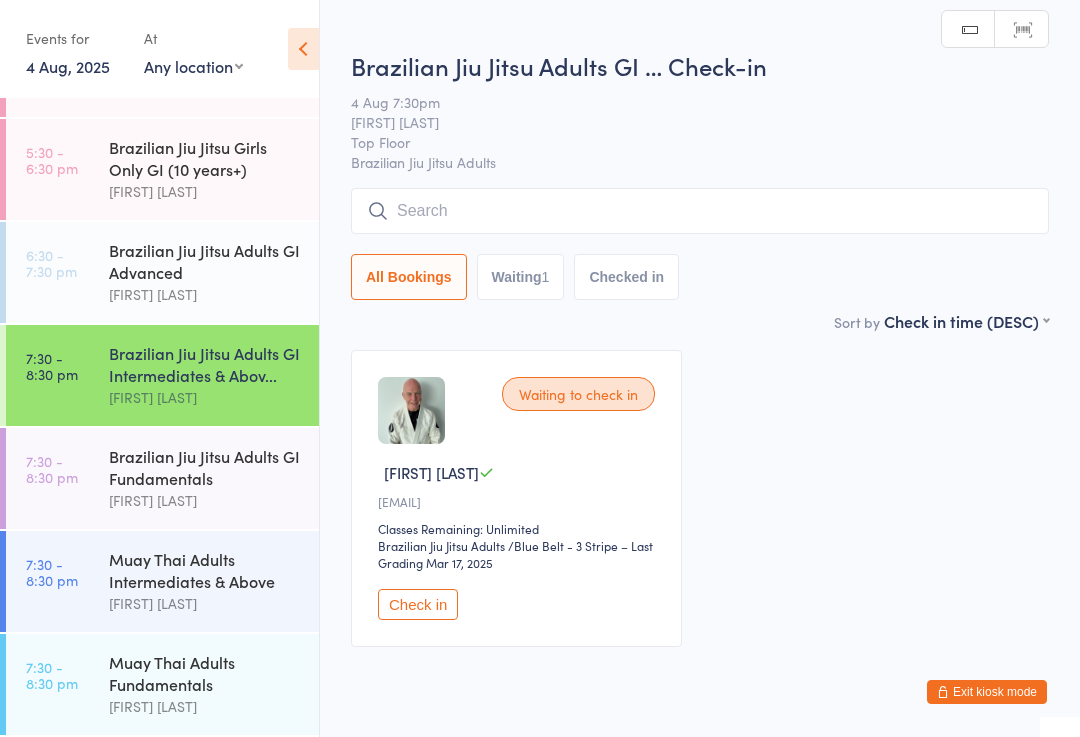 click at bounding box center (700, 211) 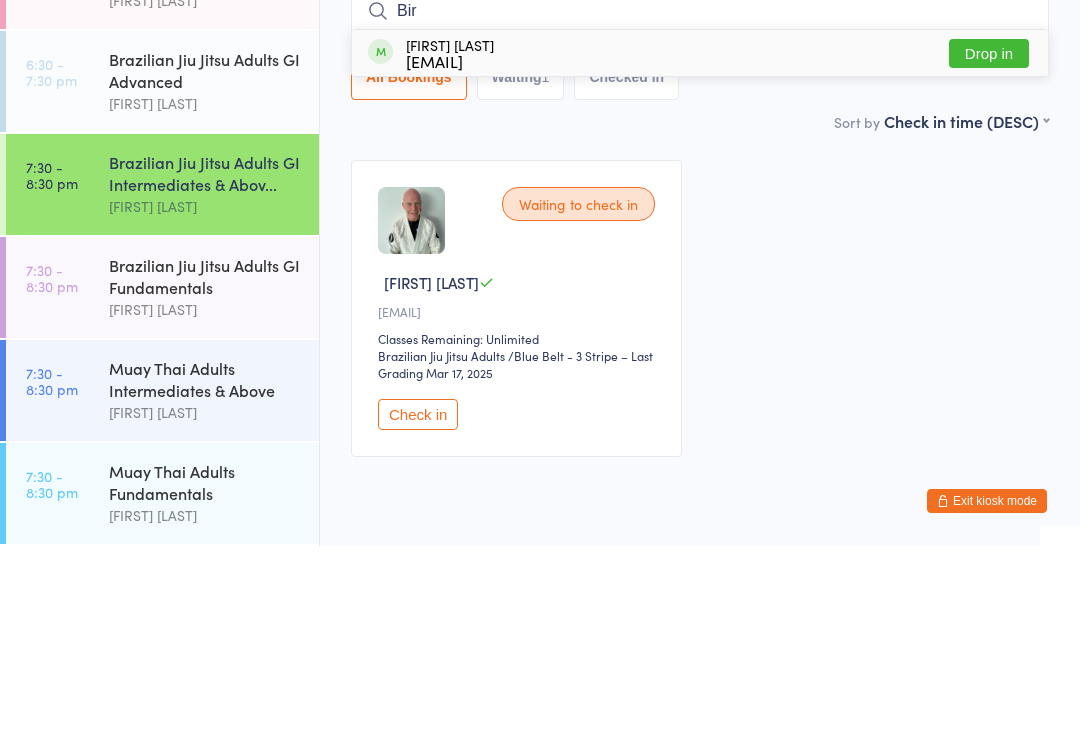 type on "Bir" 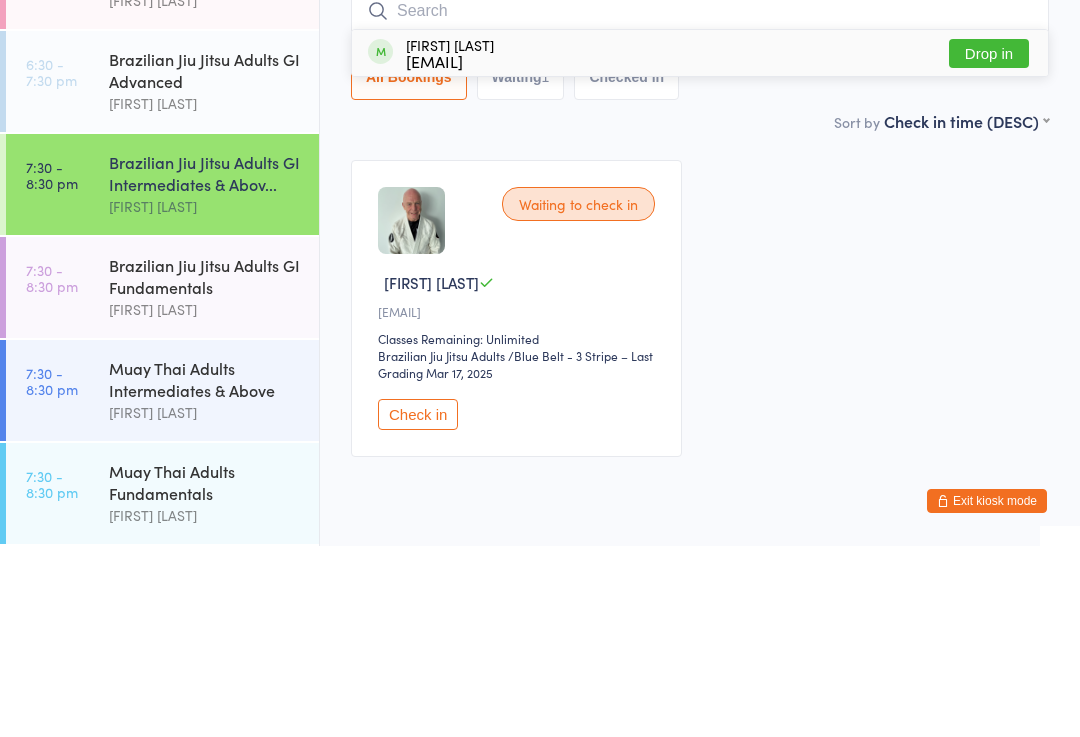 scroll, scrollTop: 77, scrollLeft: 0, axis: vertical 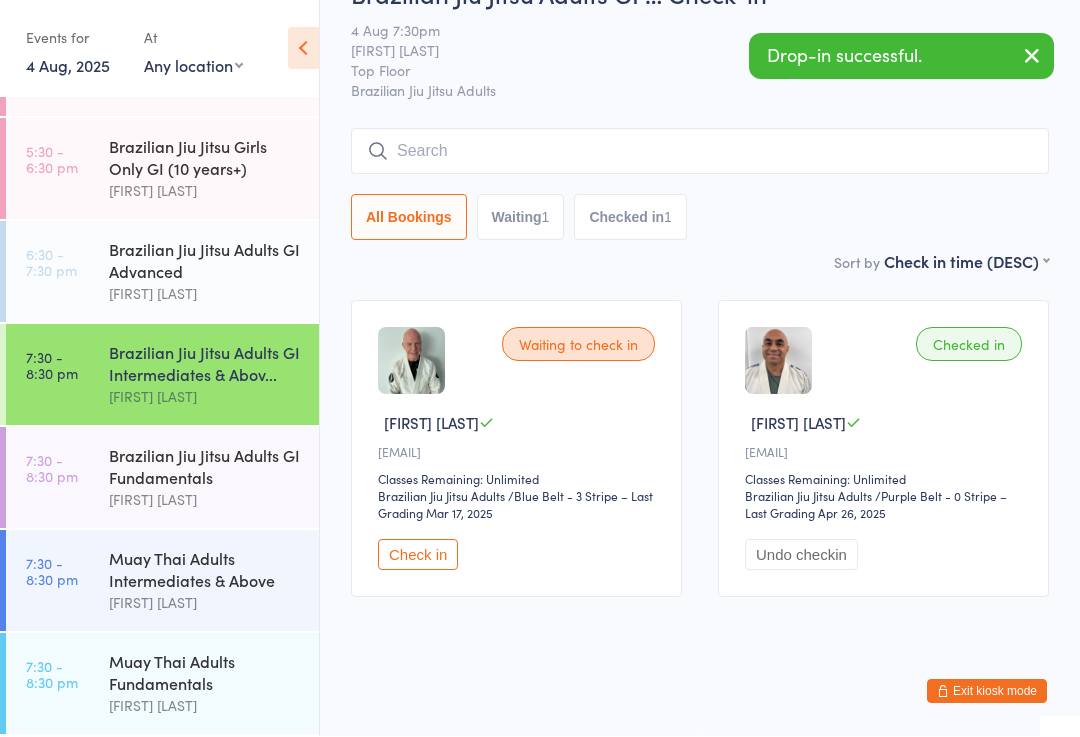 click on "Undo checkin" at bounding box center [801, 555] 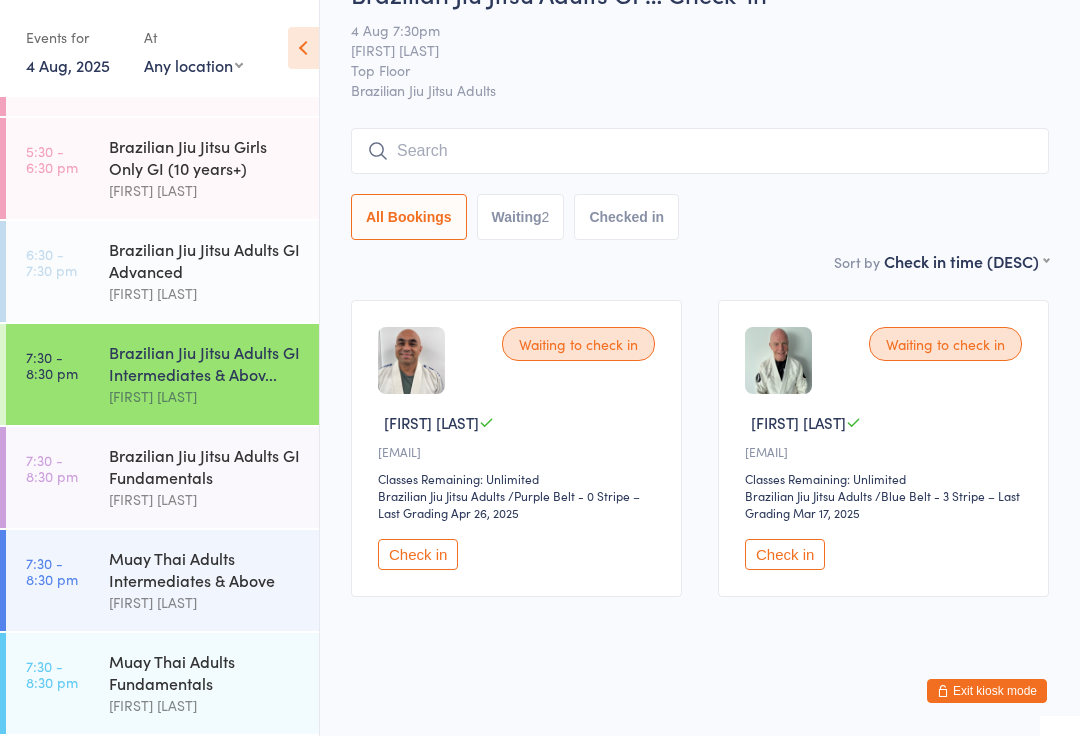 click on "Brazilian Jiu Jitsu Adults GI Advanced" at bounding box center [205, 261] 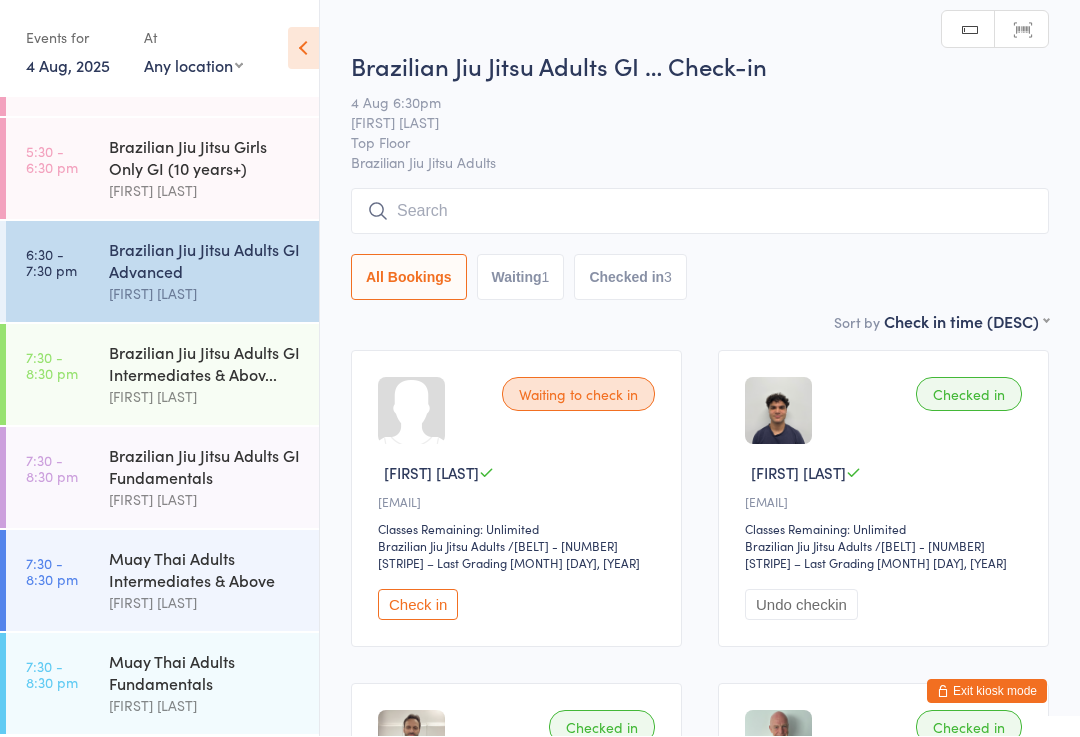 scroll, scrollTop: 1, scrollLeft: 0, axis: vertical 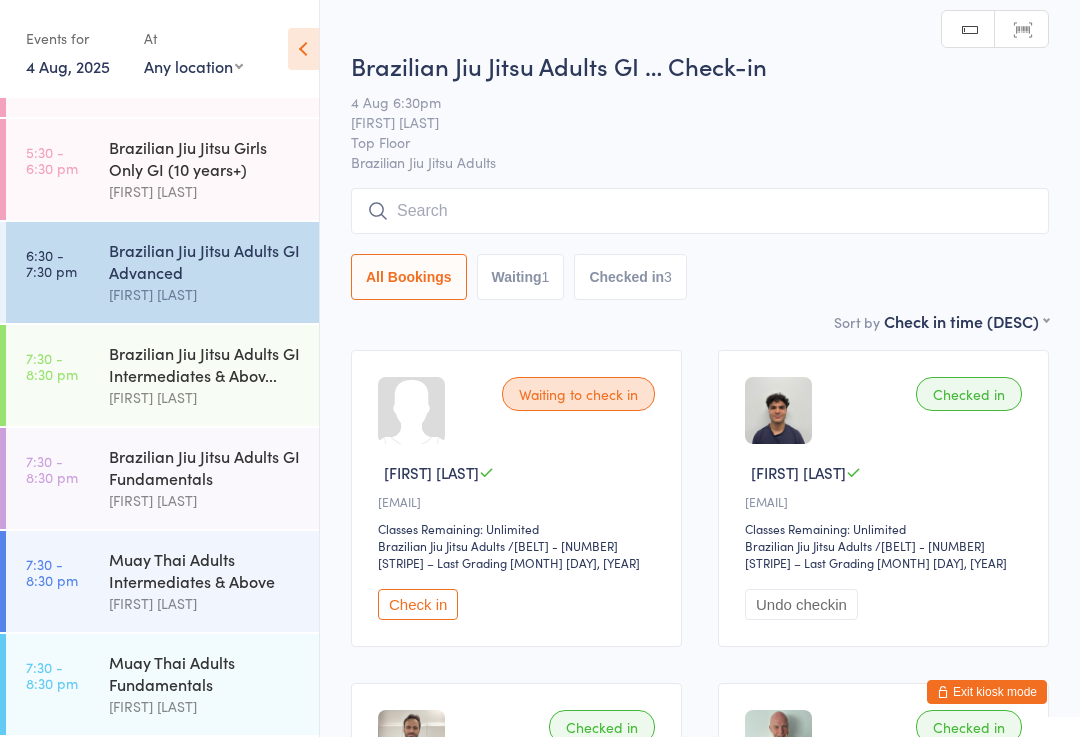click at bounding box center [700, 211] 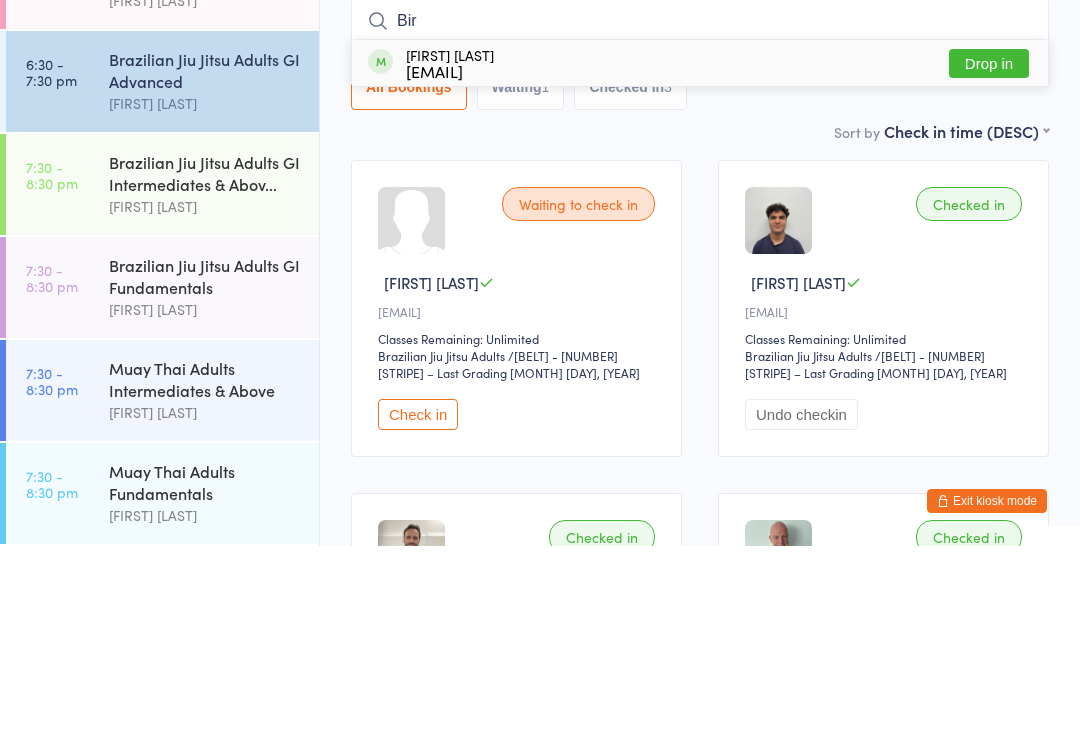 type on "Bir" 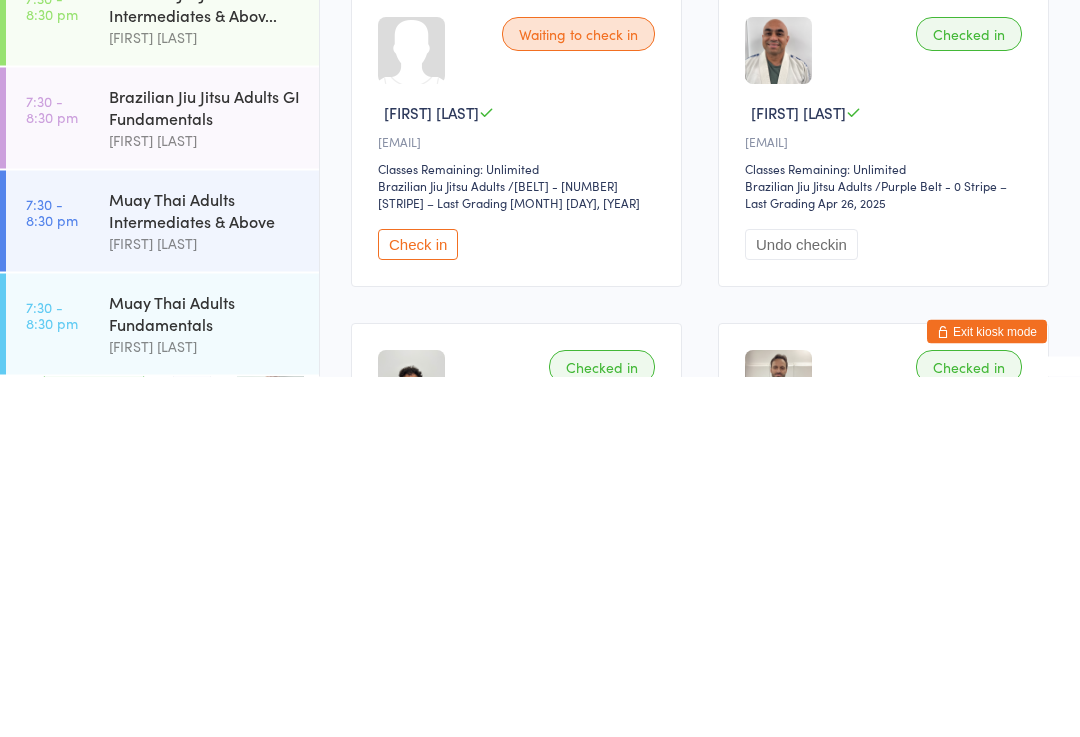scroll, scrollTop: 635, scrollLeft: 0, axis: vertical 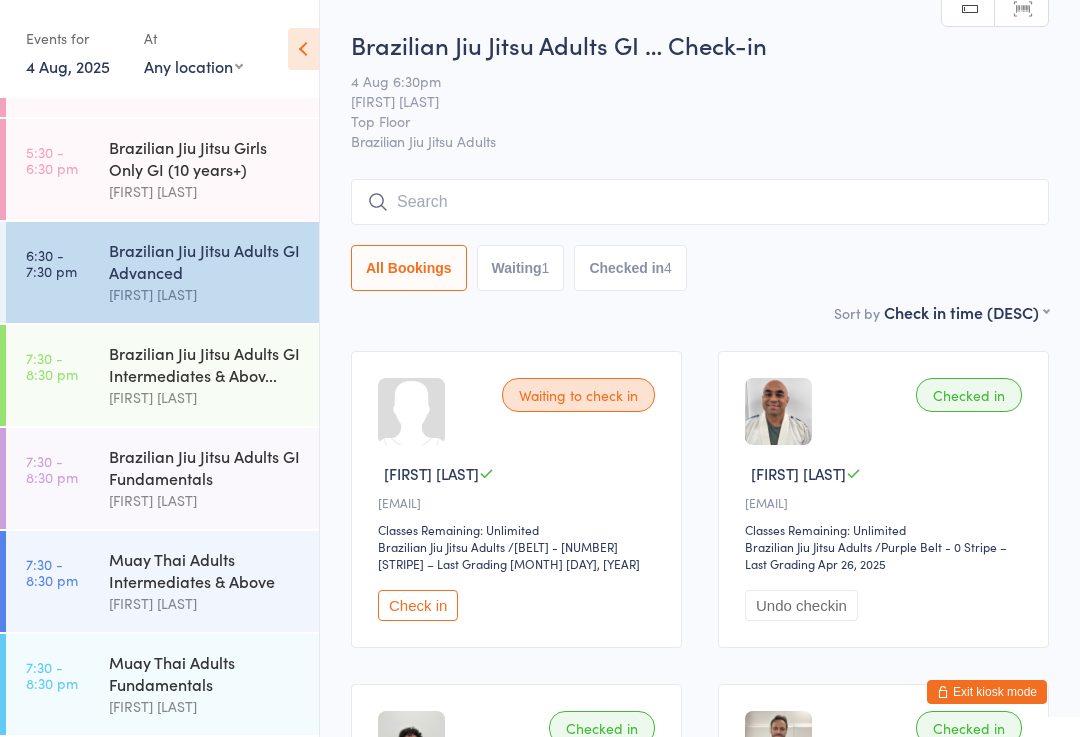 click on "Brazilian Jiu Jitsu Adults GI … Check-in 4 Aug 6:30pm  [FIRST] [LAST]  Top Floor  Brazilian Jiu Jitsu Adults  Manual search Scanner input All Bookings Waiting  1 Checked in  4" at bounding box center [700, 164] 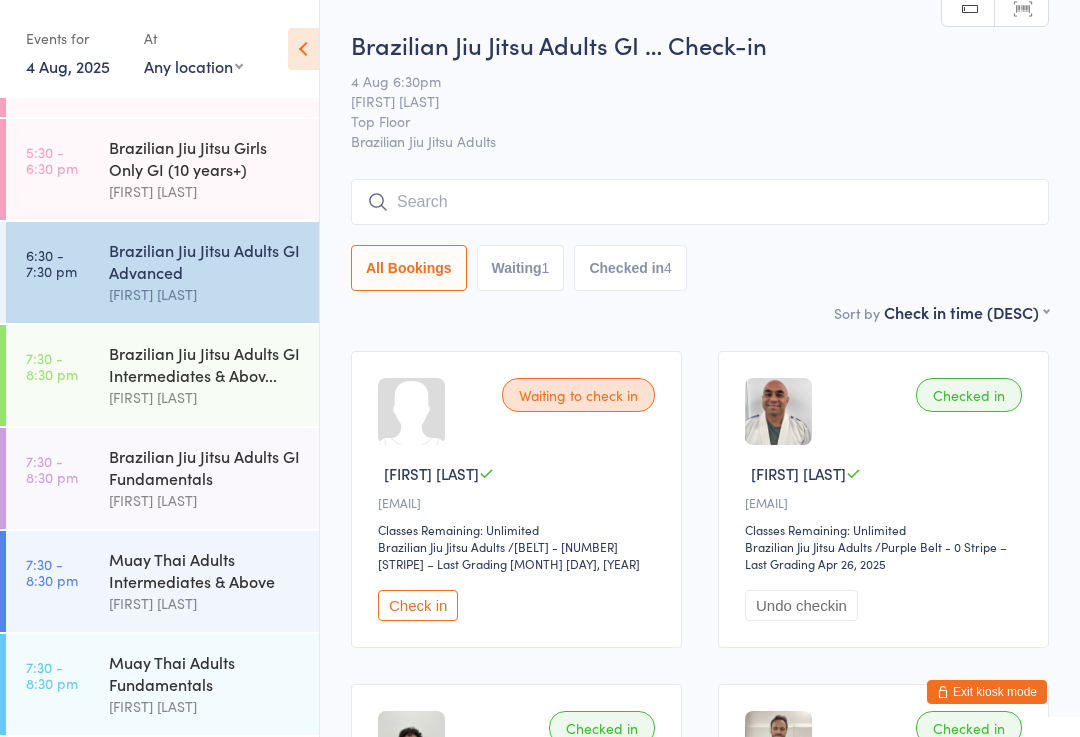click at bounding box center (700, 202) 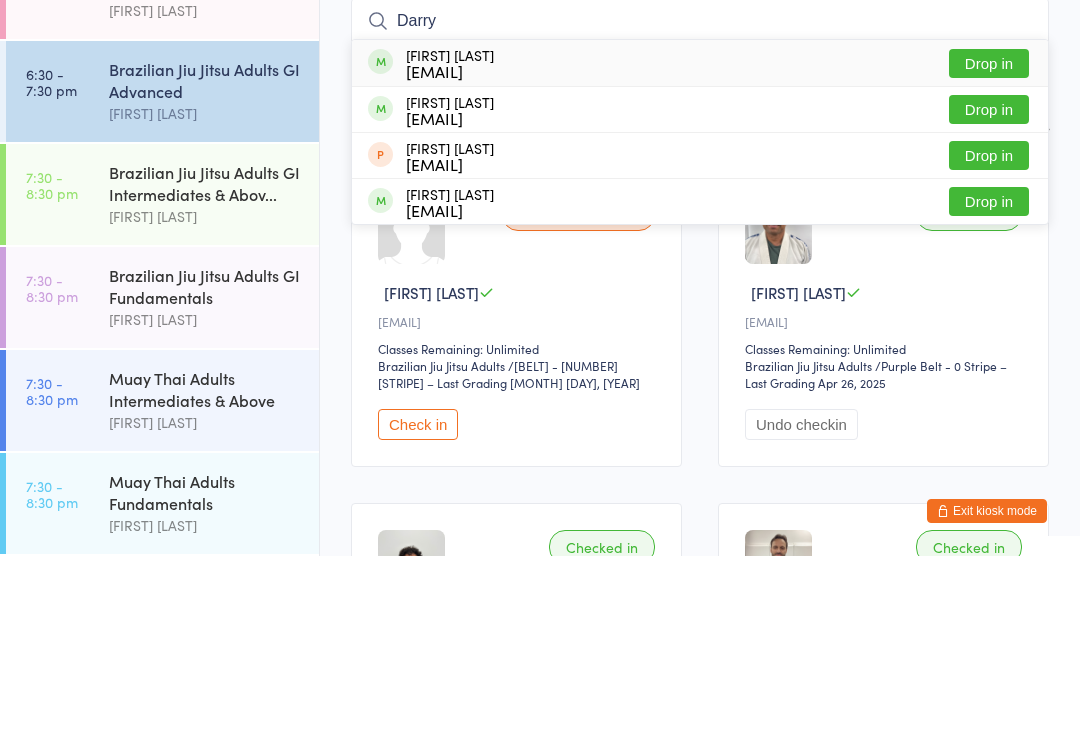 type on "Darry" 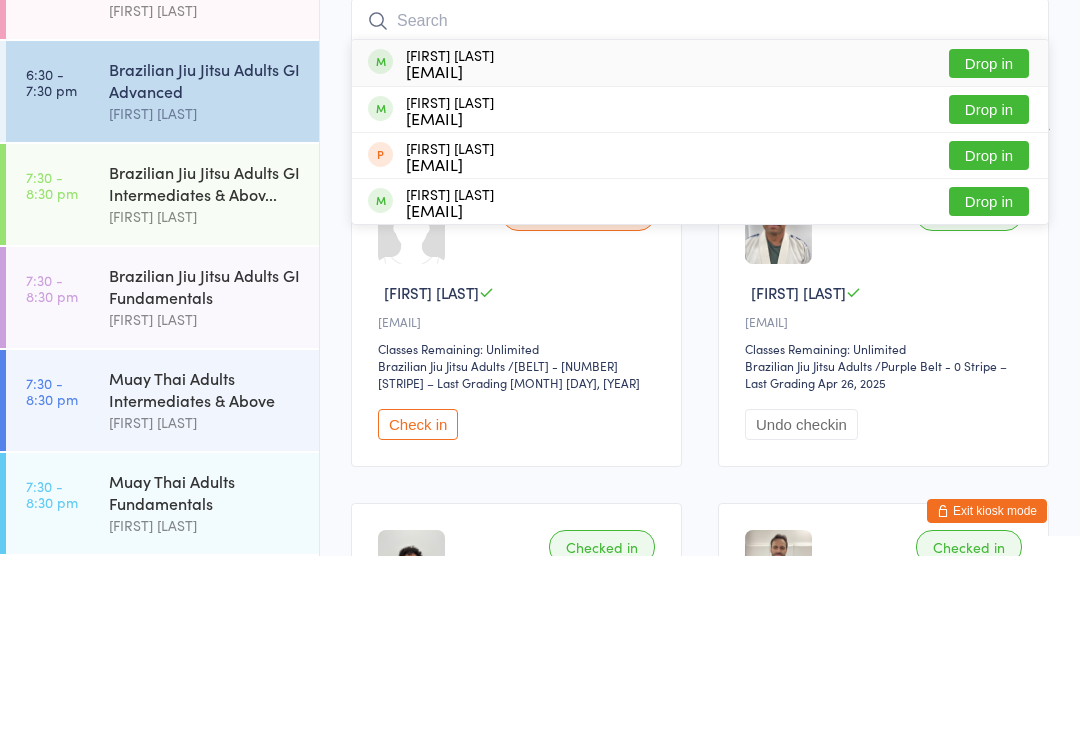 scroll, scrollTop: 181, scrollLeft: 0, axis: vertical 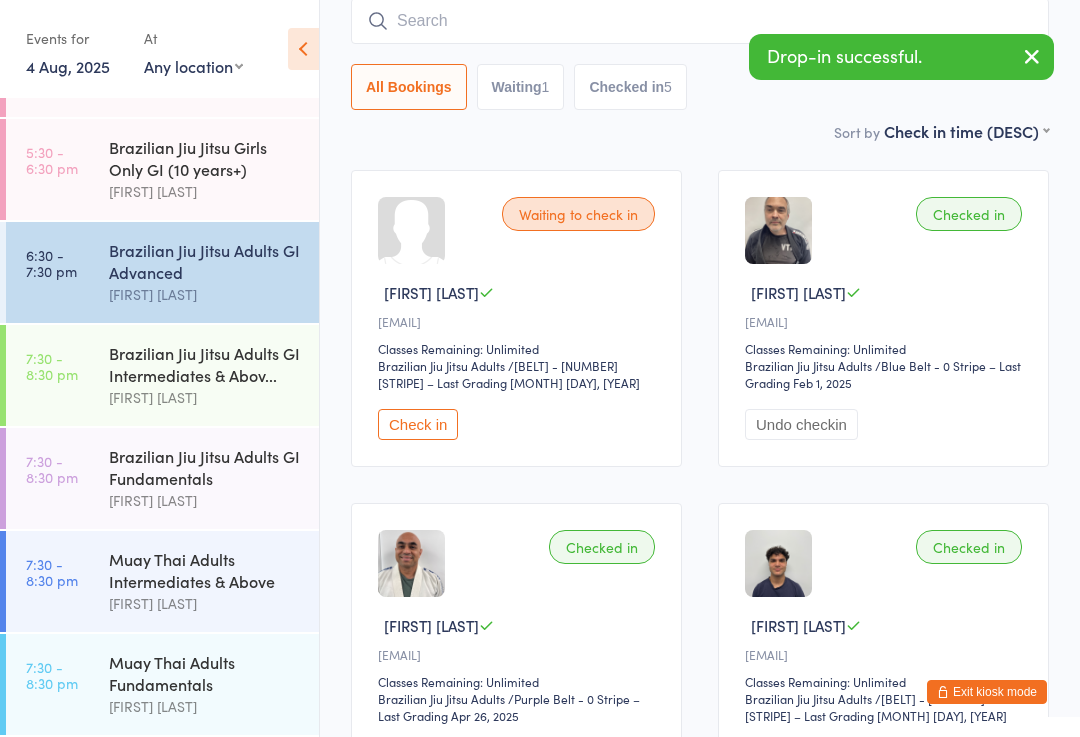 click at bounding box center (700, 21) 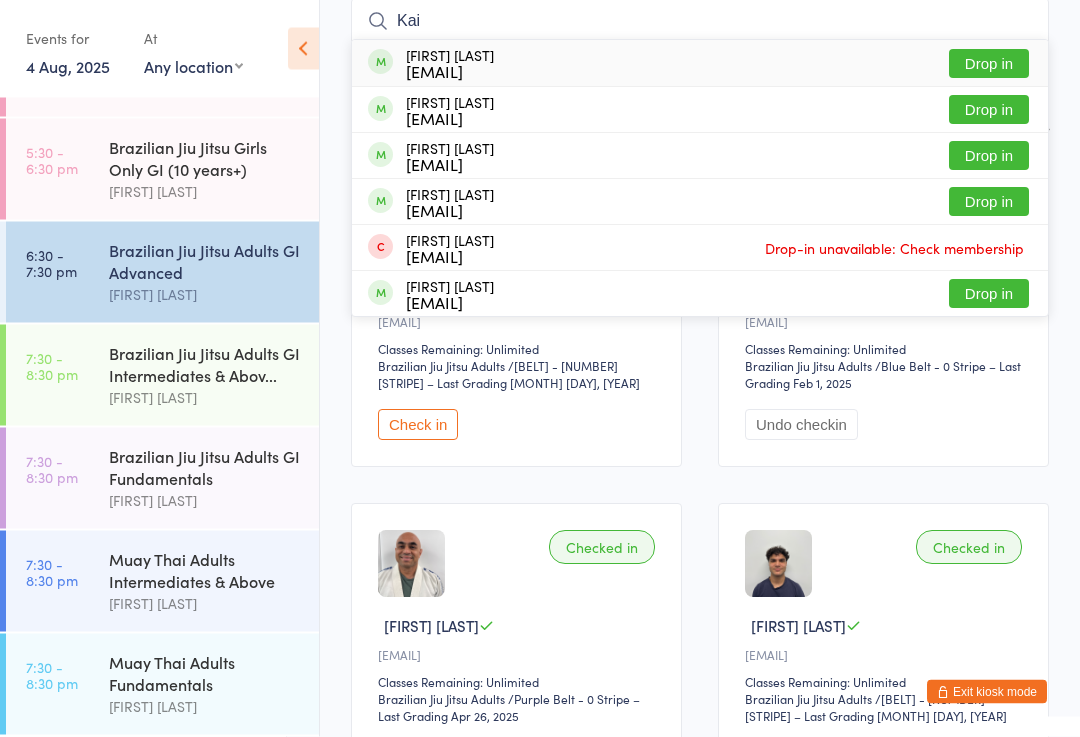 type on "Kai" 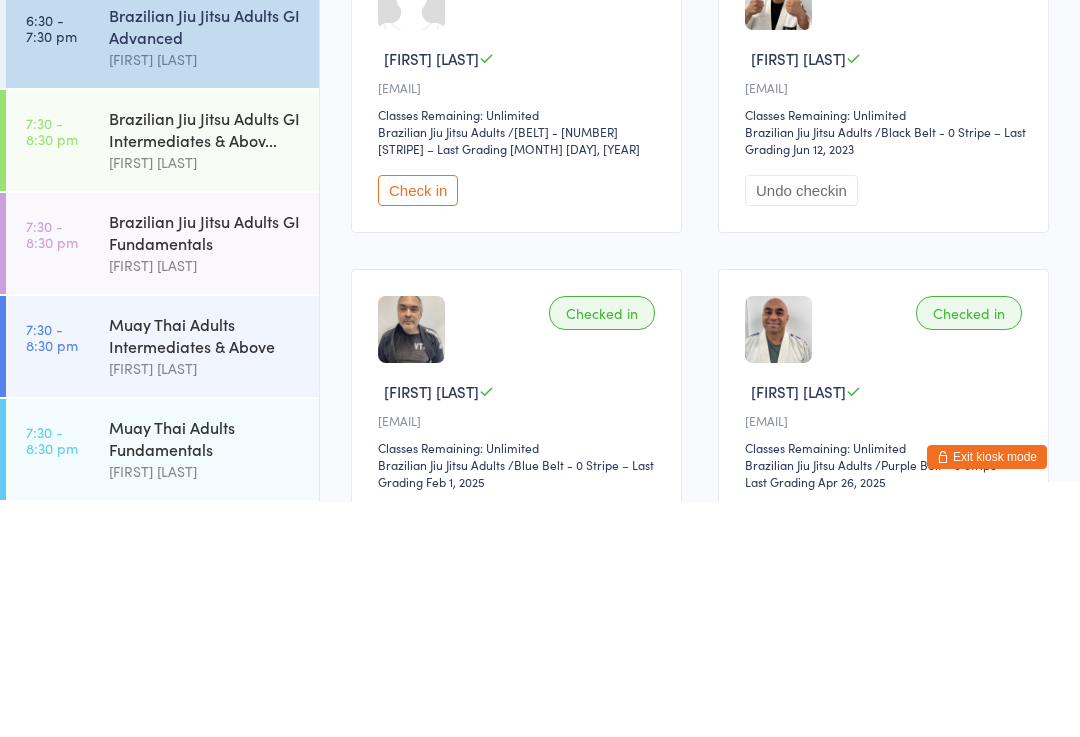 click on "Check in" at bounding box center (418, 425) 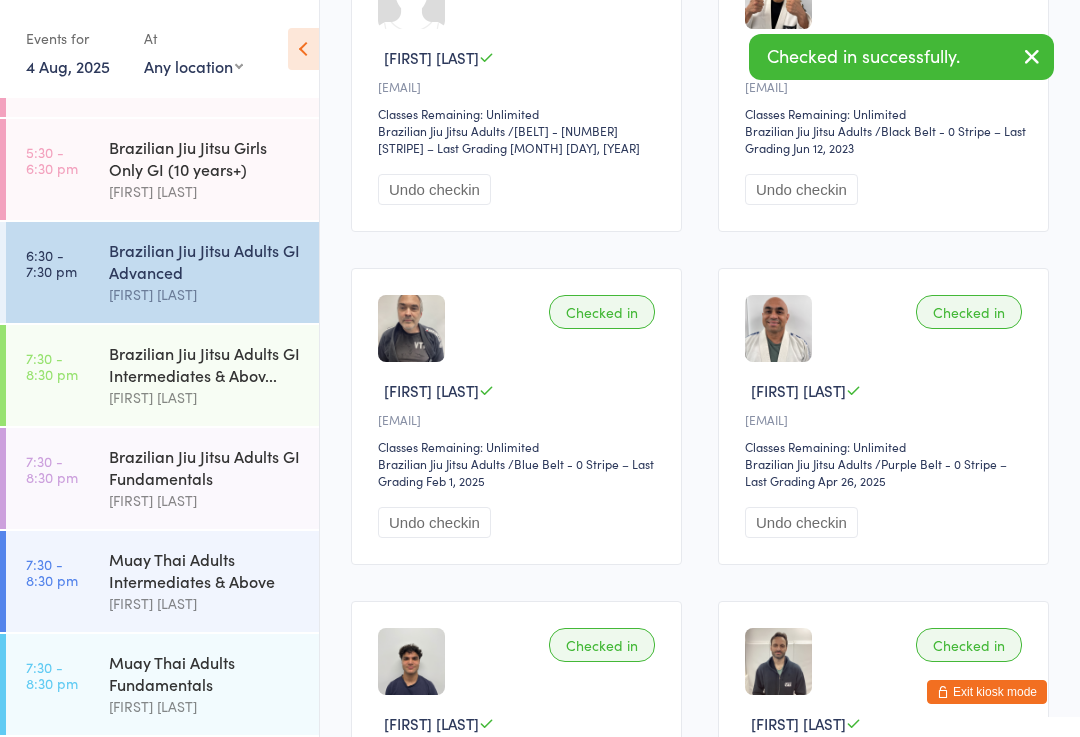 scroll, scrollTop: 635, scrollLeft: 0, axis: vertical 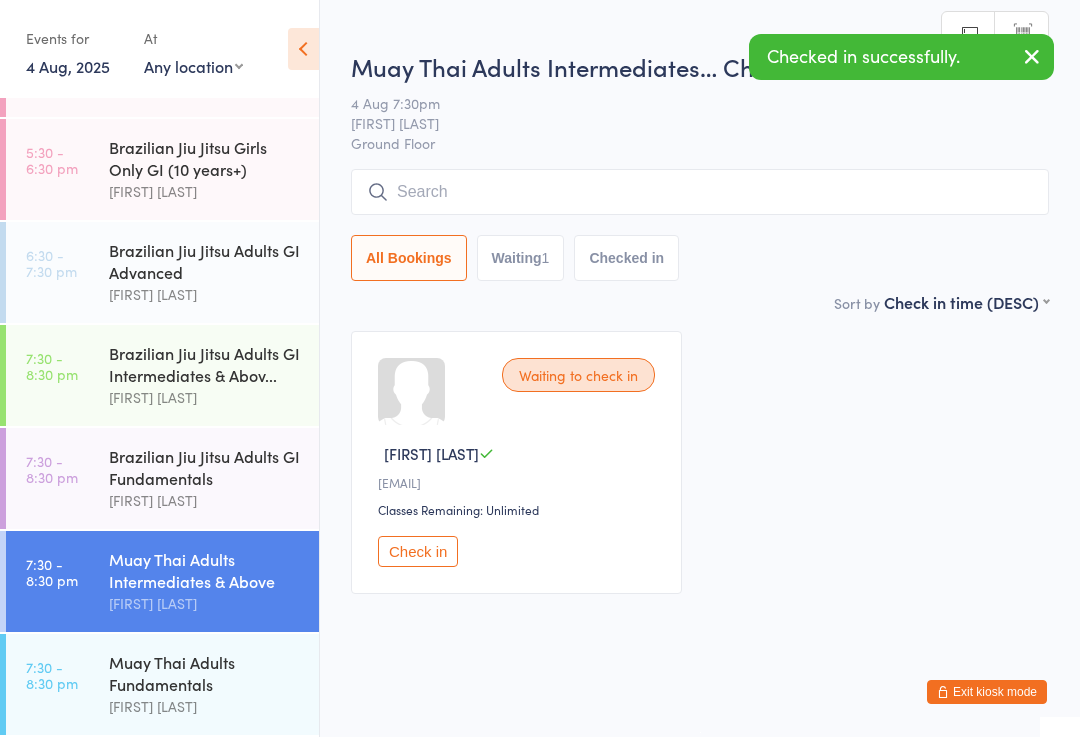 click on "Check in" at bounding box center (418, 551) 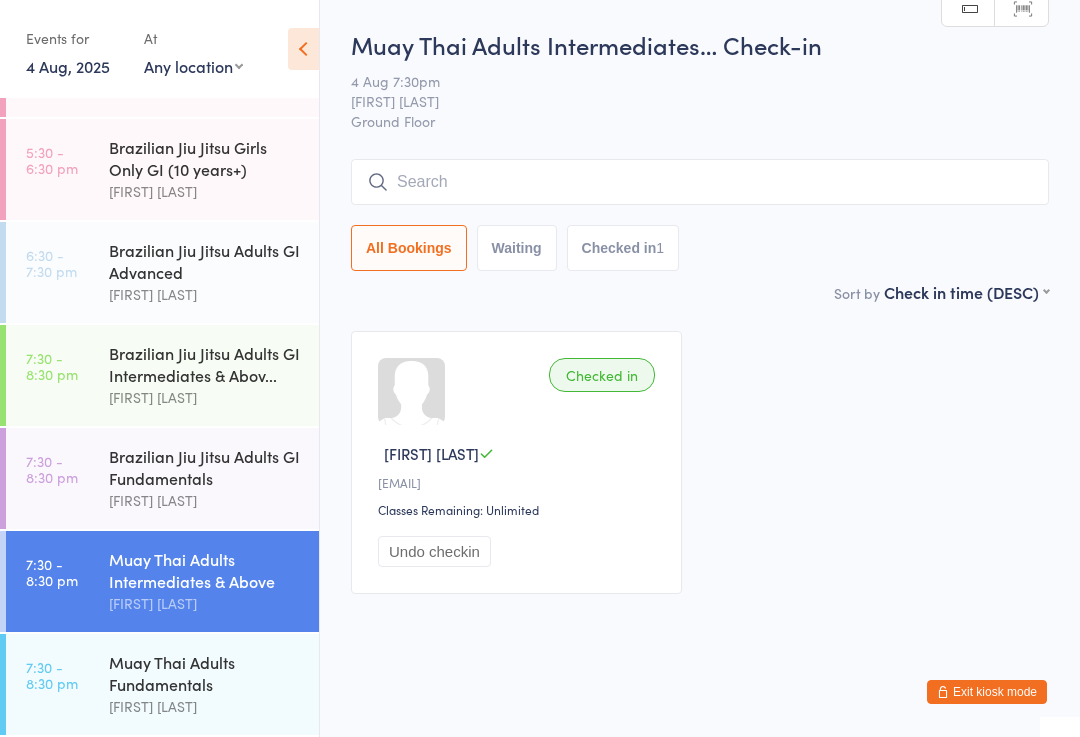 click on "Brazilian Jiu Jitsu Adults GI Advanced" at bounding box center (205, 261) 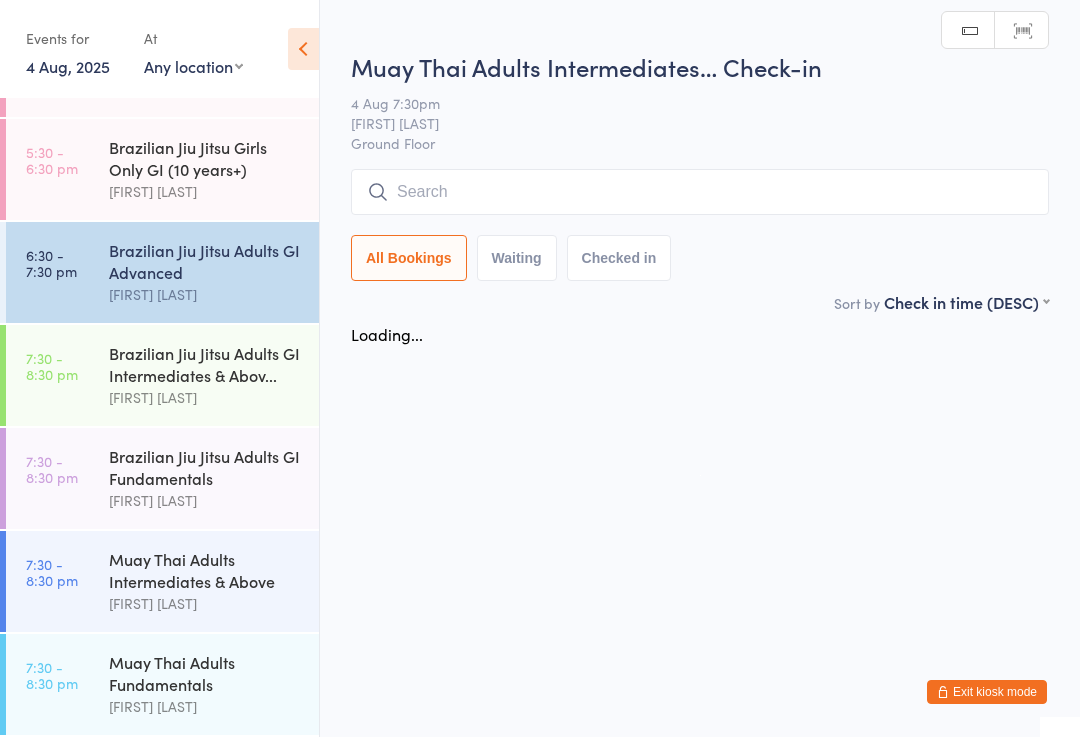 scroll, scrollTop: 0, scrollLeft: 0, axis: both 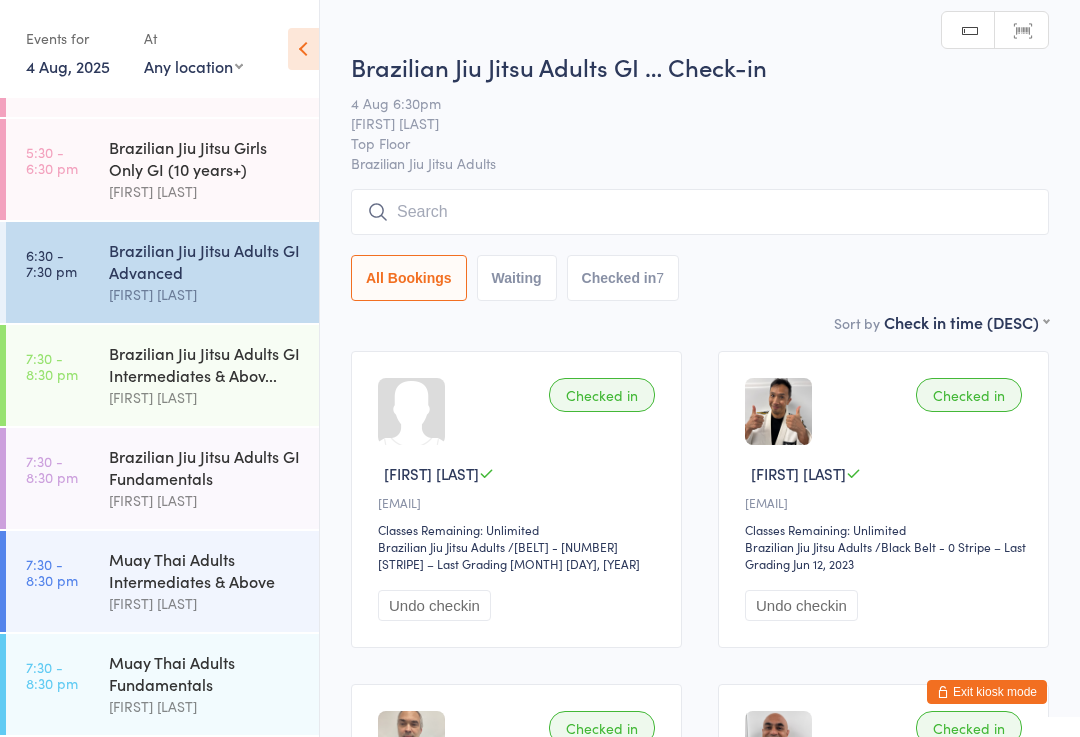 click at bounding box center (700, 212) 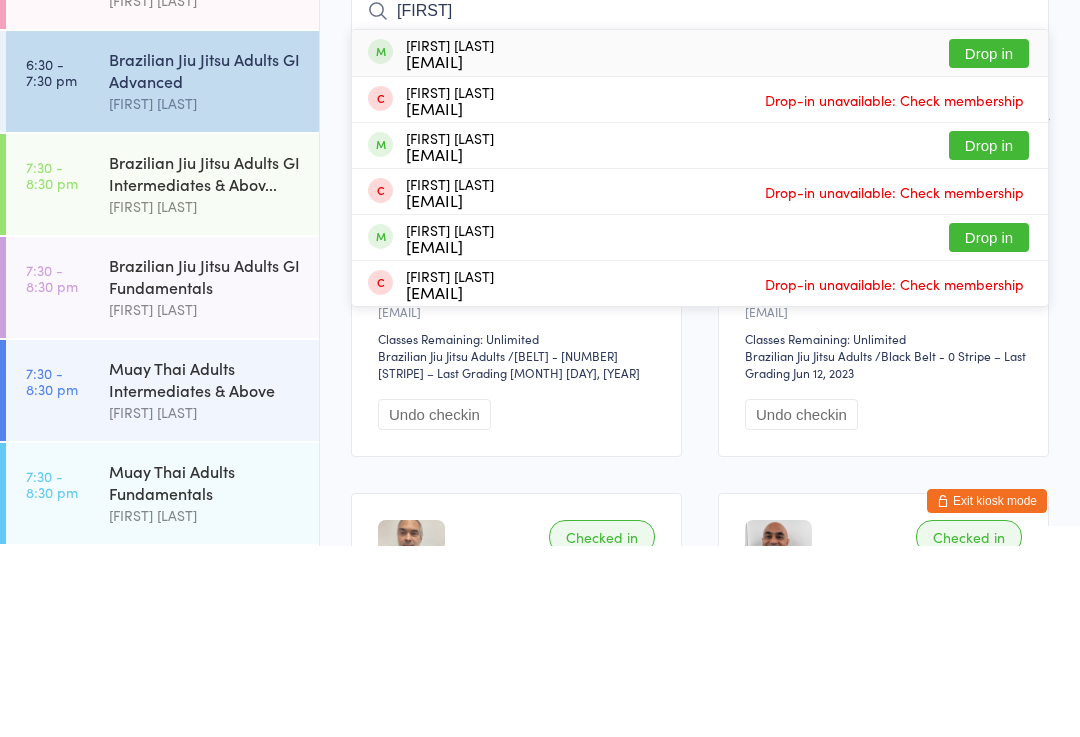 type on "[FIRST]" 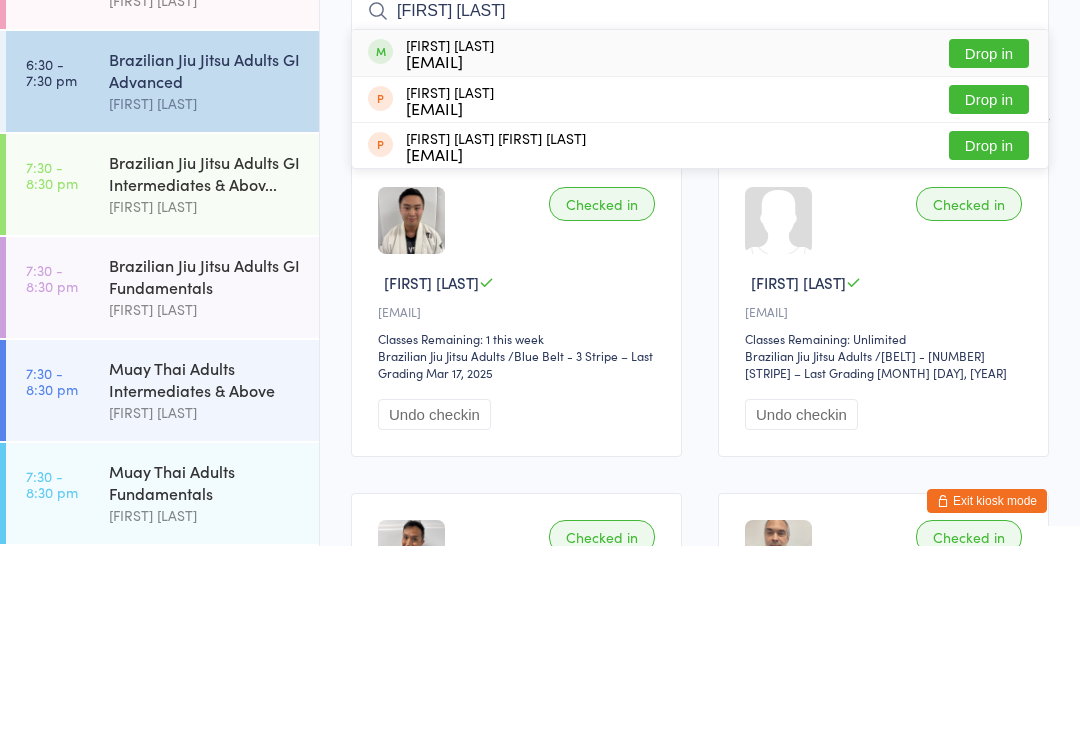 type on "[FIRST] [LAST]" 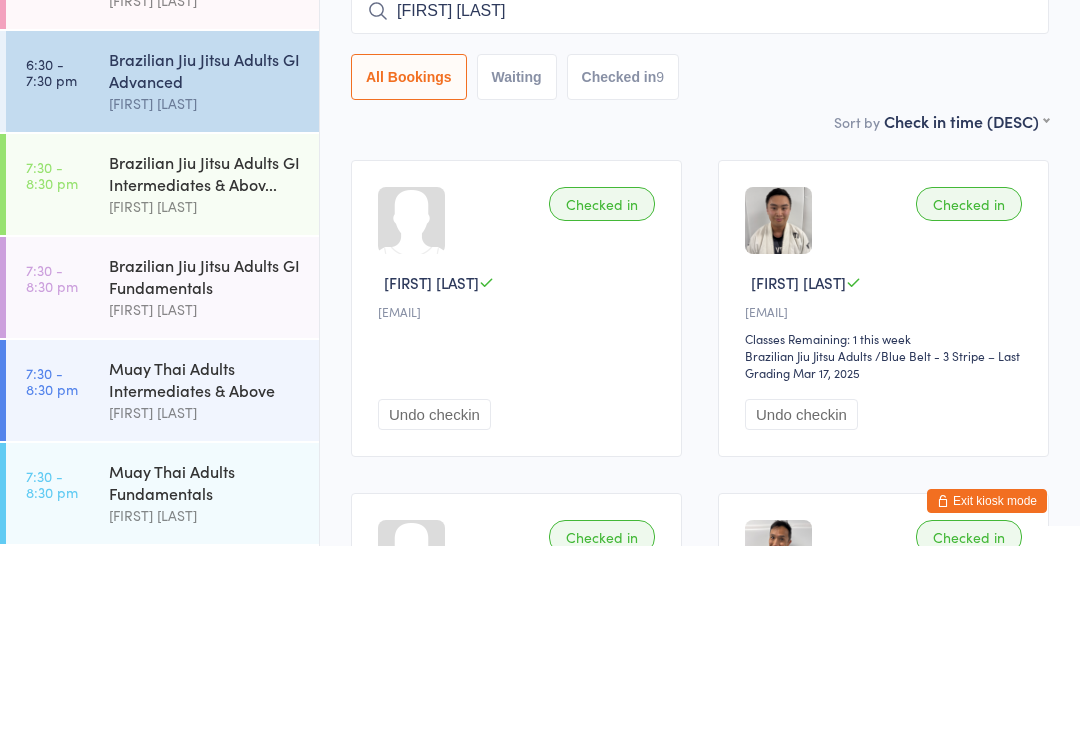 type on "[FIRST] [LAST]" 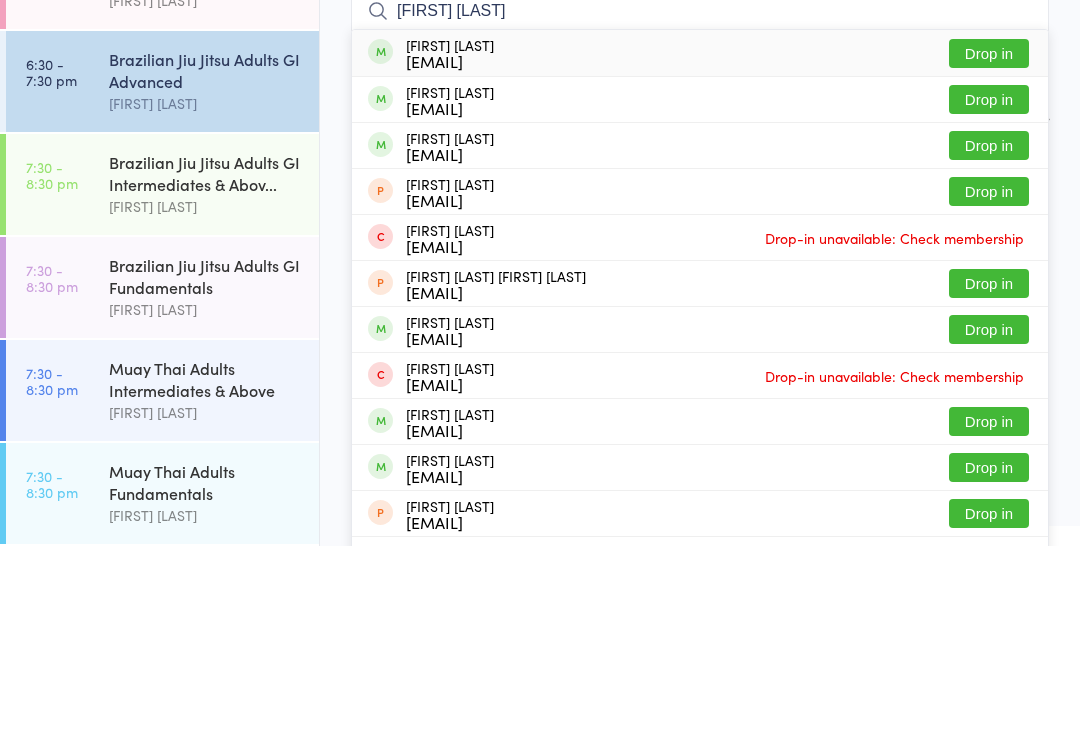 click on "Drop in" at bounding box center [989, 244] 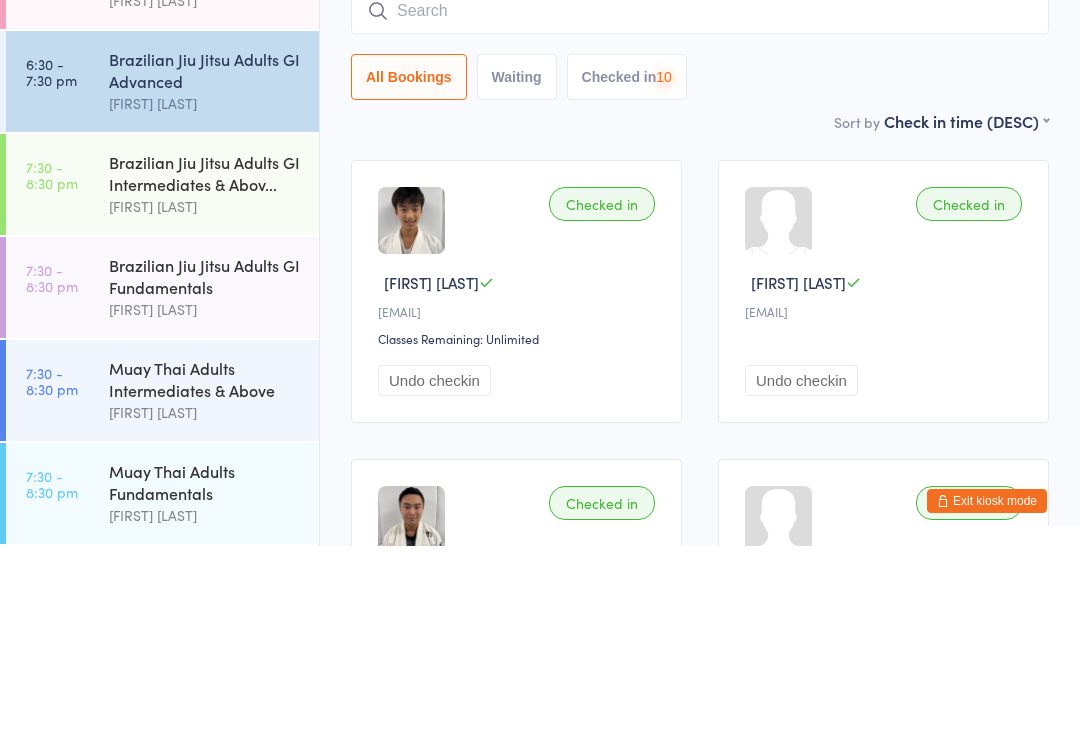 scroll, scrollTop: 191, scrollLeft: 0, axis: vertical 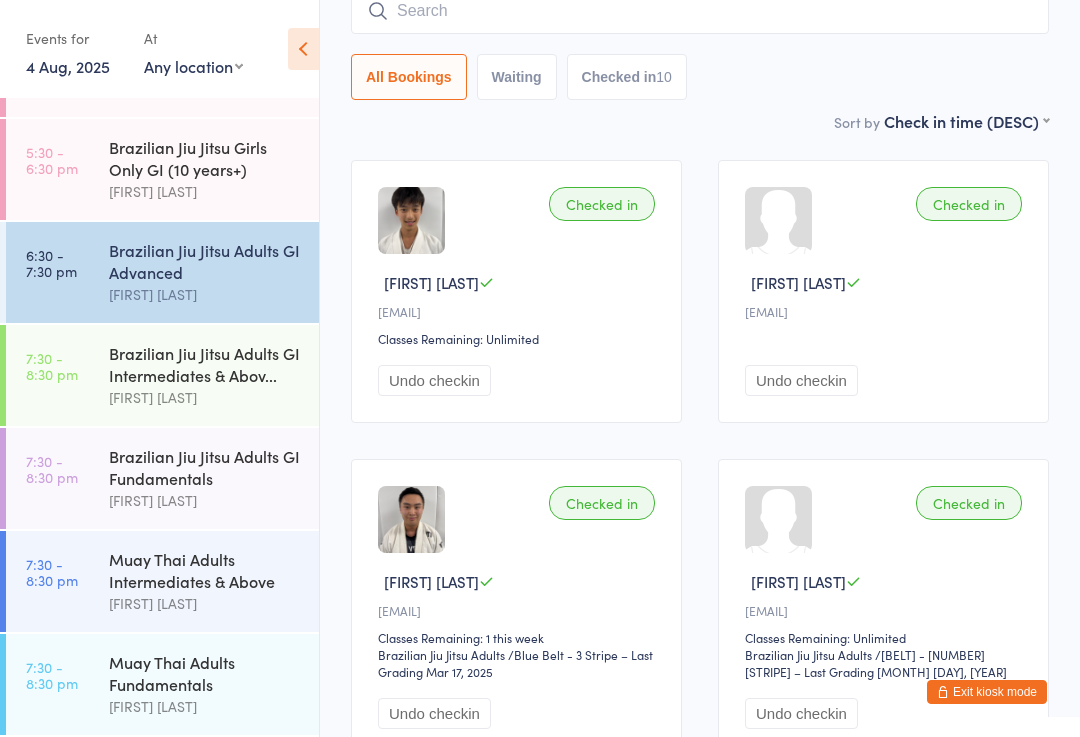 click at bounding box center [700, 11] 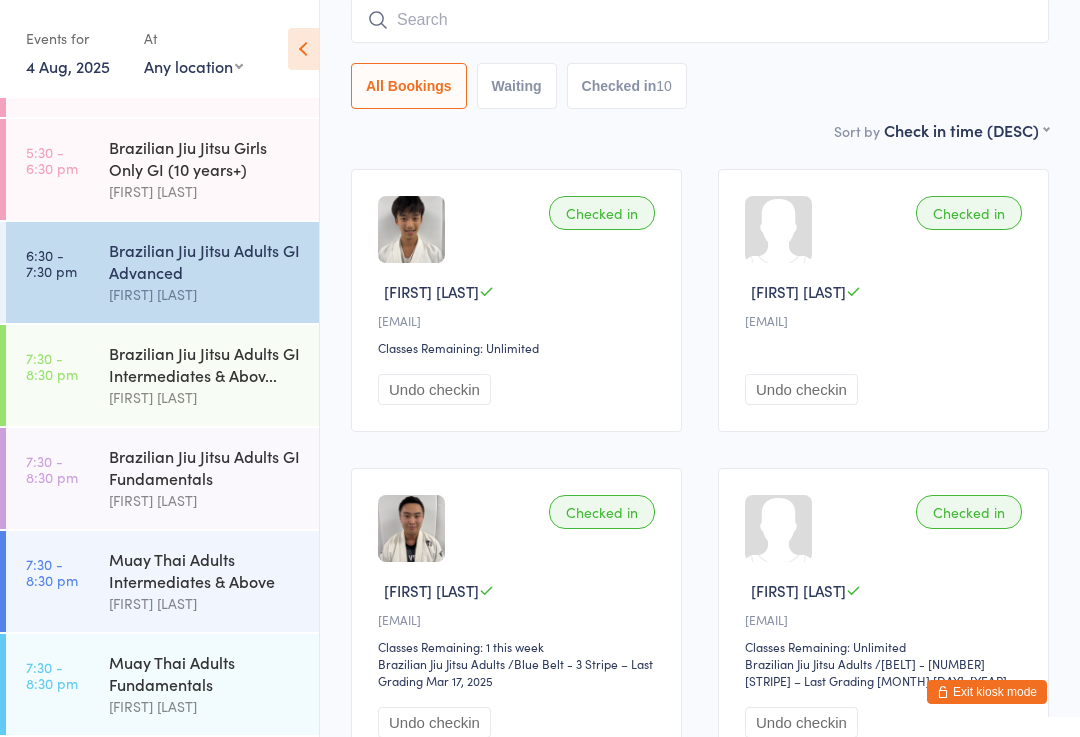 scroll, scrollTop: 181, scrollLeft: 0, axis: vertical 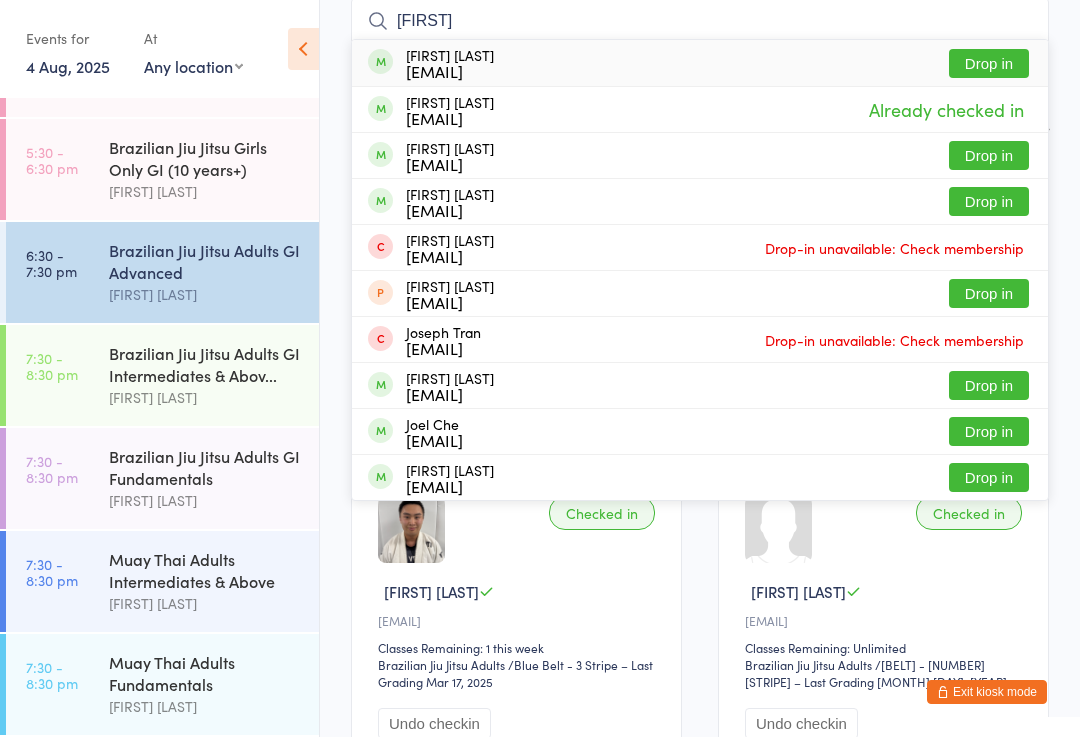 type on "[FIRST]" 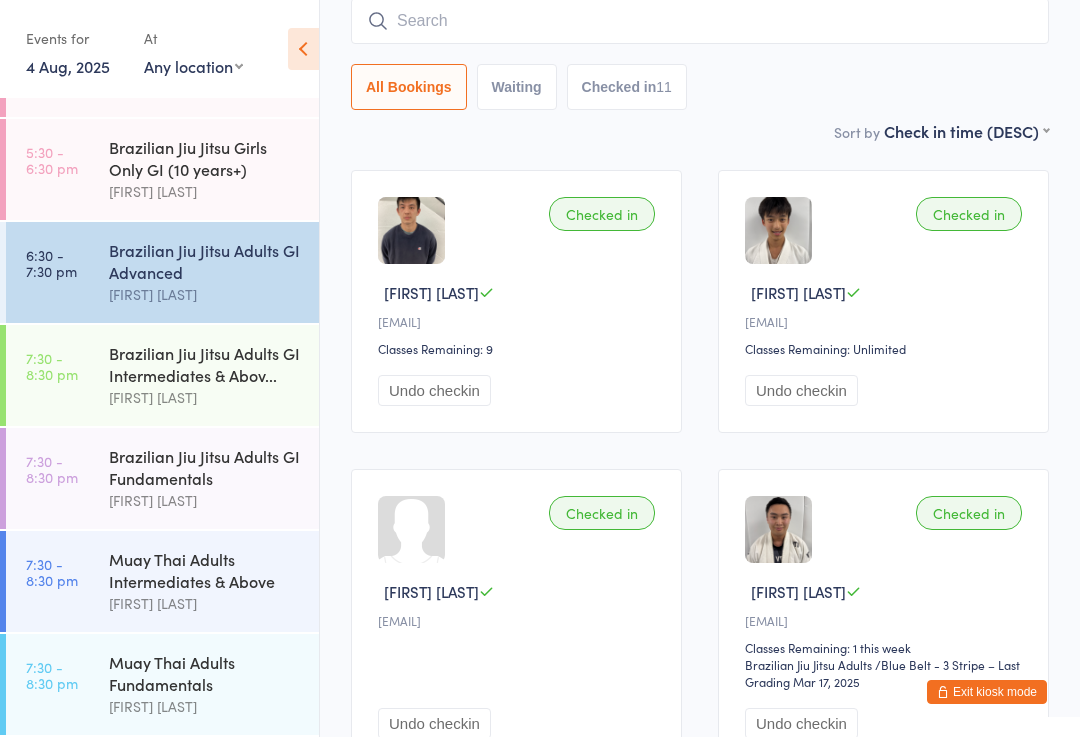 type on "S" 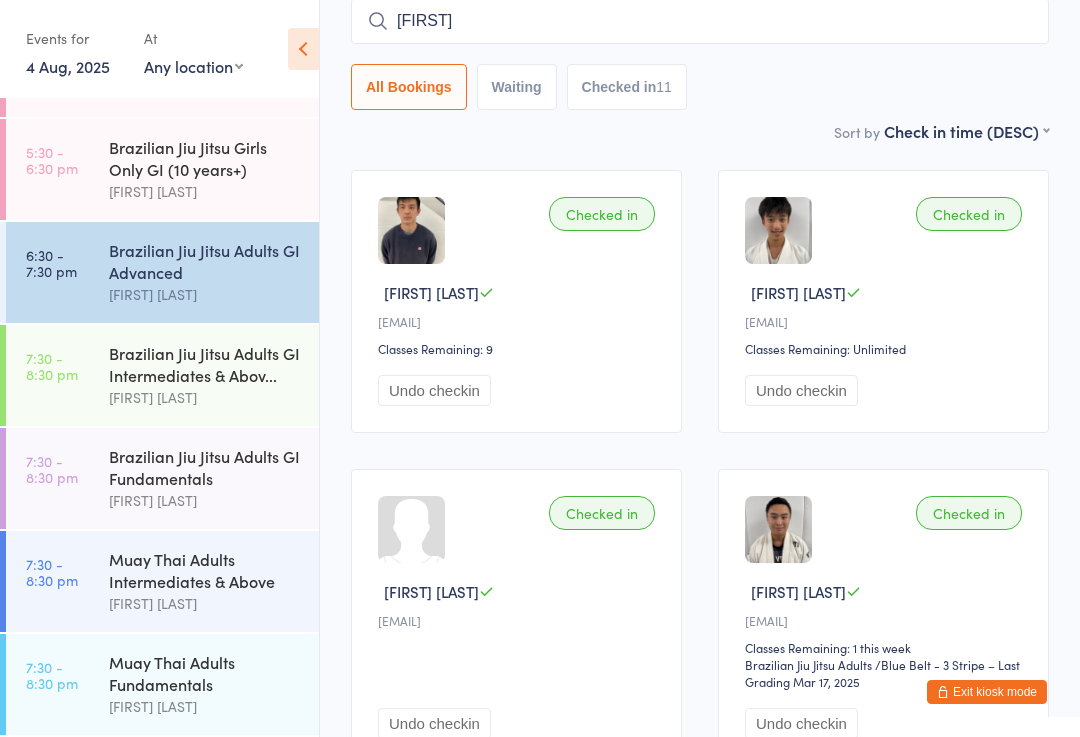 type on "[FIRST] [LAST]" 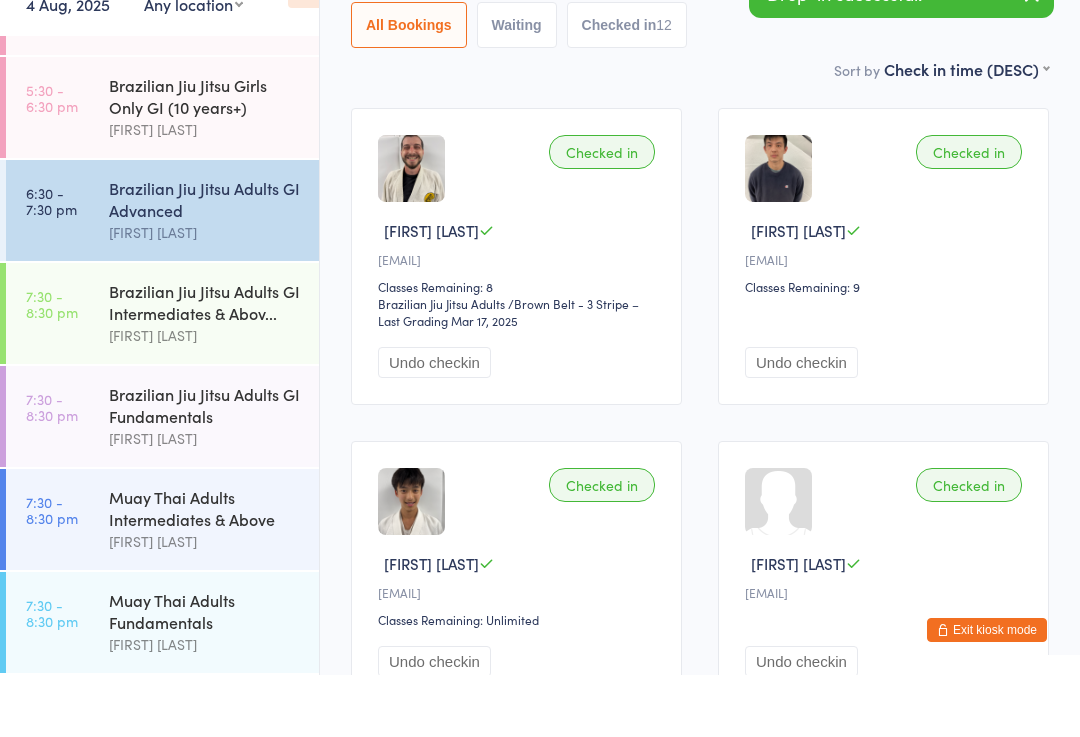 click on "Checked in [FIRST] [LAST]  [EMAIL] Classes Remaining: 8  Brazilian Jiu Jitsu Adults  Brazilian Jiu Jitsu Adults   /  Brown Belt - 3 Stripe – Last Grading Mar 17, 2025   Undo checkin" at bounding box center (516, 318) 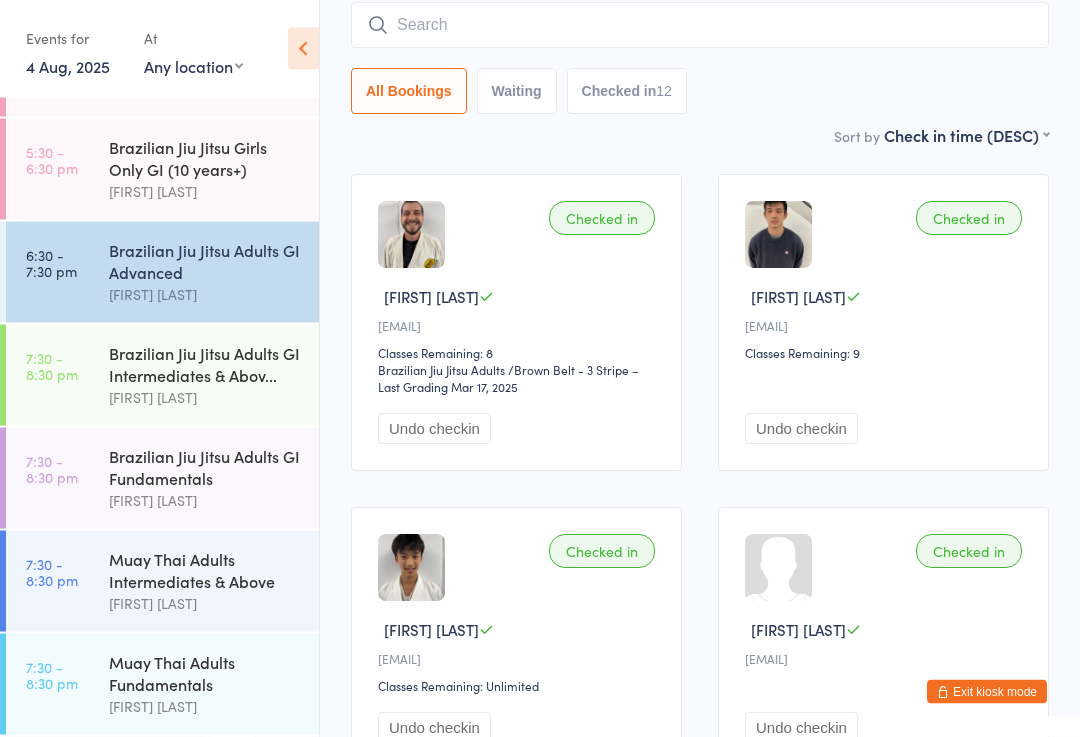 scroll, scrollTop: 176, scrollLeft: 0, axis: vertical 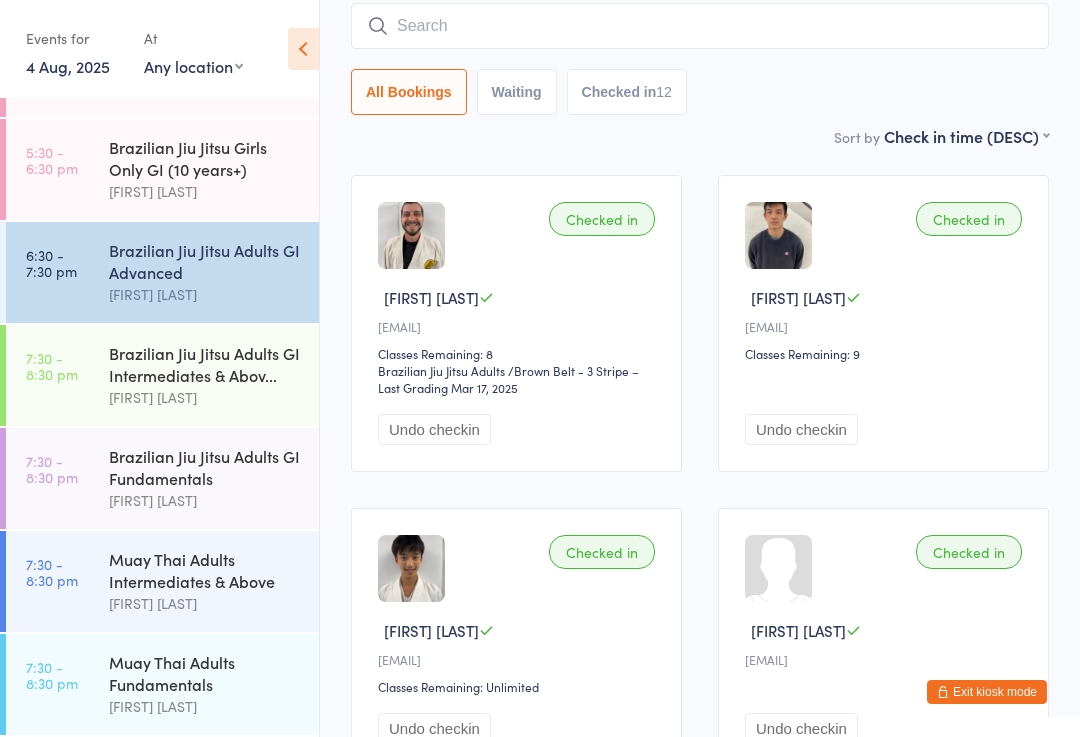 click at bounding box center [700, 26] 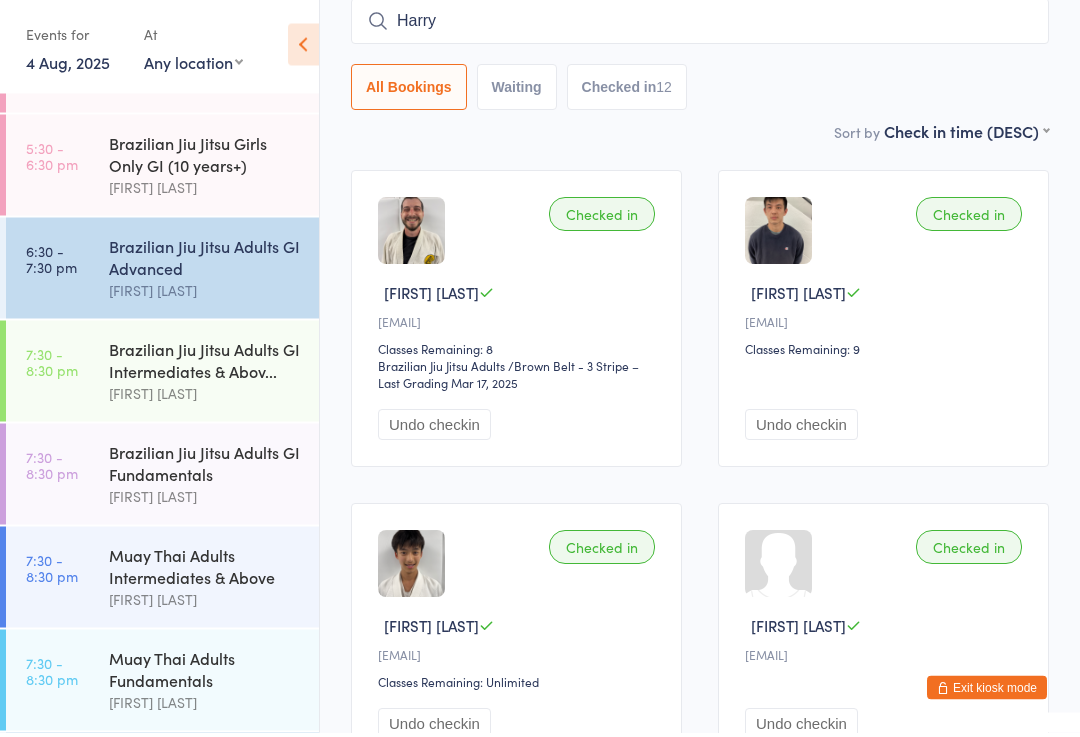 click on "[FIRST] [LAST]" at bounding box center (798, 297) 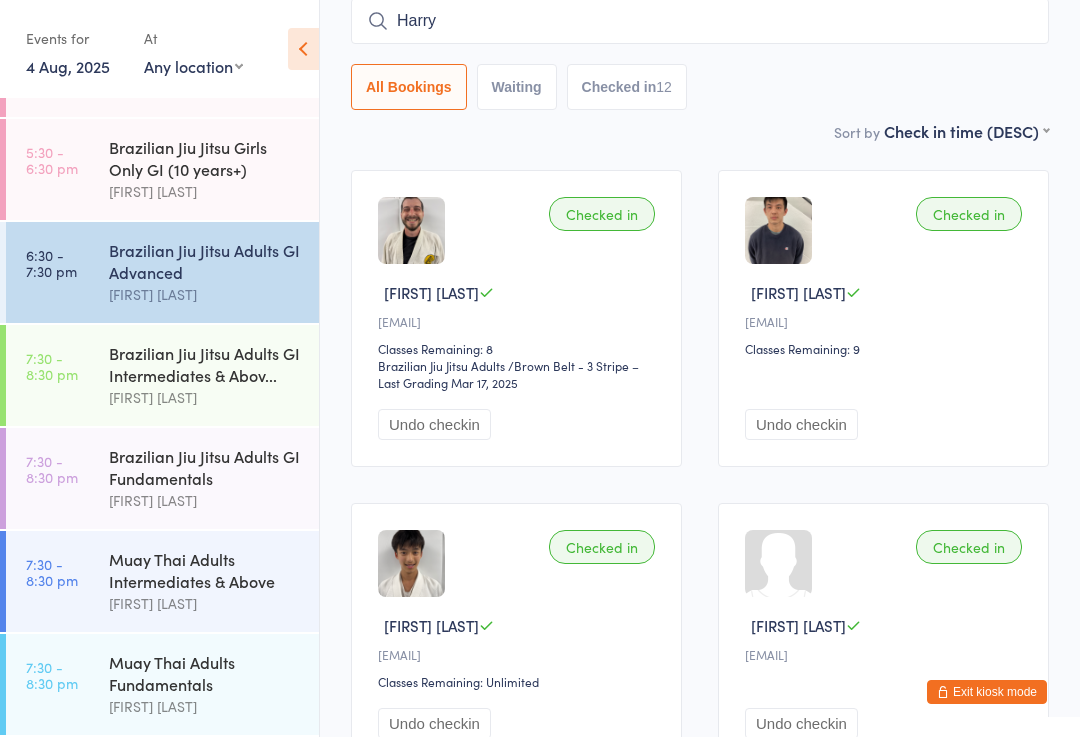 click on "Harry" at bounding box center [700, 21] 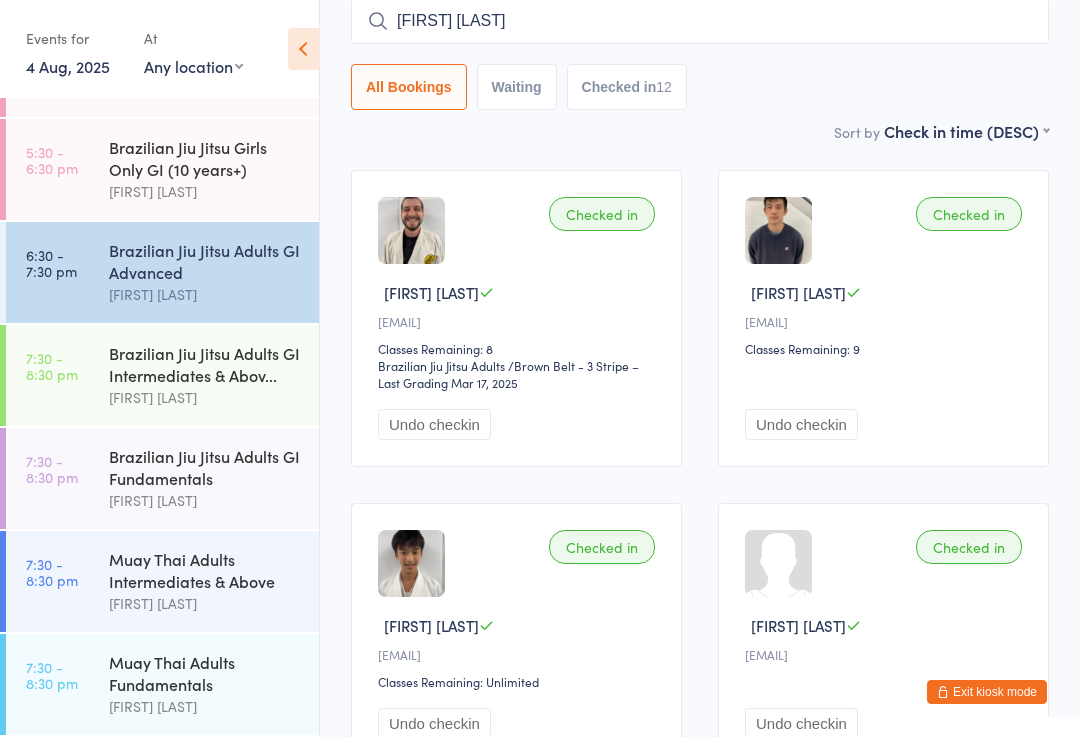 type on "[FIRST] [LAST]" 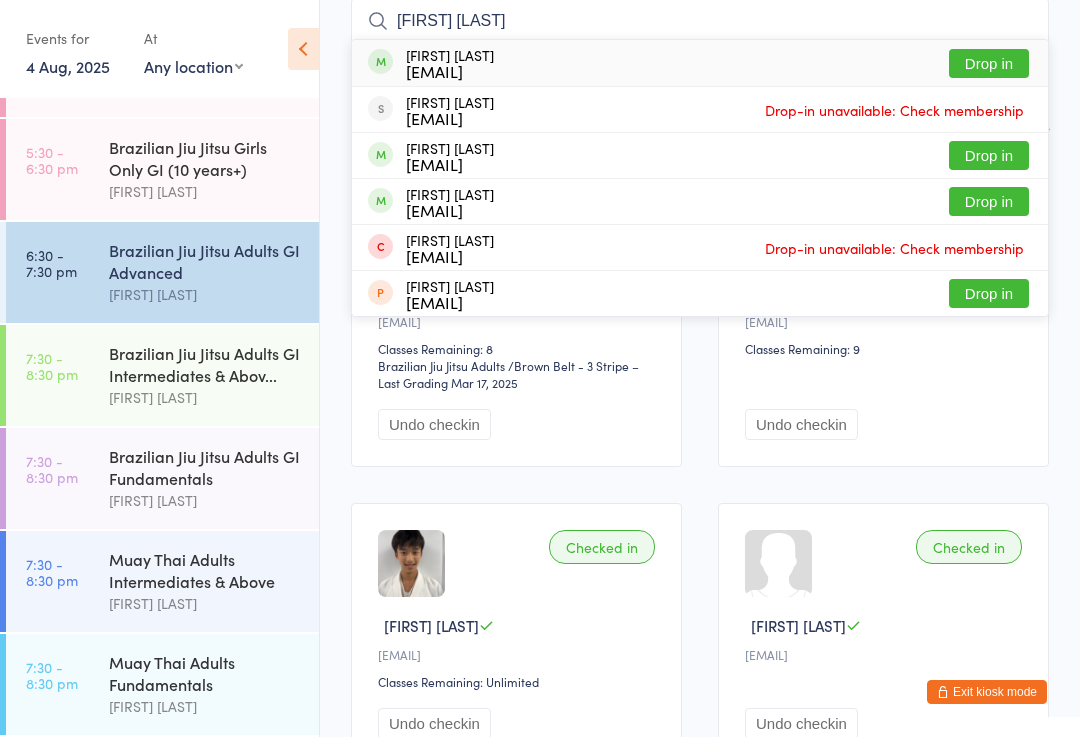 click on "Drop in" at bounding box center [989, 63] 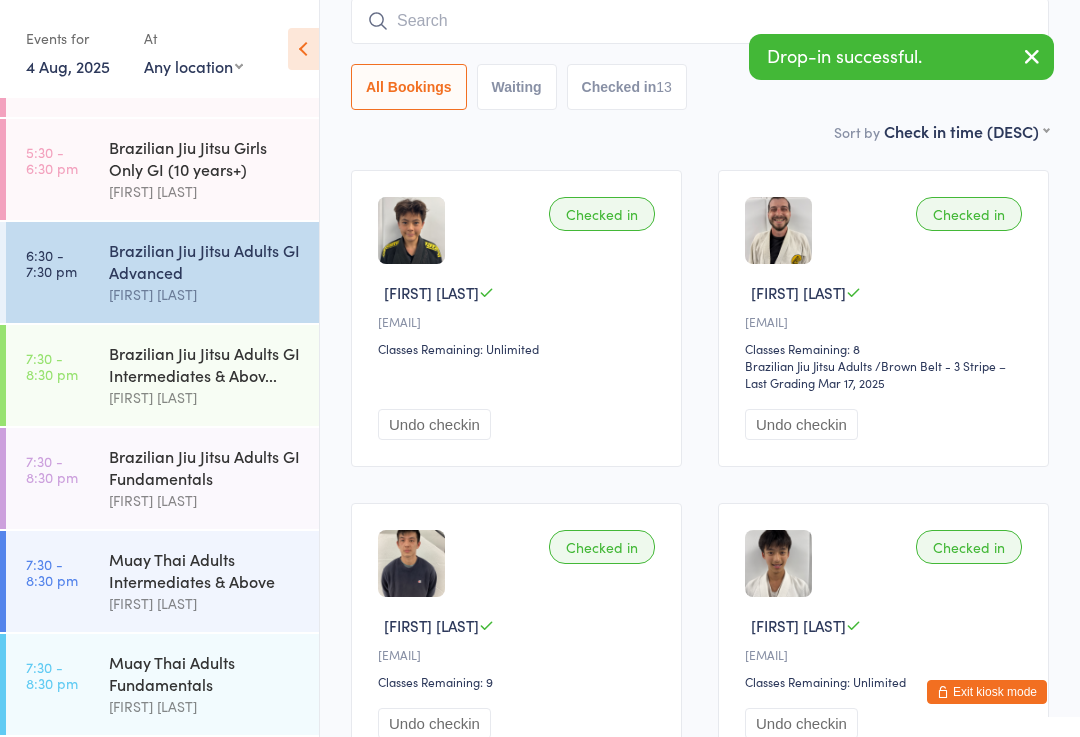click on "[FIRST] [LAST]" at bounding box center (205, 191) 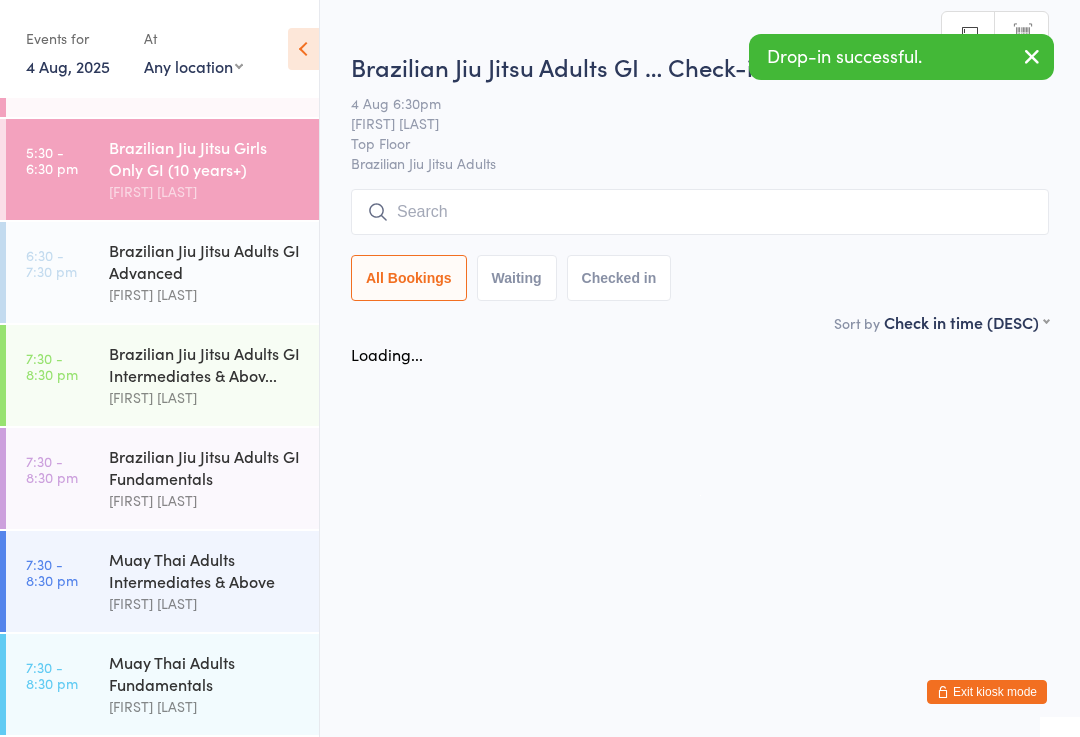 scroll, scrollTop: 0, scrollLeft: 0, axis: both 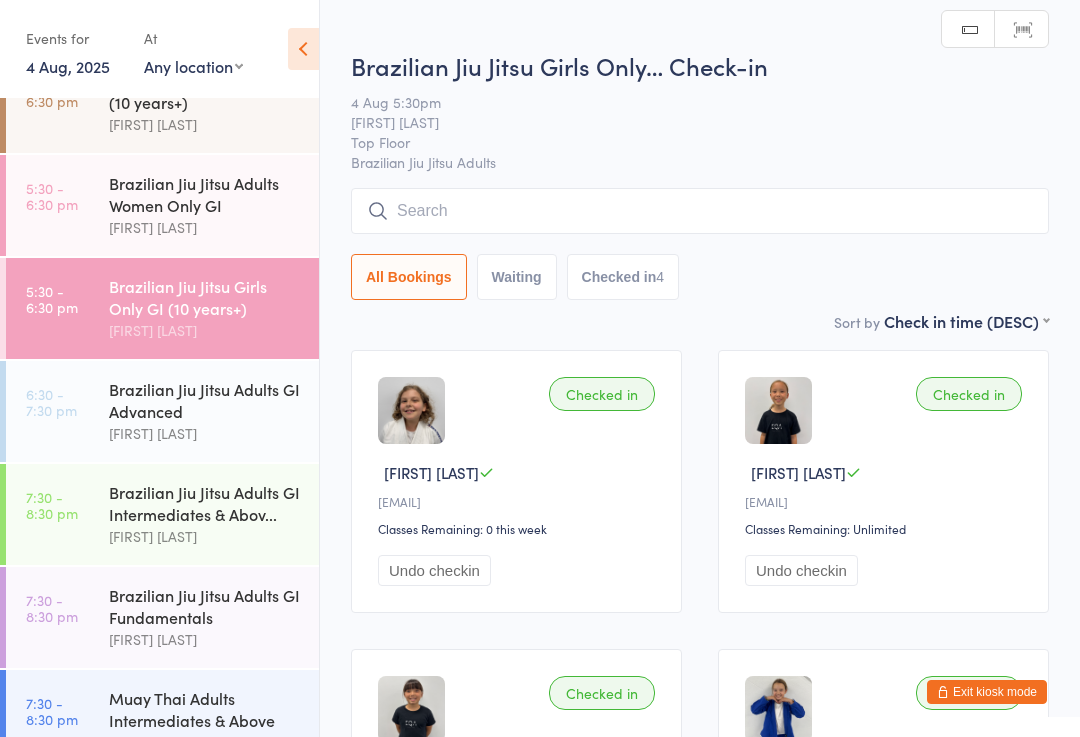 click at bounding box center (700, 211) 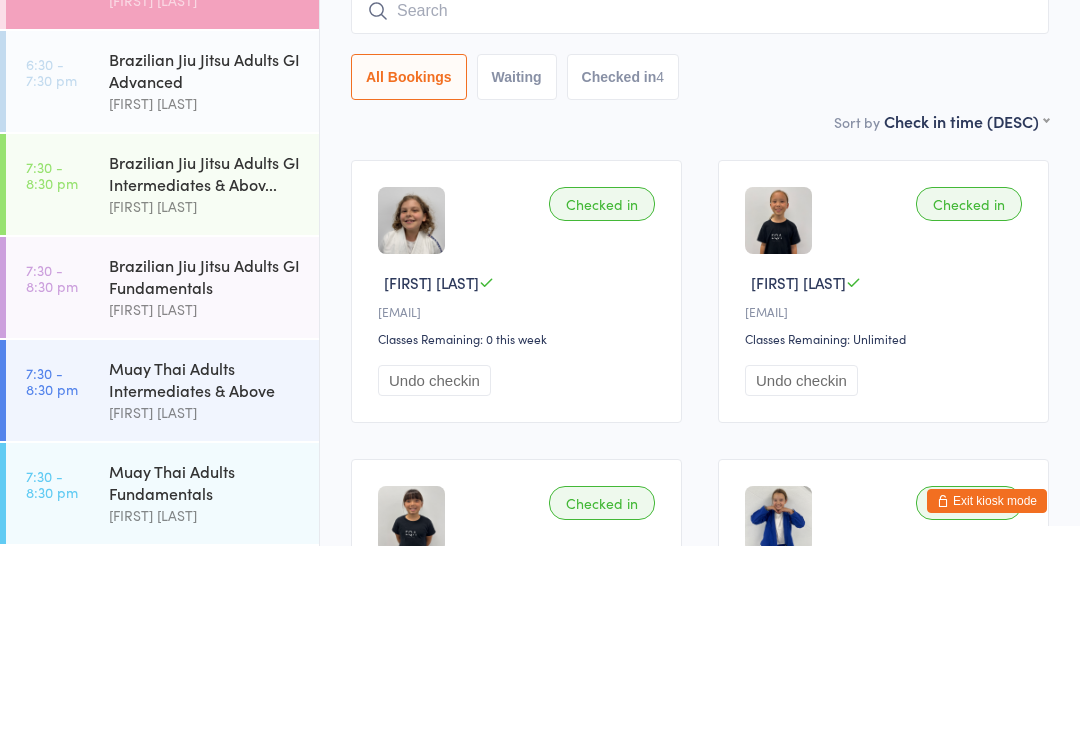 scroll, scrollTop: 658, scrollLeft: 0, axis: vertical 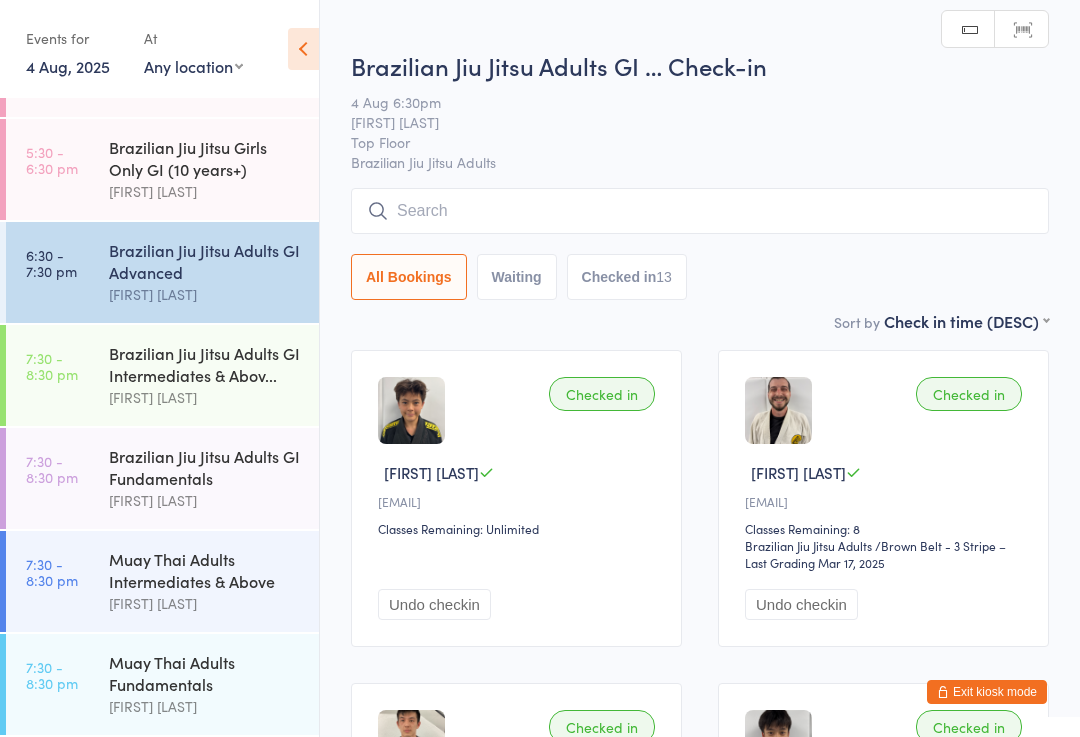 click at bounding box center [700, 211] 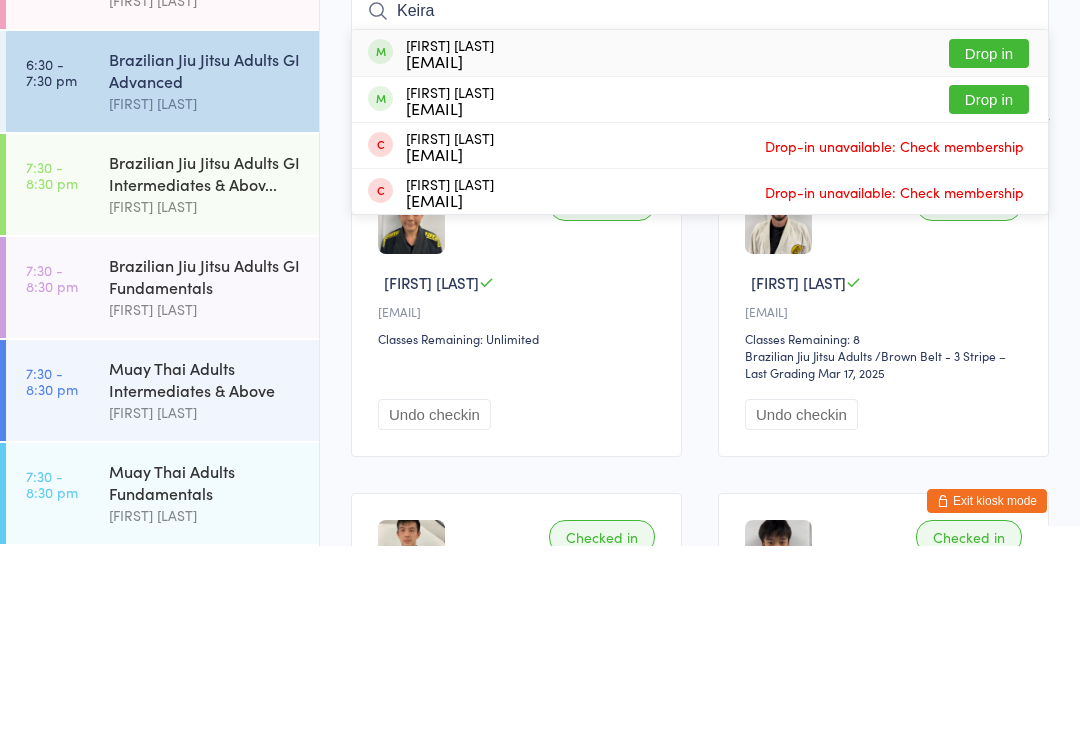 type on "Keira" 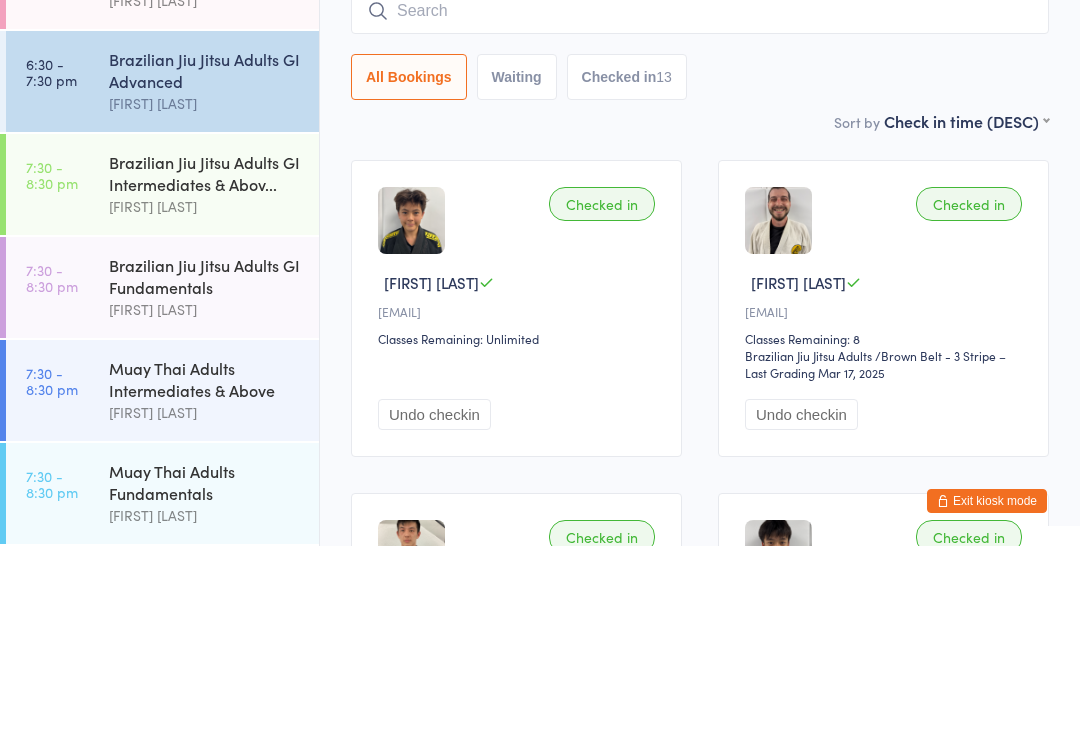 scroll, scrollTop: 191, scrollLeft: 0, axis: vertical 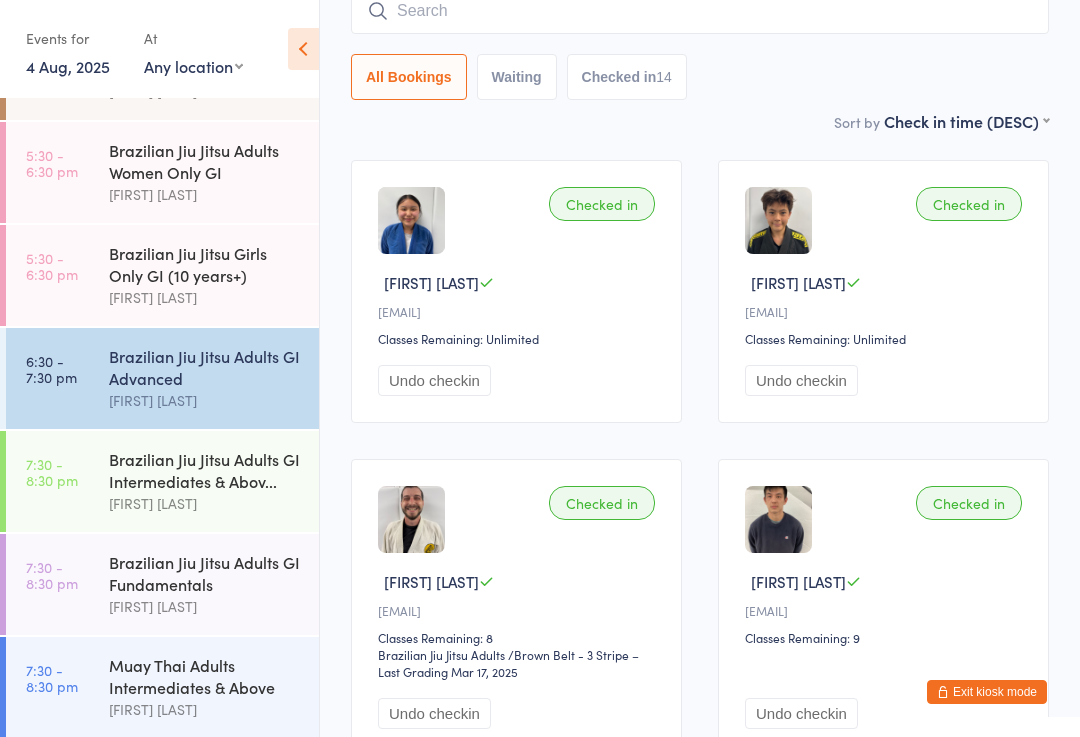 click at bounding box center [700, 11] 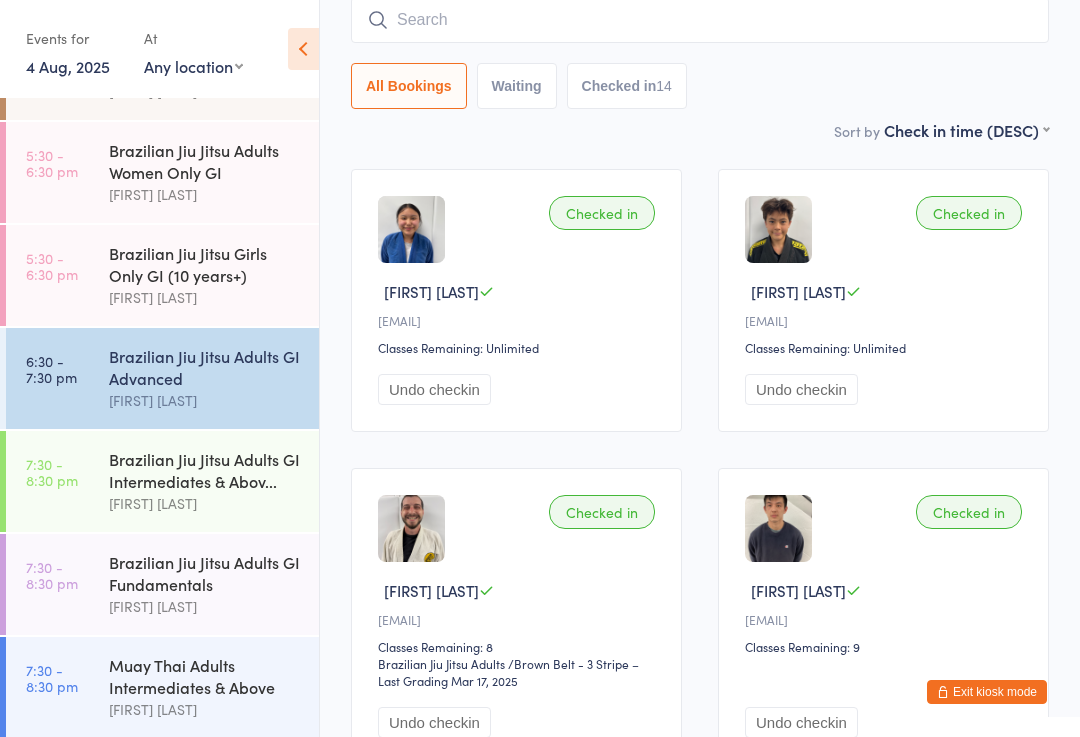 scroll, scrollTop: 181, scrollLeft: 0, axis: vertical 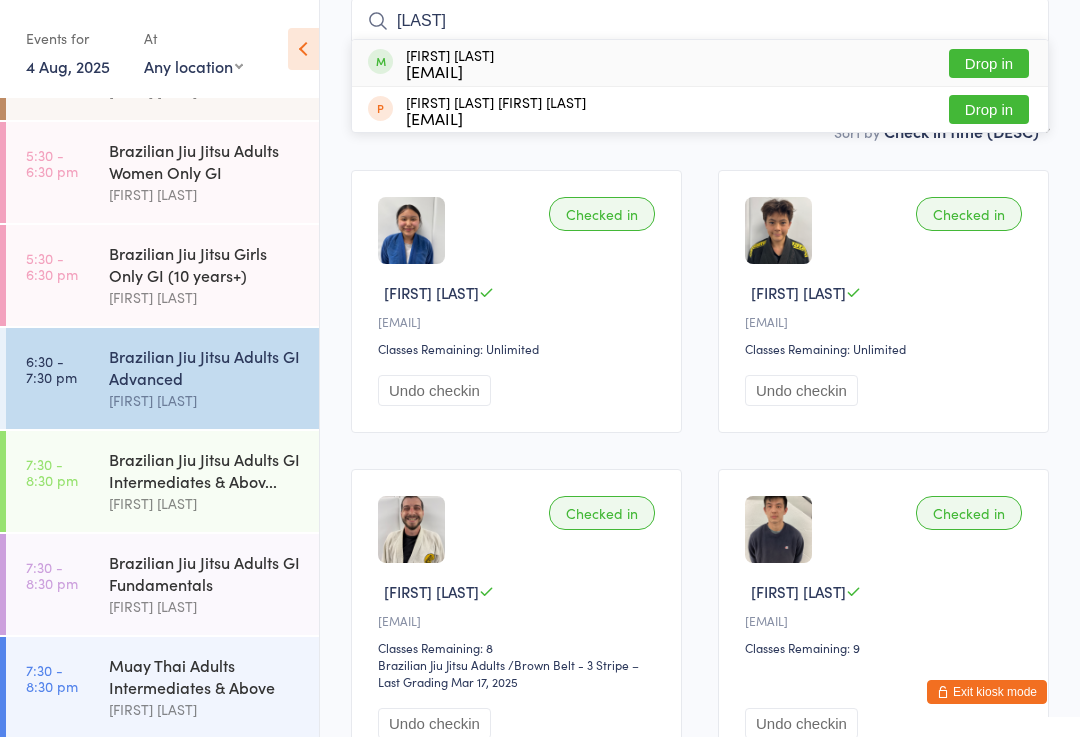 type on "[LAST]" 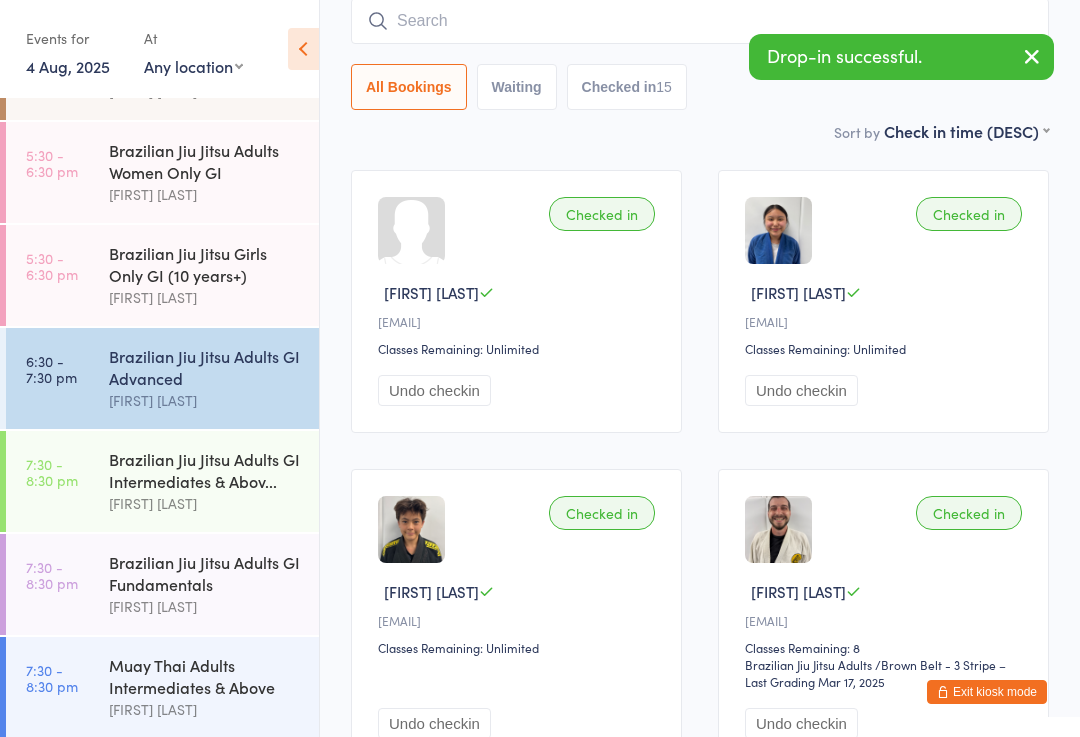 click at bounding box center (1032, 58) 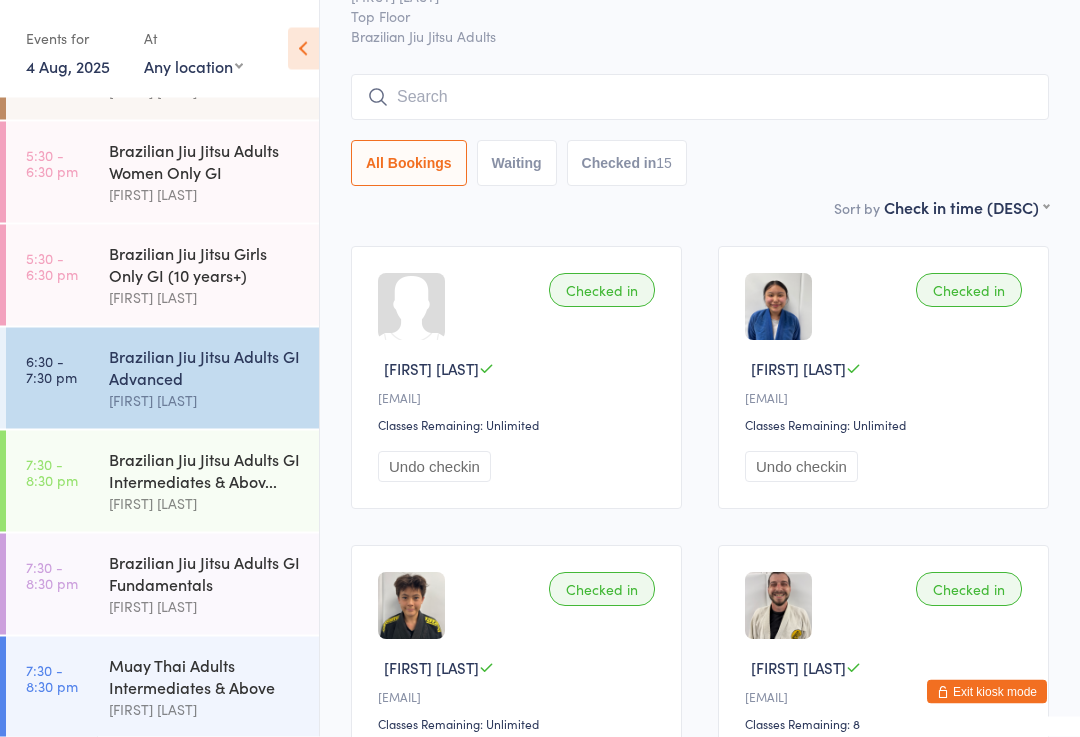scroll, scrollTop: 0, scrollLeft: 0, axis: both 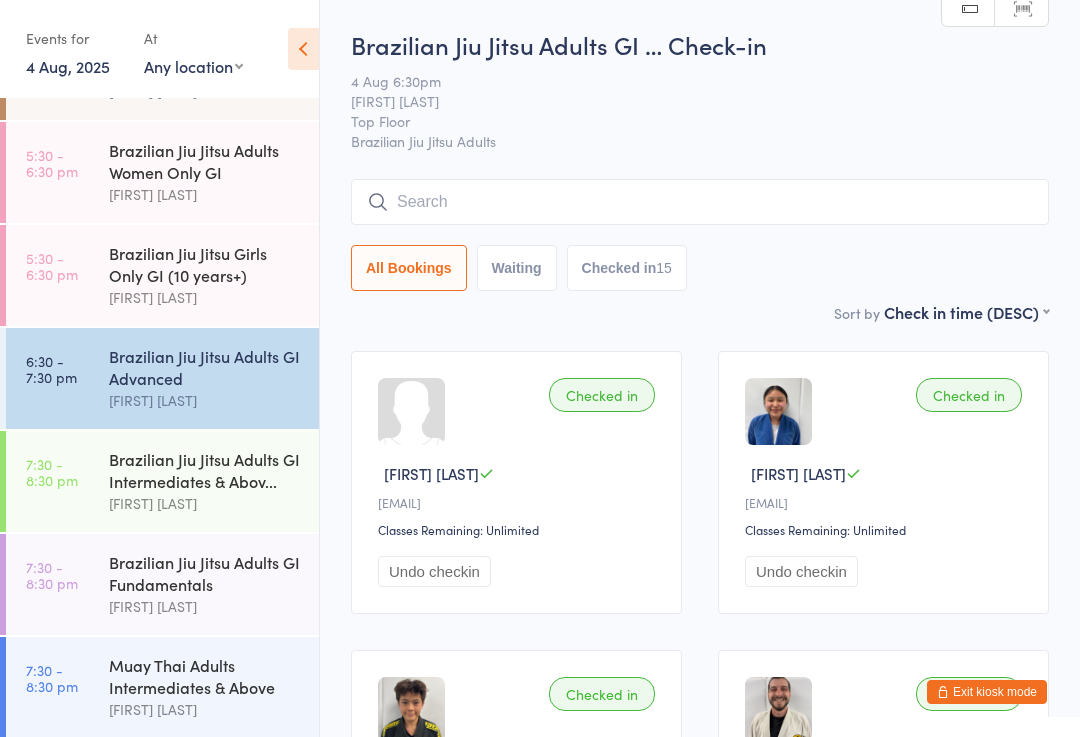 click at bounding box center (700, 202) 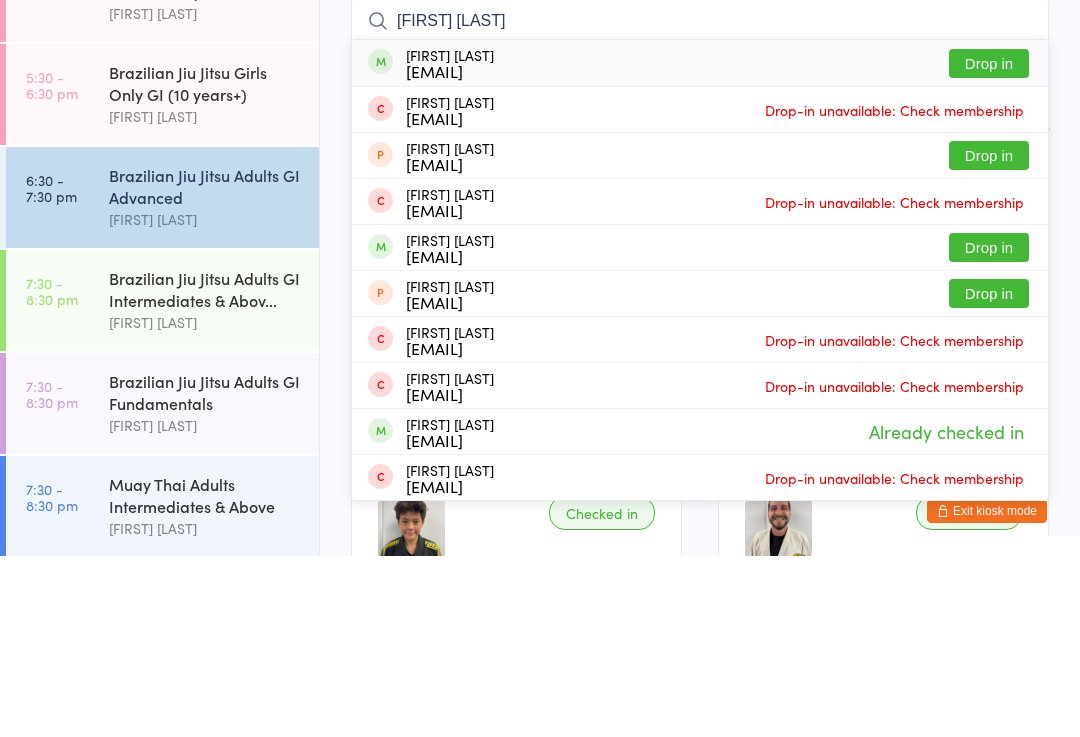 type on "[FIRST] [LAST]" 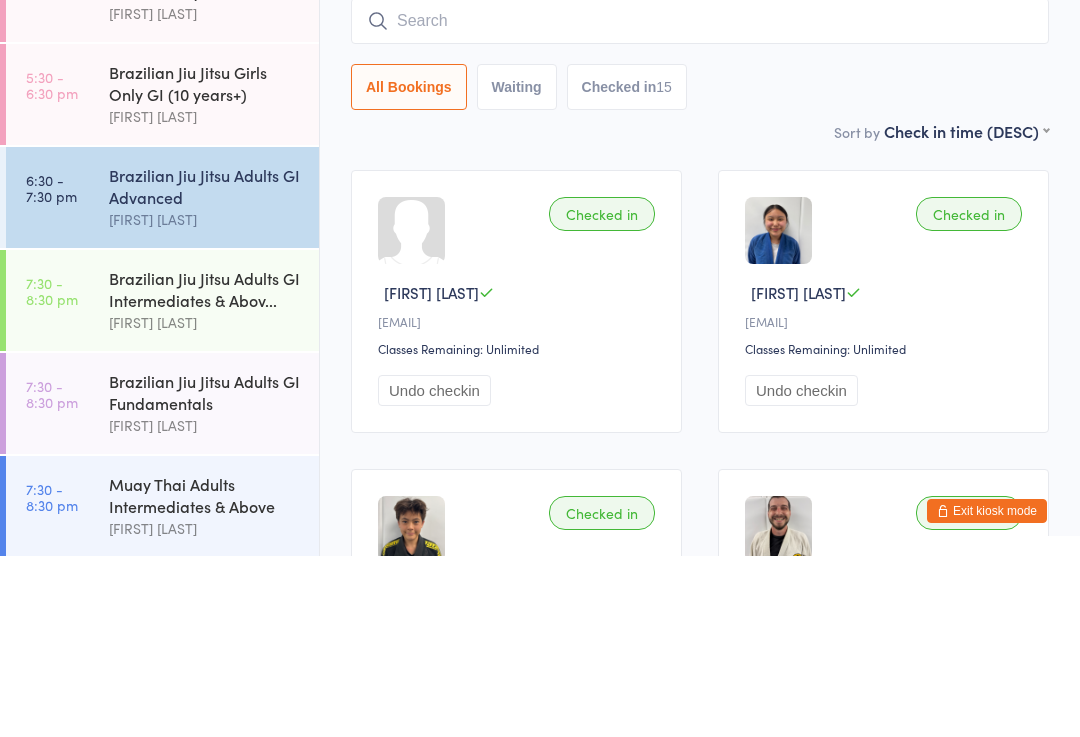 scroll, scrollTop: 181, scrollLeft: 0, axis: vertical 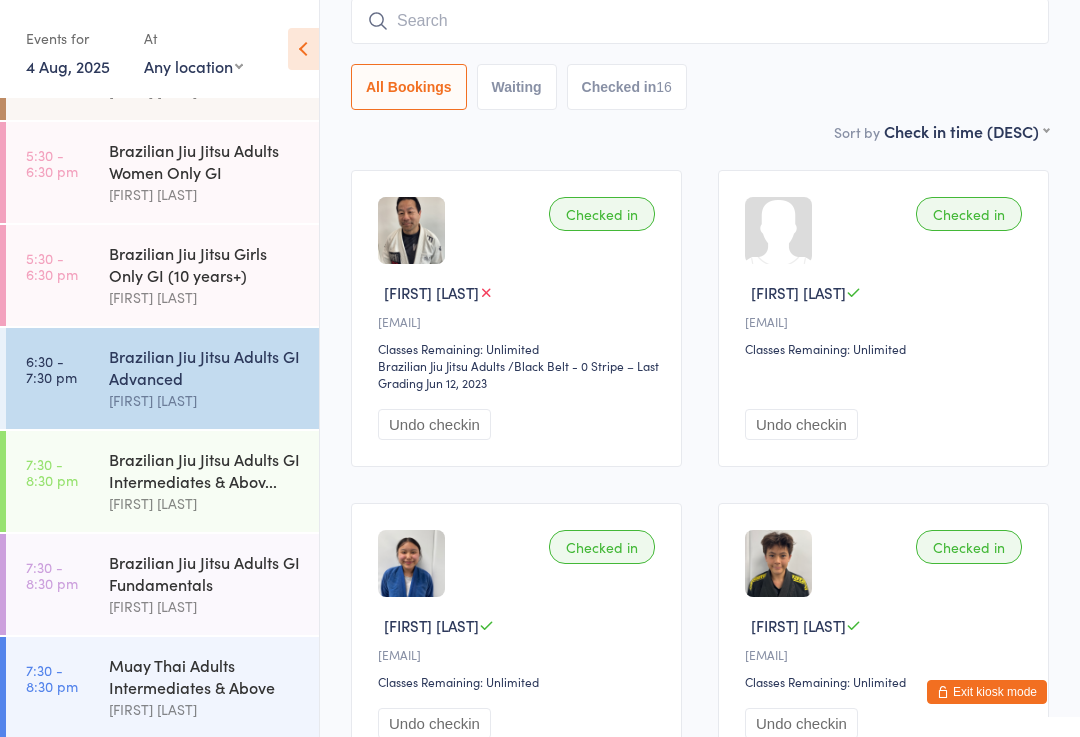 click at bounding box center [700, 21] 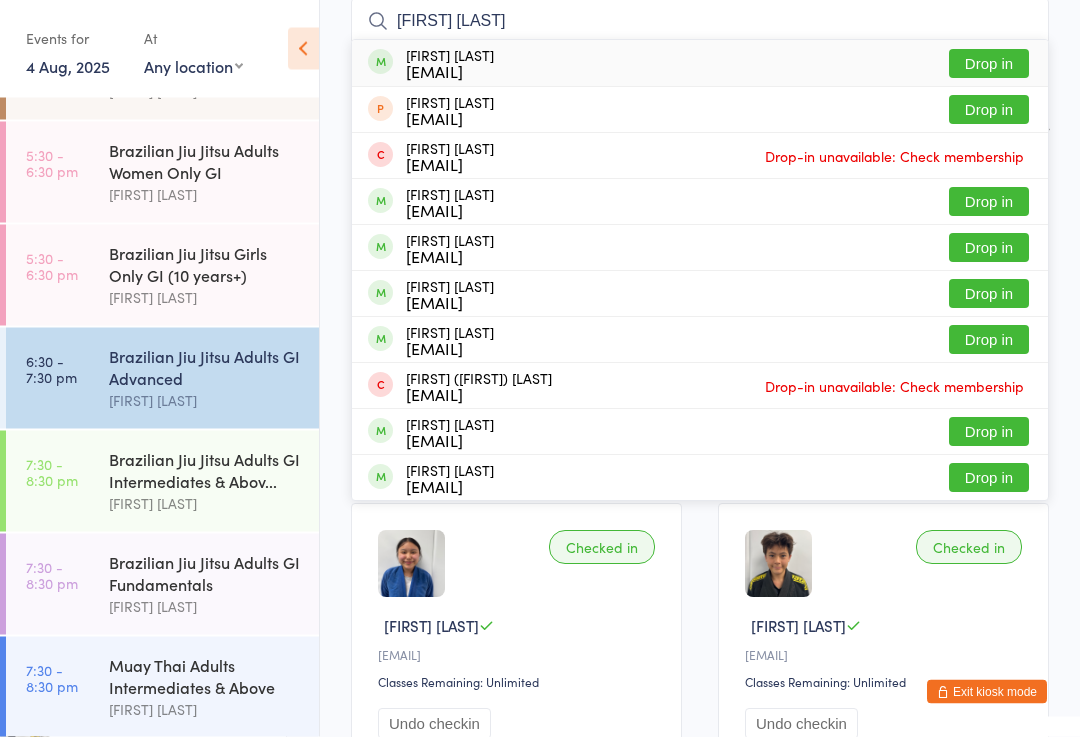 type on "[FIRST] [LAST]" 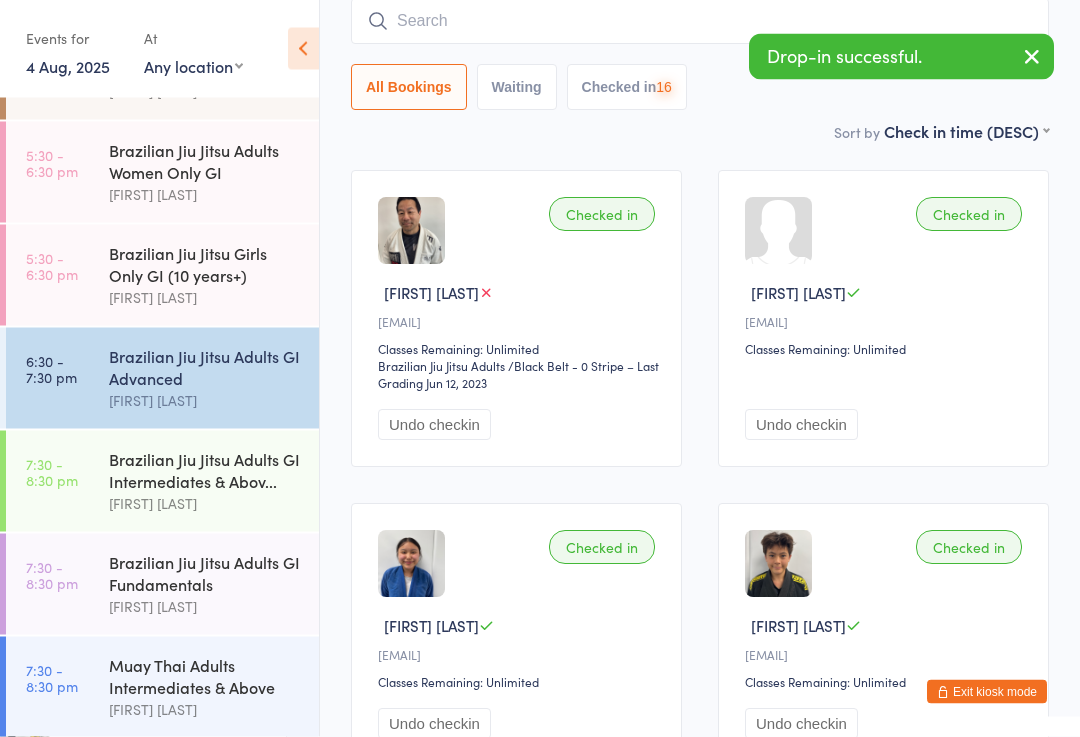 scroll, scrollTop: 181, scrollLeft: 0, axis: vertical 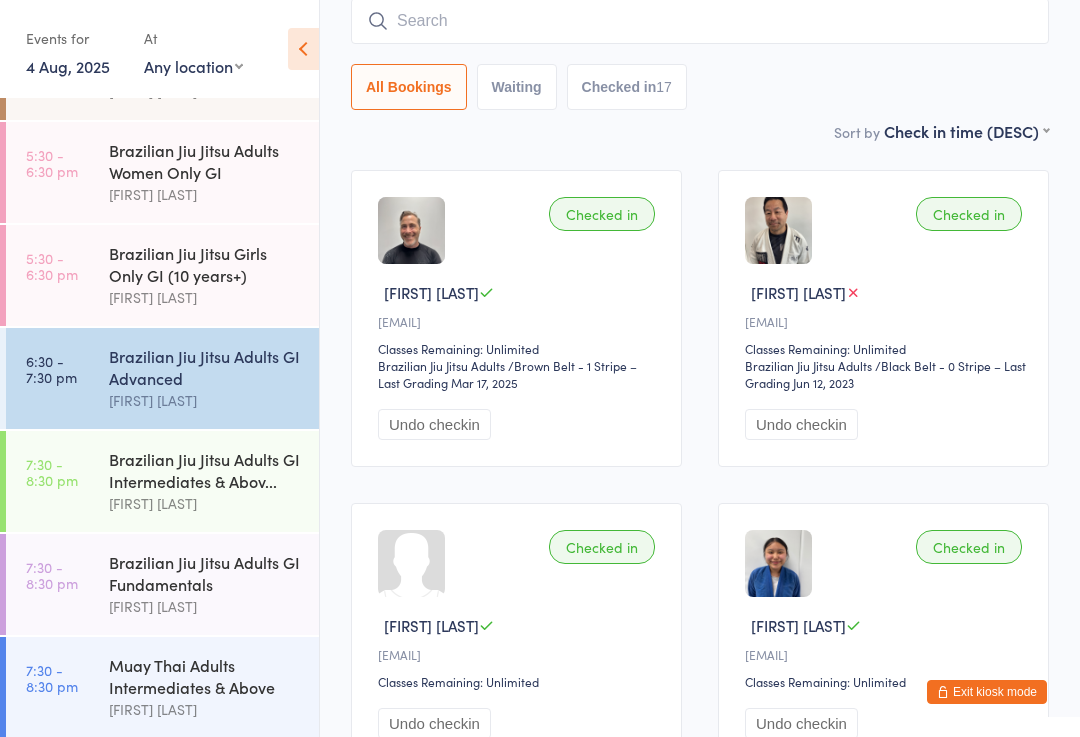 click at bounding box center (700, 21) 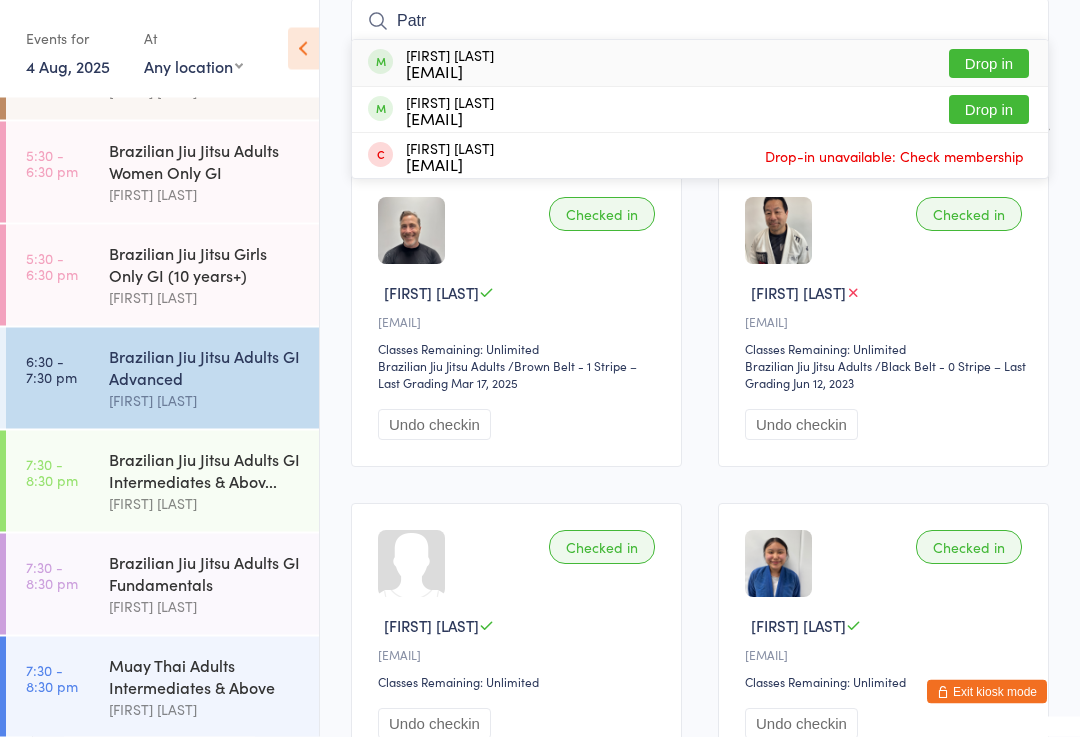 type on "Patr" 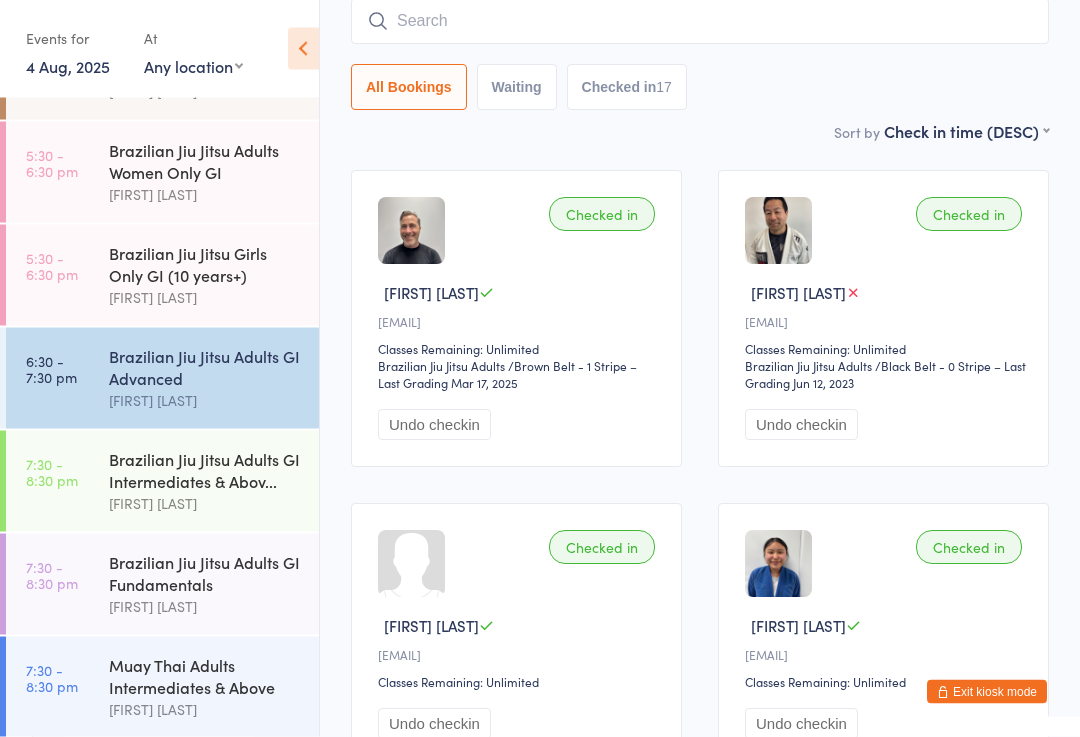 scroll, scrollTop: 181, scrollLeft: 0, axis: vertical 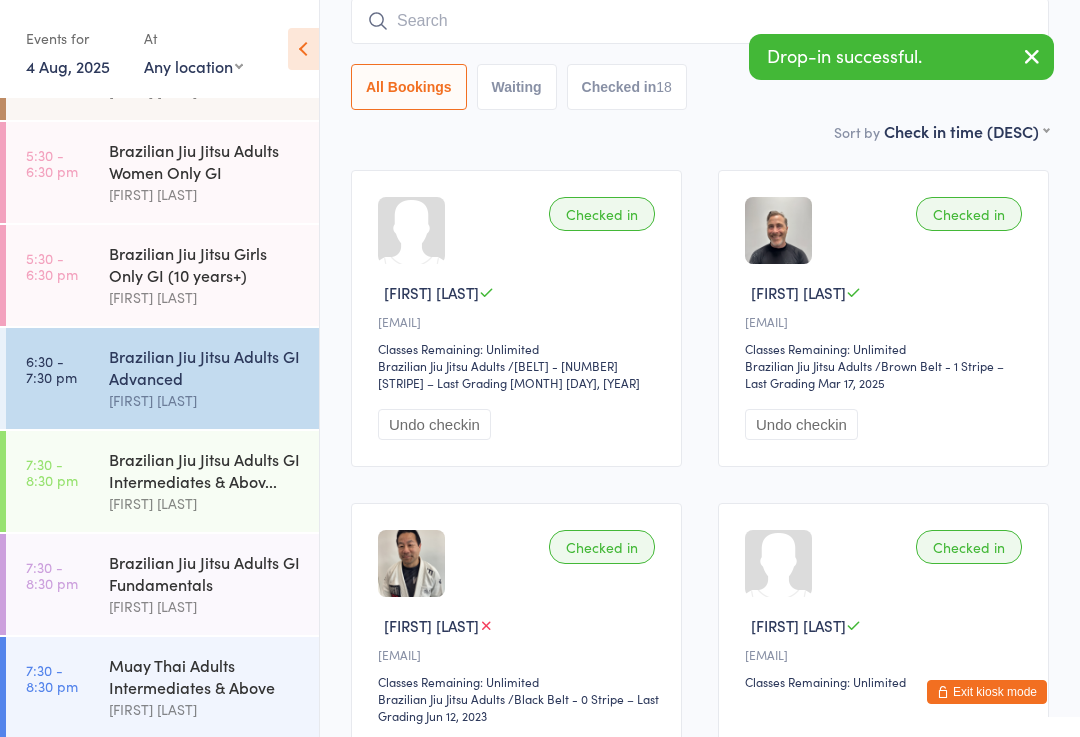 click on "Brazilian Jiu Jitsu Adults GI Intermediates & Abov..." at bounding box center [205, 470] 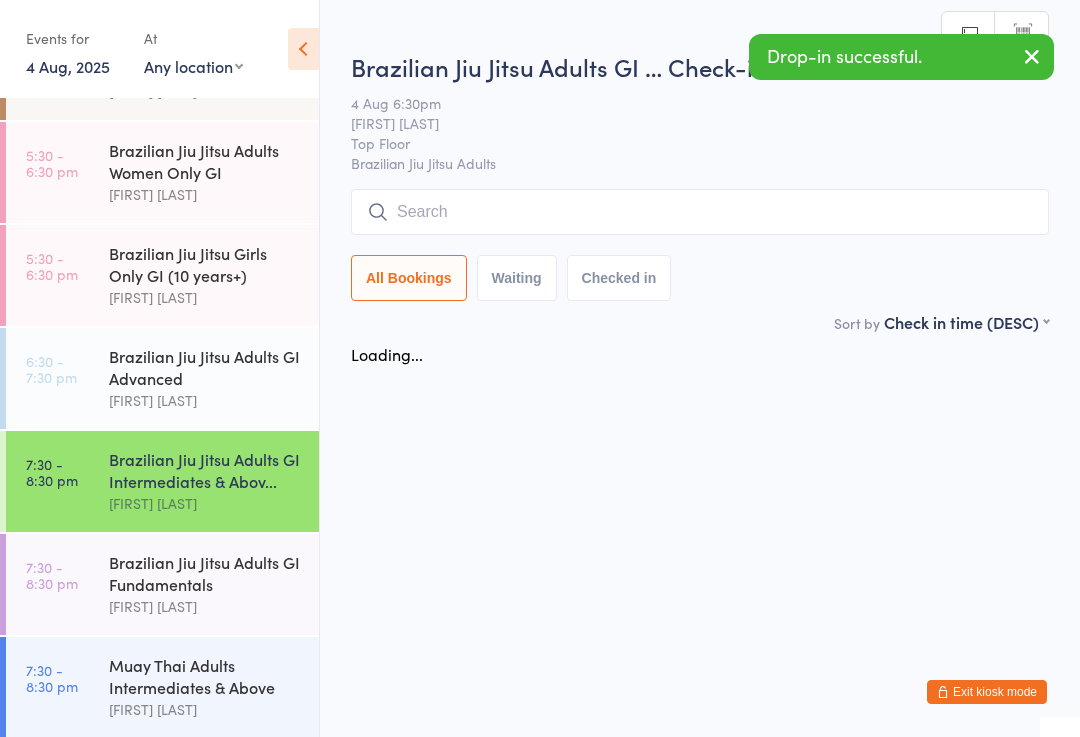 scroll, scrollTop: 0, scrollLeft: 0, axis: both 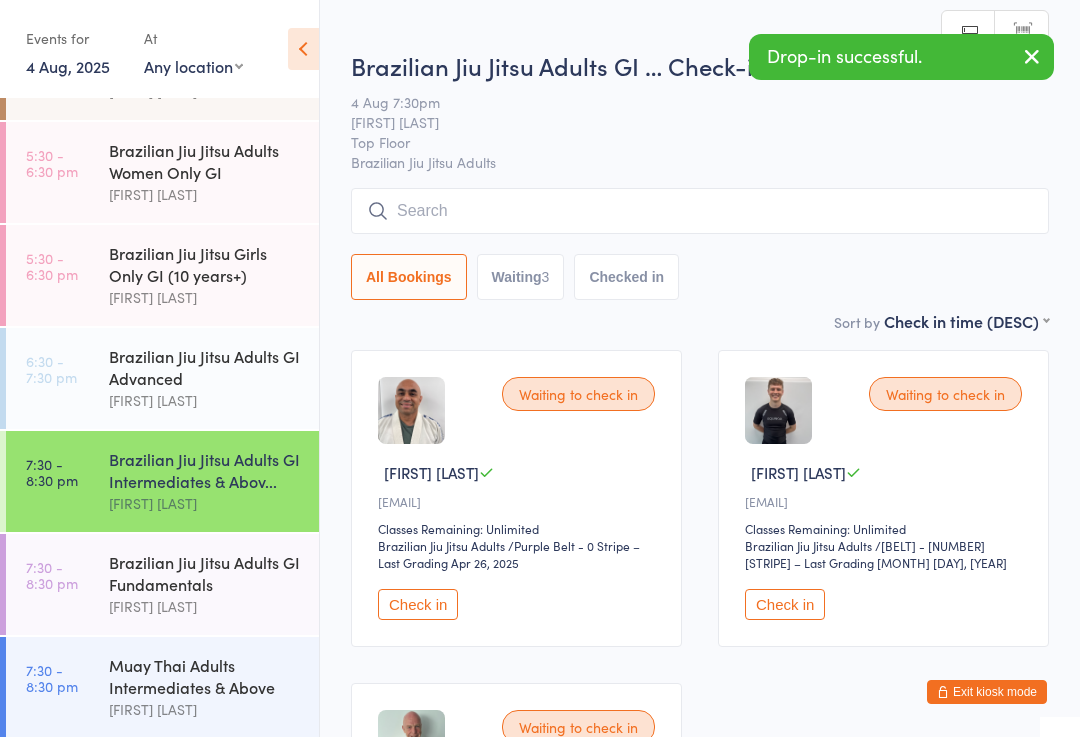 click at bounding box center [700, 211] 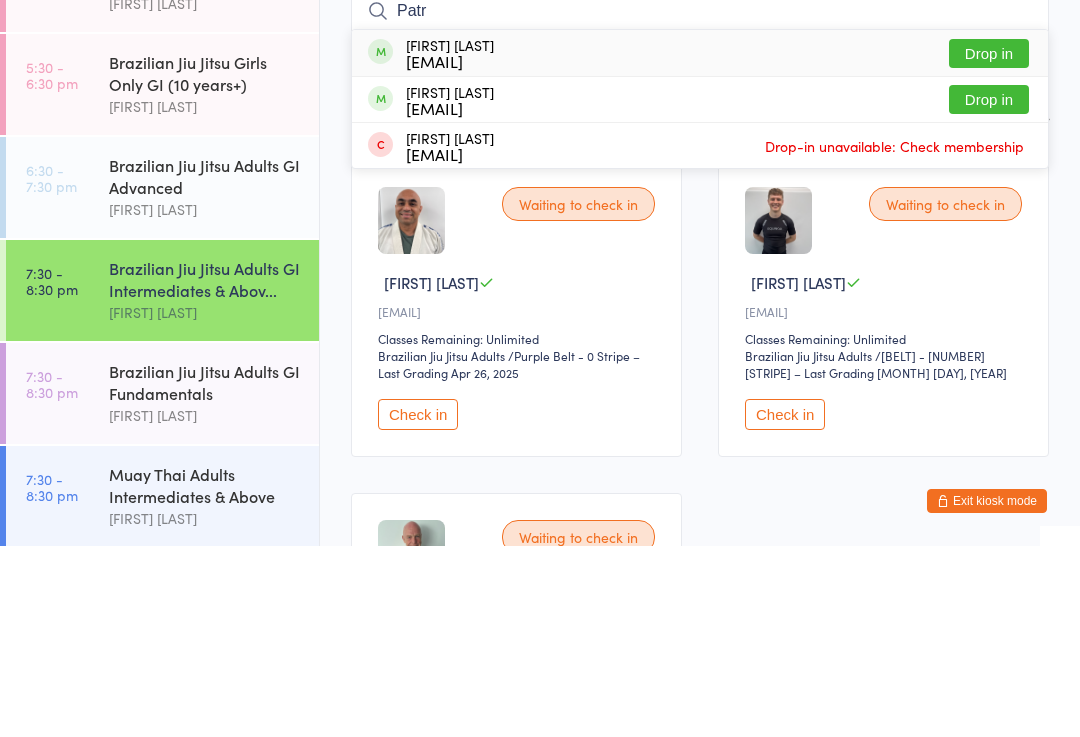 type on "Patr" 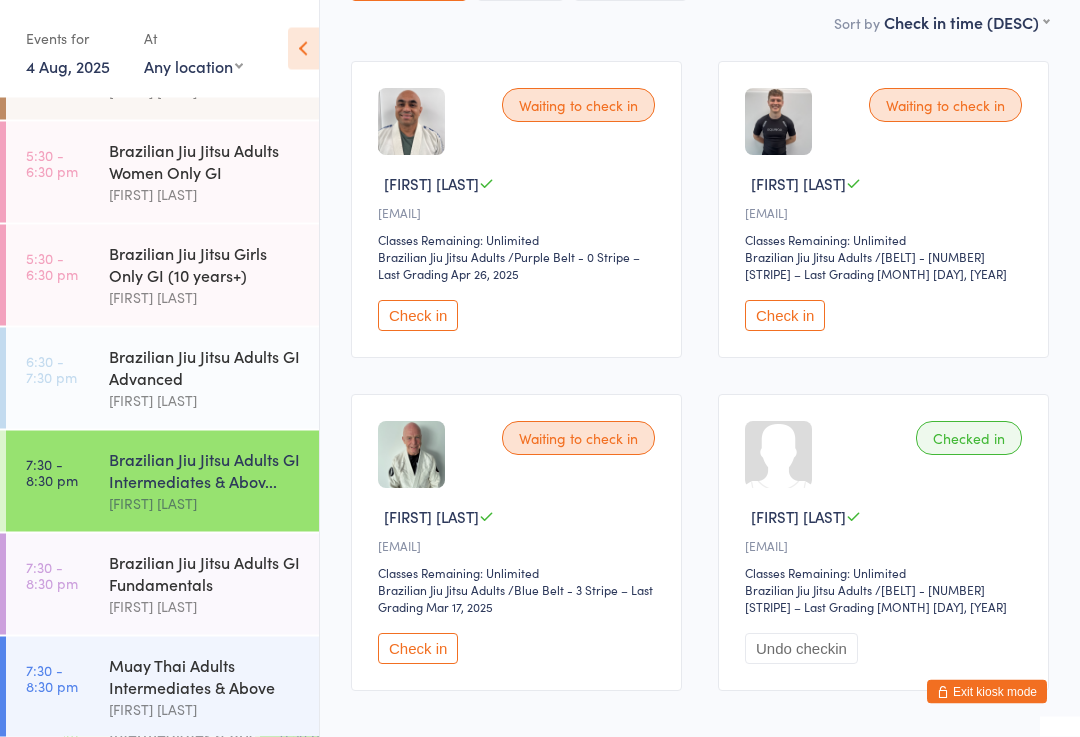 scroll, scrollTop: 385, scrollLeft: 0, axis: vertical 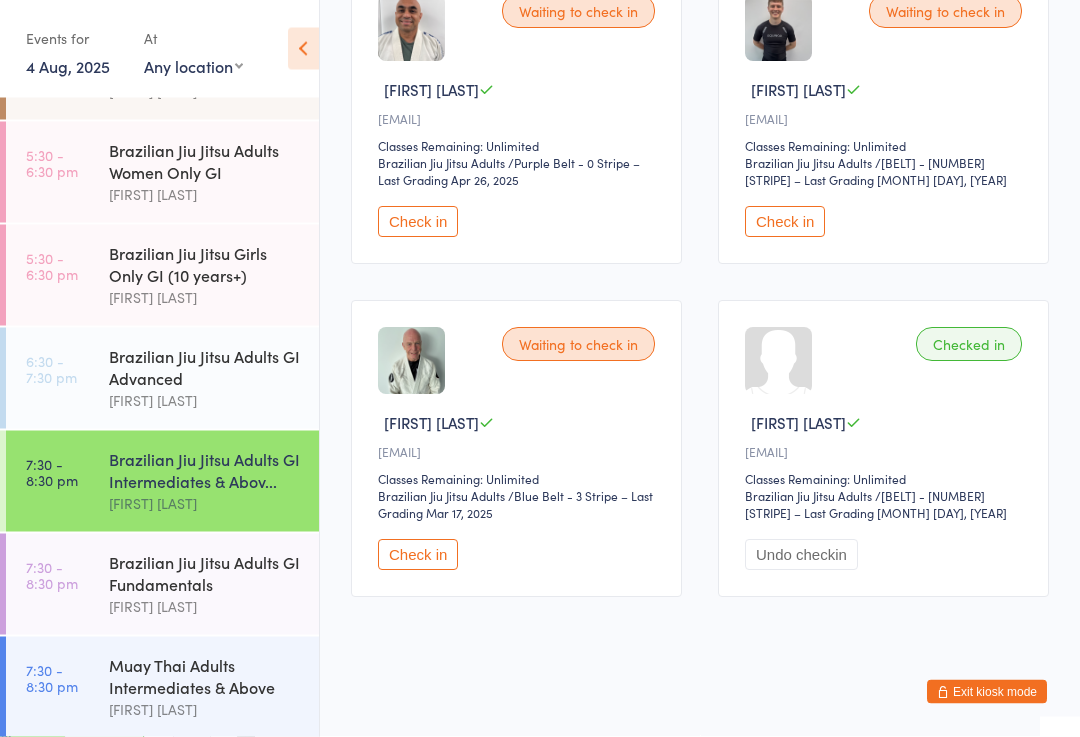 click on "[EMAIL]" at bounding box center [519, 452] 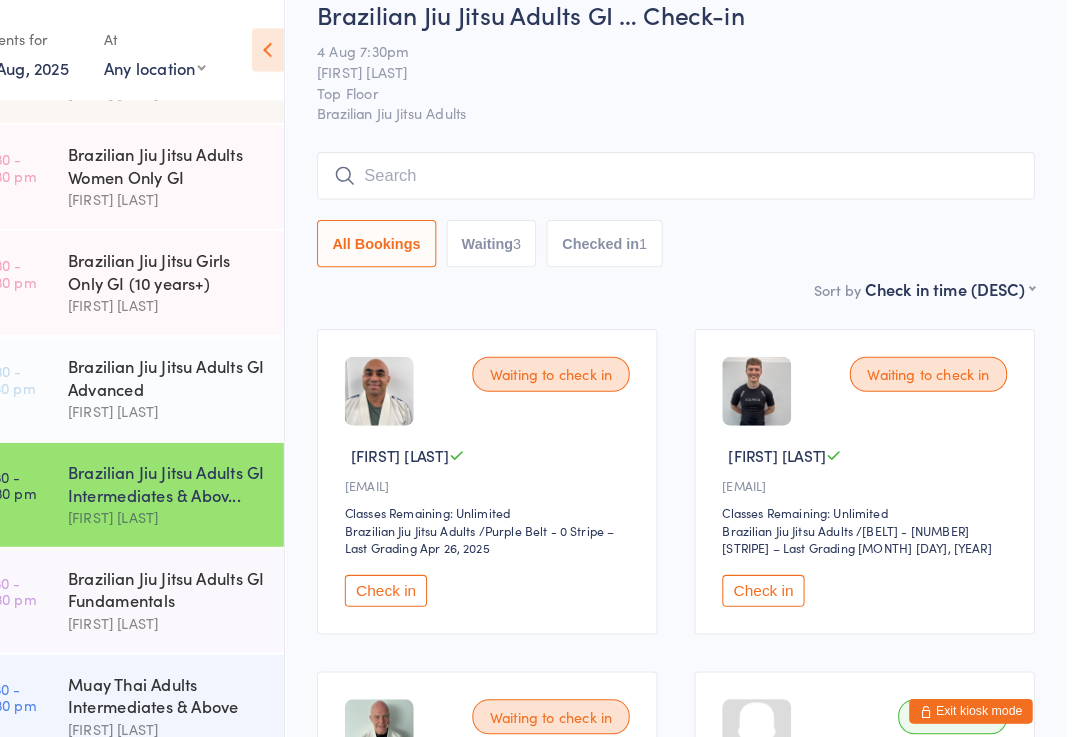 scroll, scrollTop: 0, scrollLeft: 0, axis: both 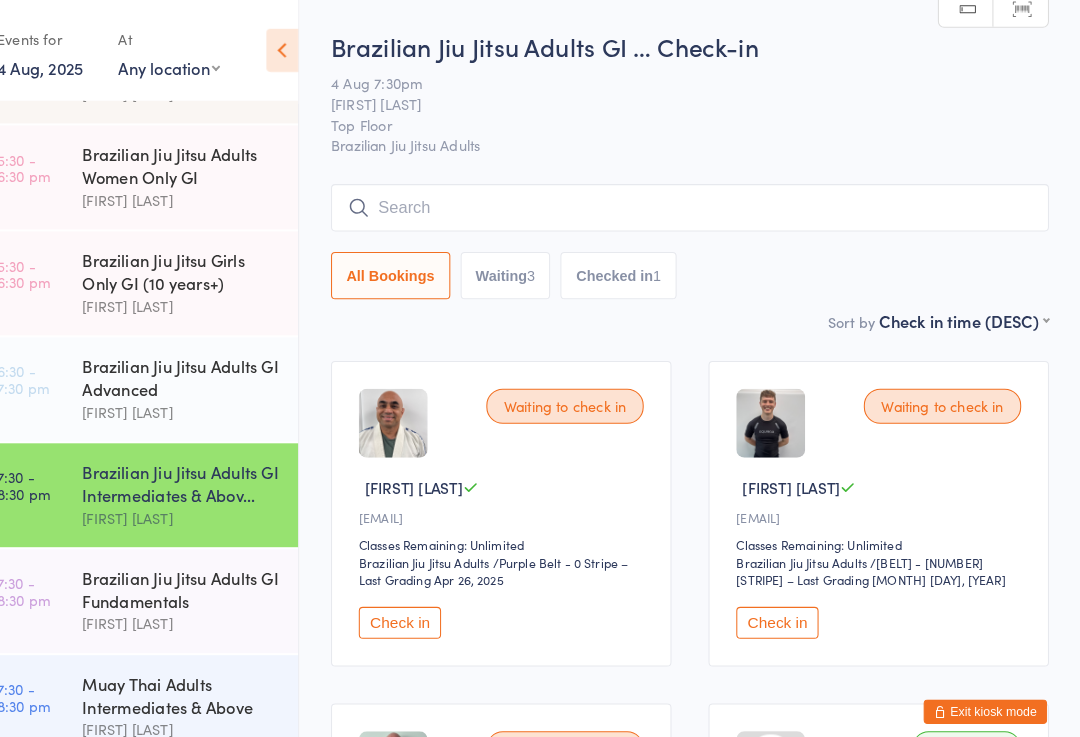 click on "Waiting to check in [FIRST] [LAST]  [EMAIL] Classes Remaining: Unlimited Brazilian Jiu Jitsu Adults  Brazilian Jiu Jitsu Adults   /  Purple Belt - 0 Stripe – Last Grading Apr 26, 2025   Check in" at bounding box center [516, 499] 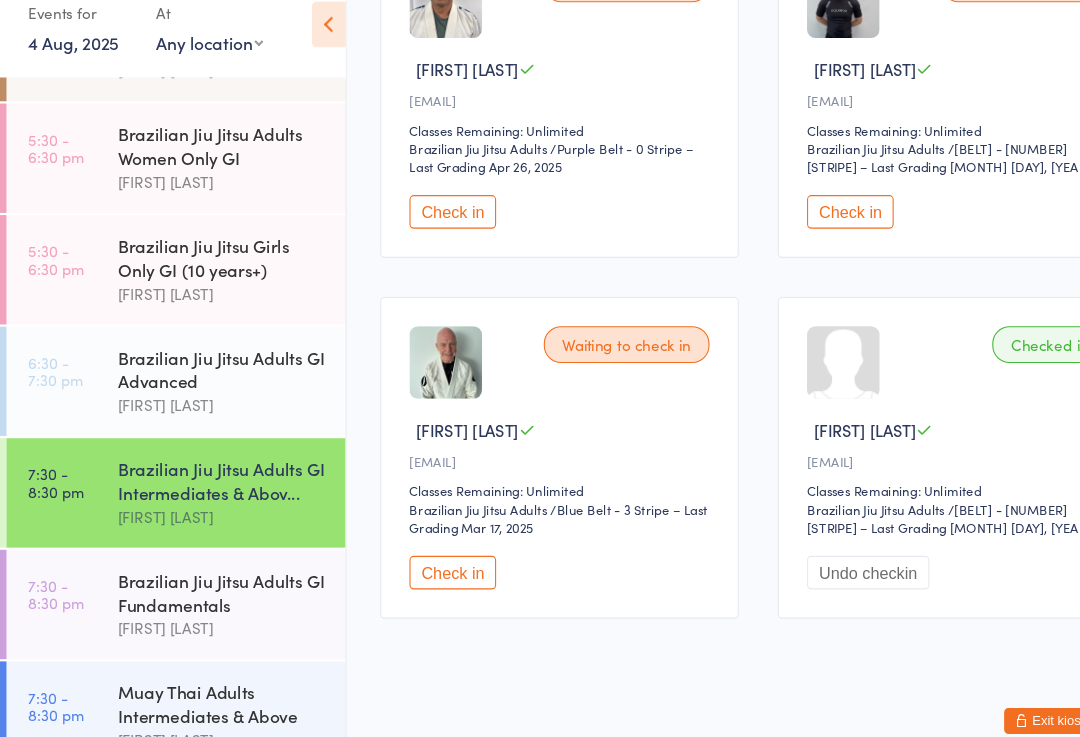 scroll, scrollTop: 418, scrollLeft: 0, axis: vertical 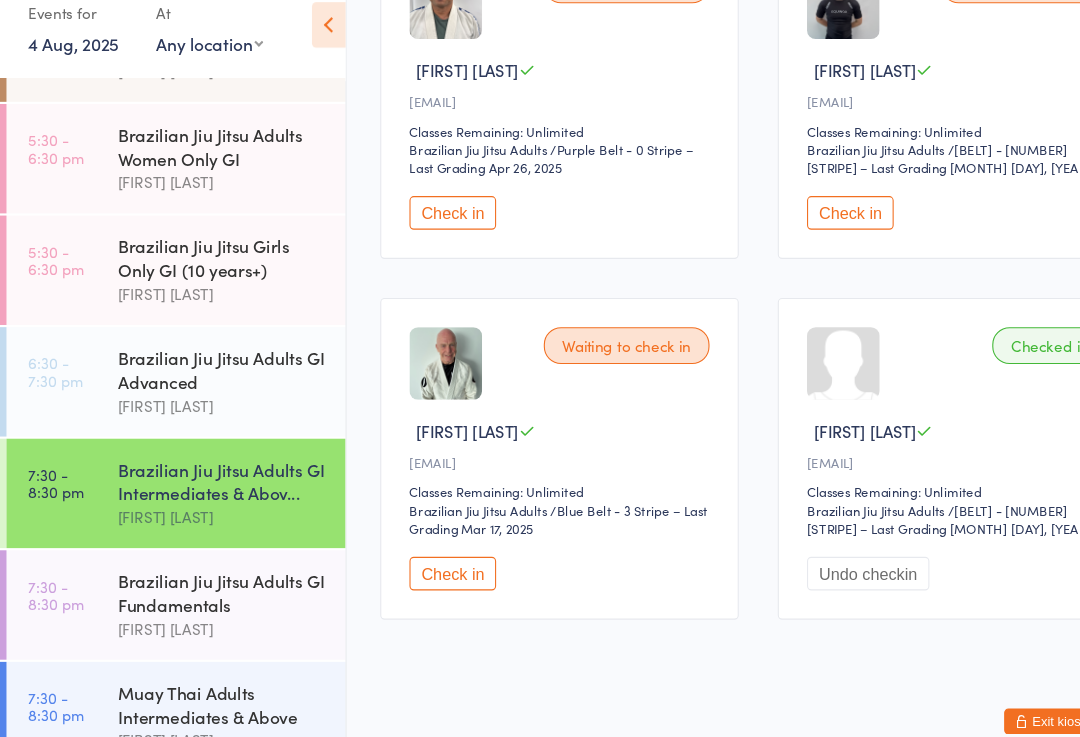 click on "Brazilian Jiu Jitsu Adults GI Fundamentals" at bounding box center (205, 573) 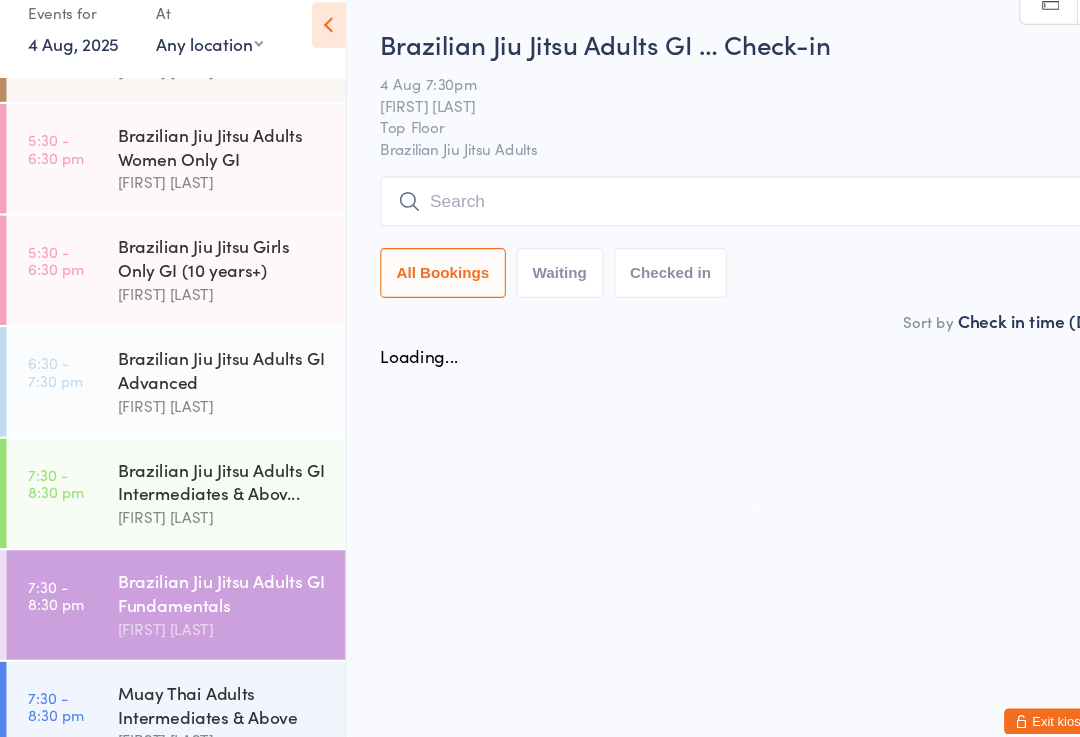 scroll, scrollTop: 0, scrollLeft: 0, axis: both 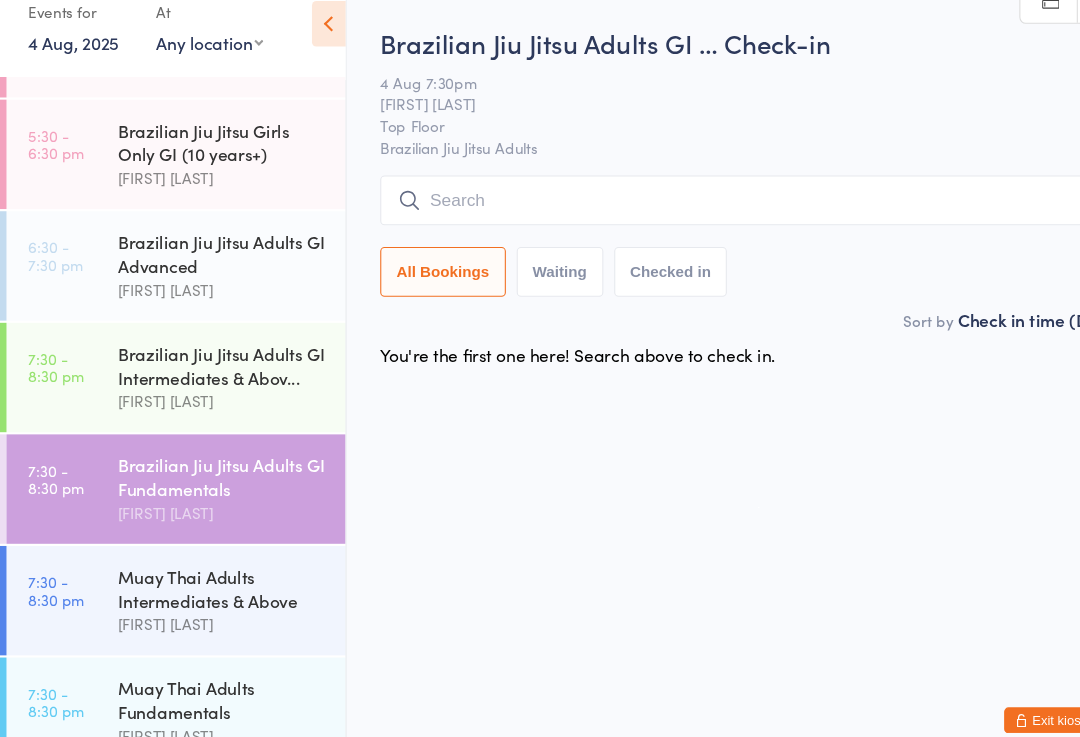 click on "[FIRST] [LAST]" at bounding box center [205, 397] 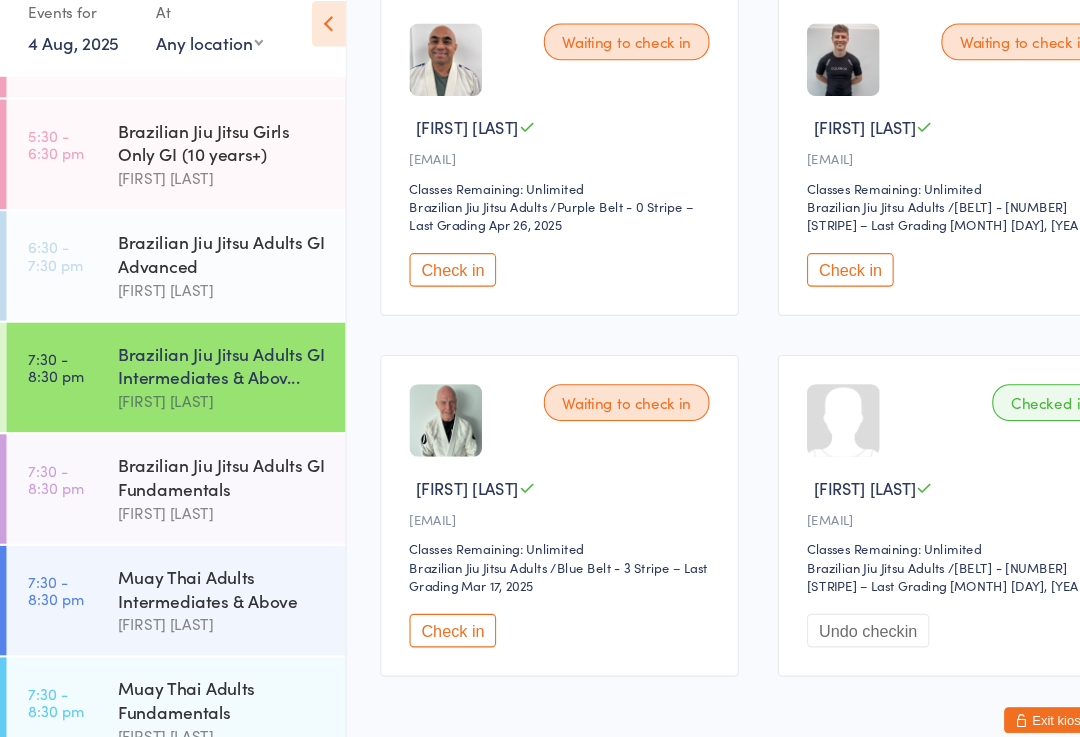 scroll, scrollTop: 418, scrollLeft: 0, axis: vertical 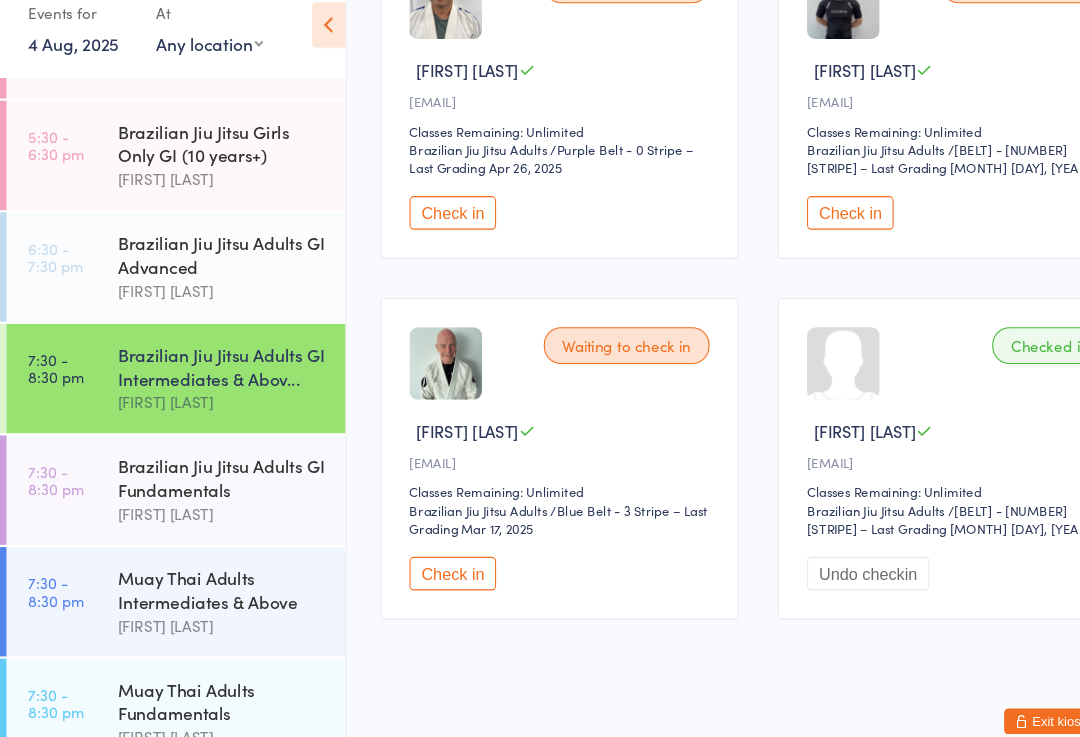 click on "Brazilian Jiu Jitsu Adults GI Fundamentals" at bounding box center (205, 467) 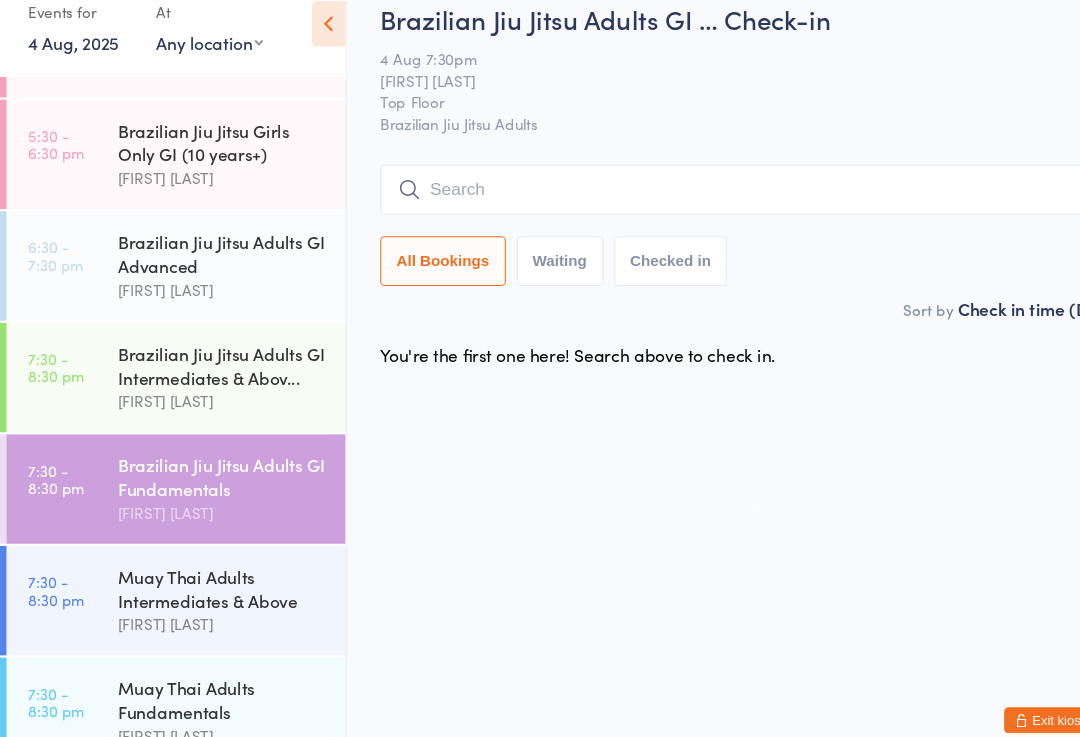 click on "Muay Thai Adults Intermediates & Above" at bounding box center (205, 570) 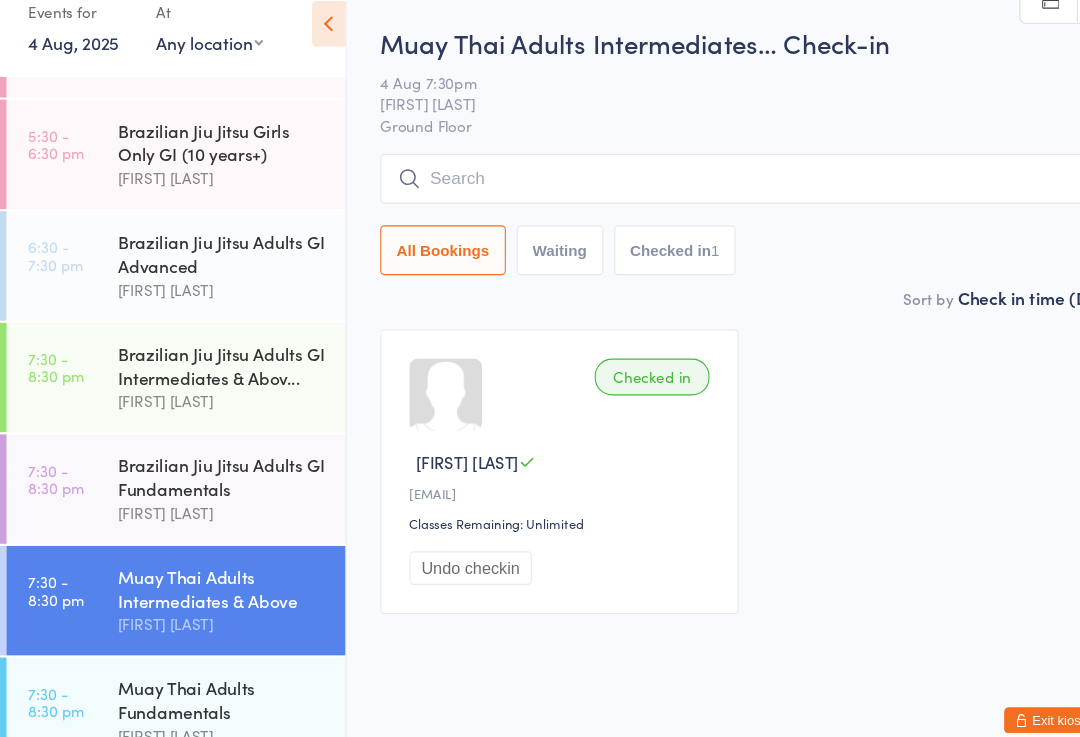click at bounding box center (700, 192) 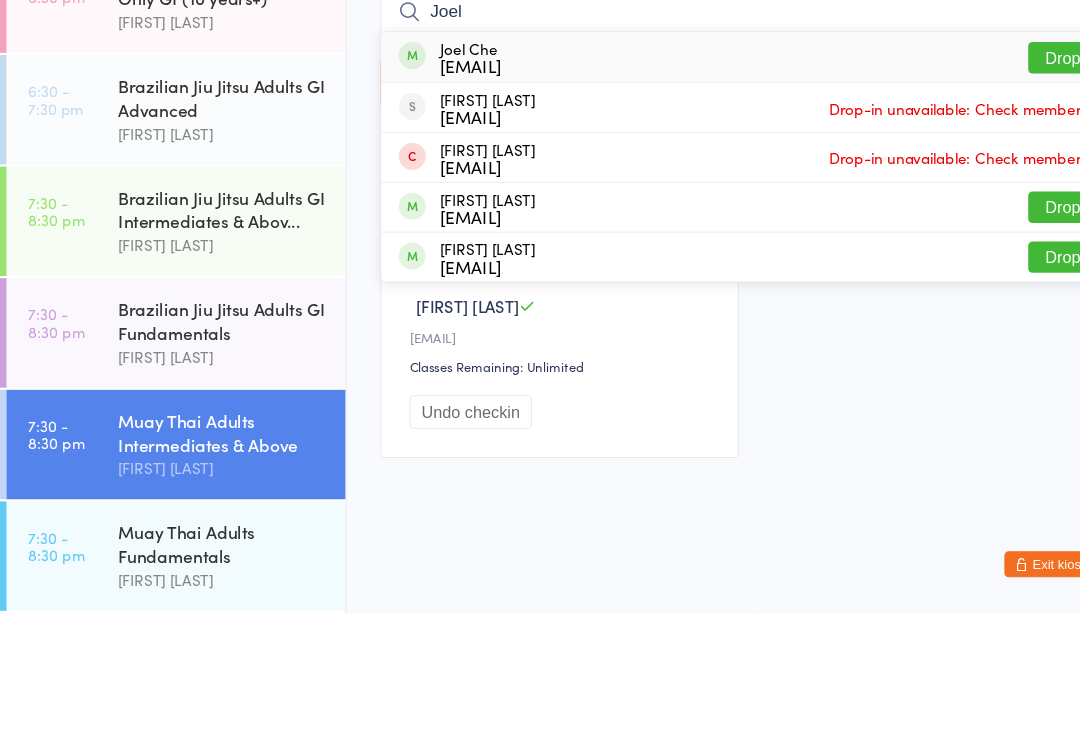 type on "Joel" 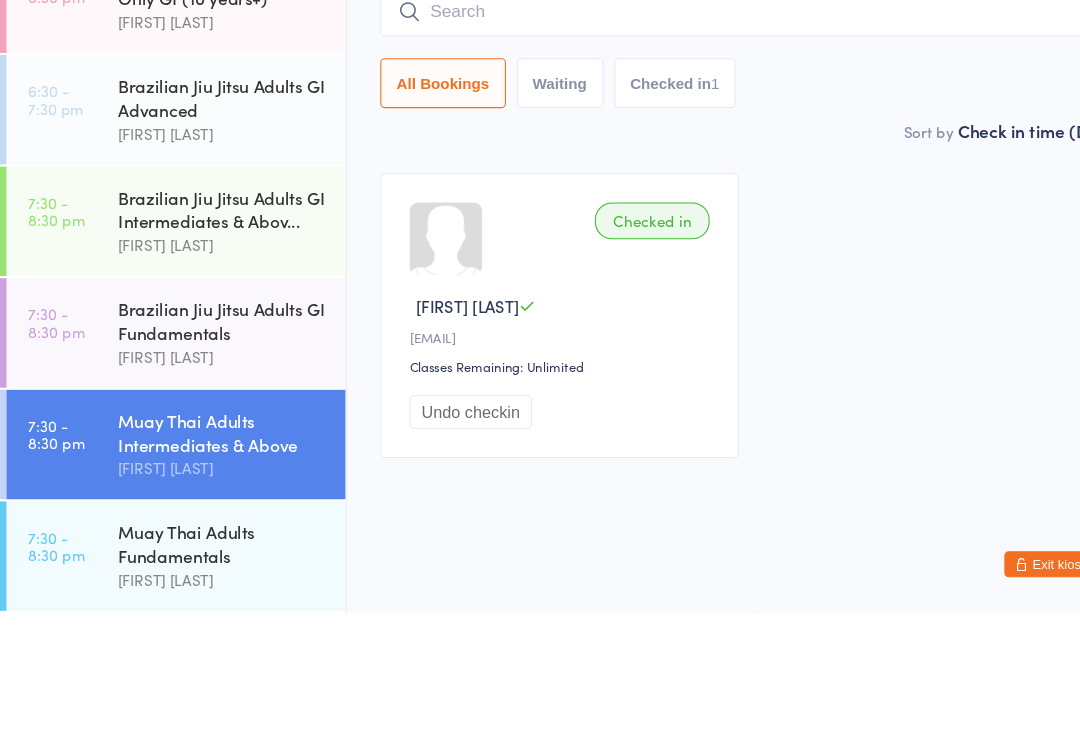 scroll, scrollTop: 21, scrollLeft: 0, axis: vertical 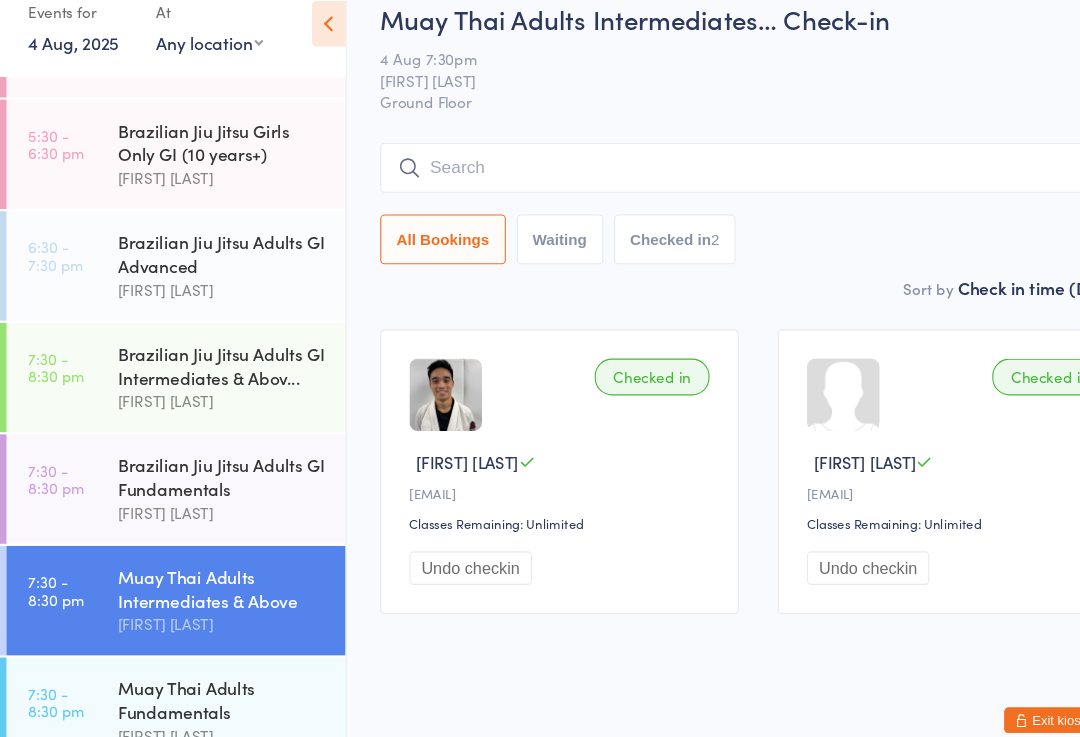 click on "[TIME] - [TIME] [ACTIVITY] [CATEGORY] [LEVEL] ... [FIRST] [LAST]" at bounding box center (162, 375) 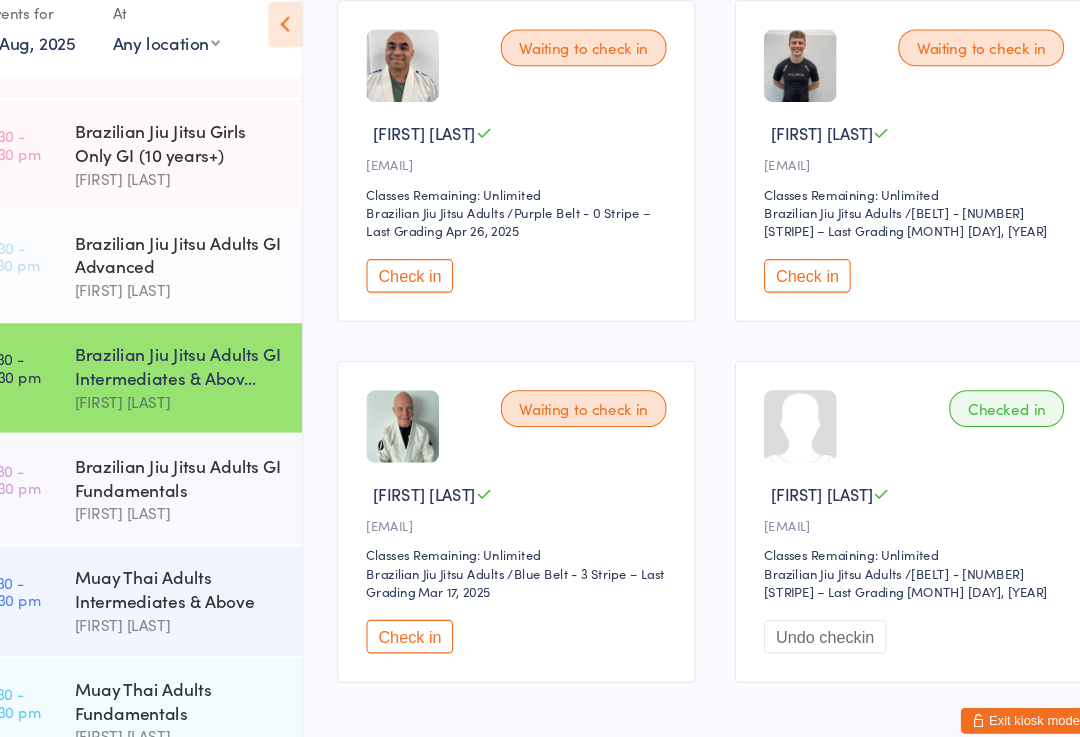 scroll, scrollTop: 346, scrollLeft: 0, axis: vertical 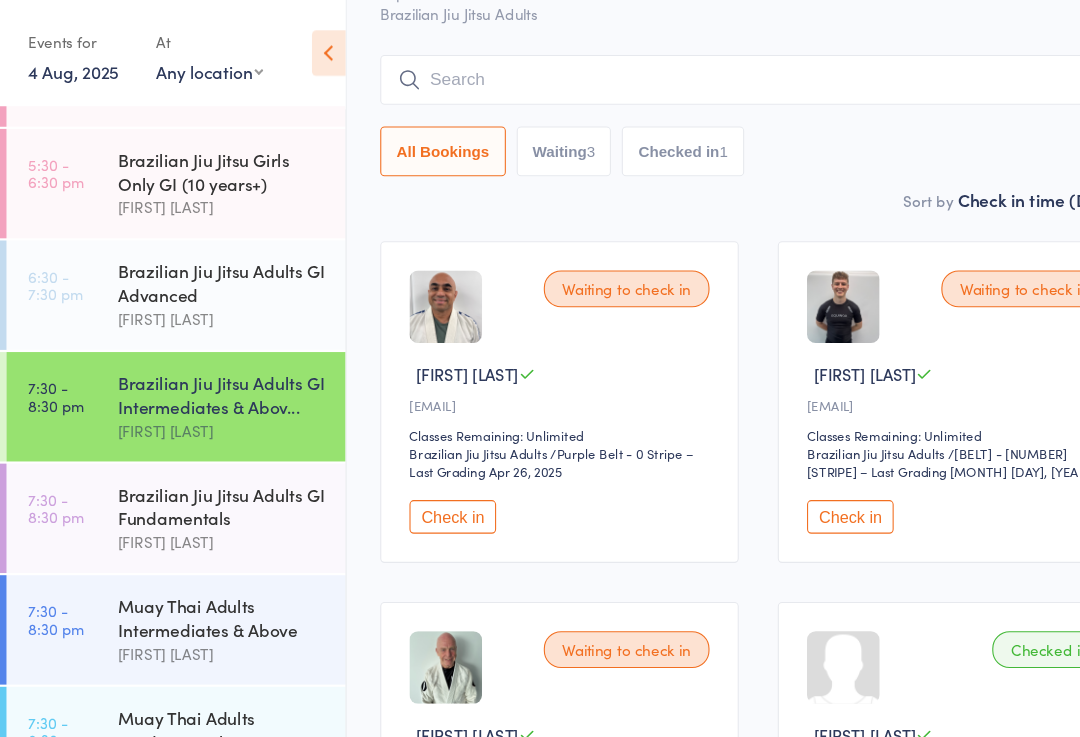 click at bounding box center (700, 74) 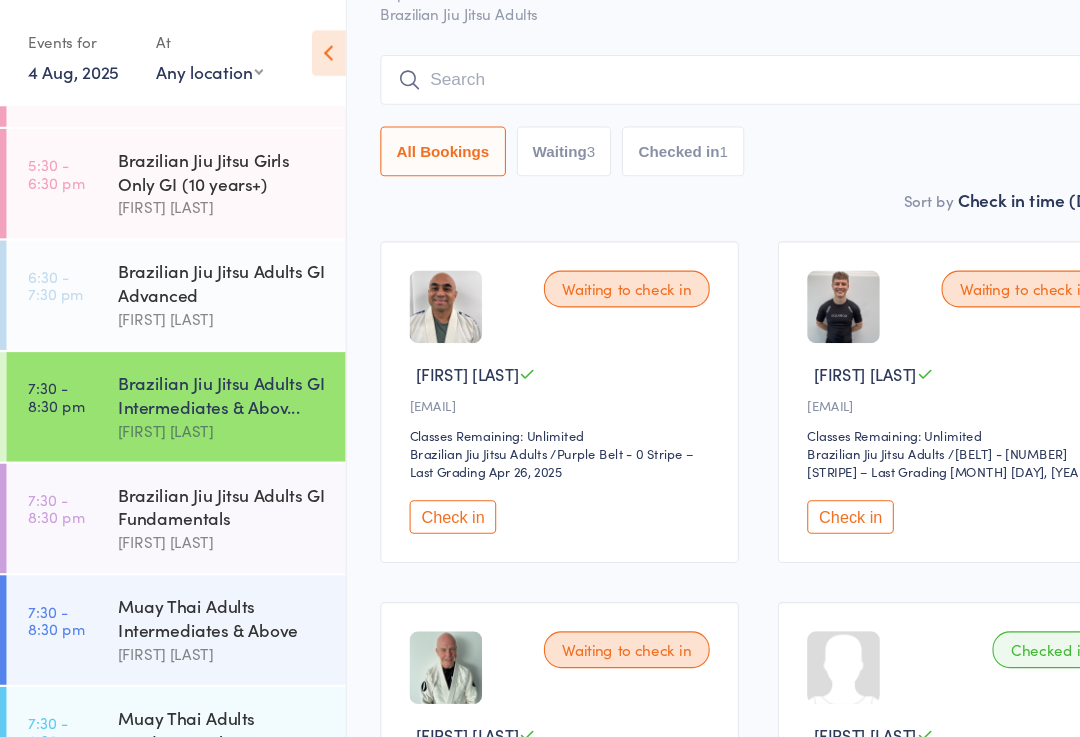 scroll, scrollTop: 127, scrollLeft: 0, axis: vertical 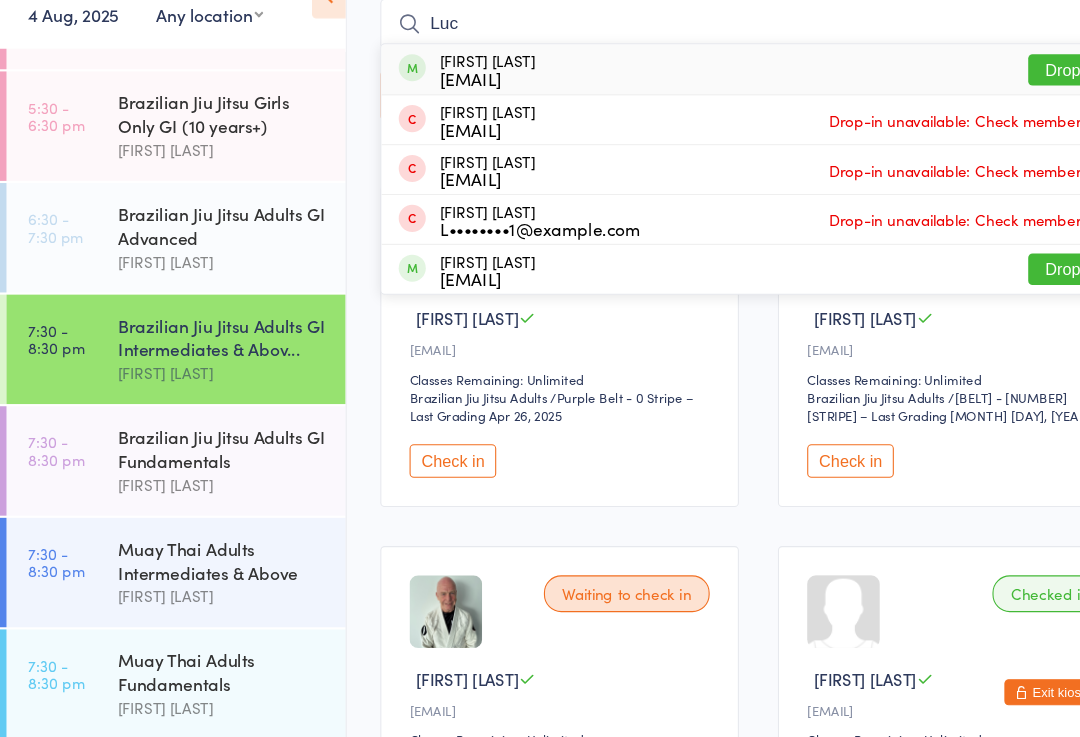 type on "Luc" 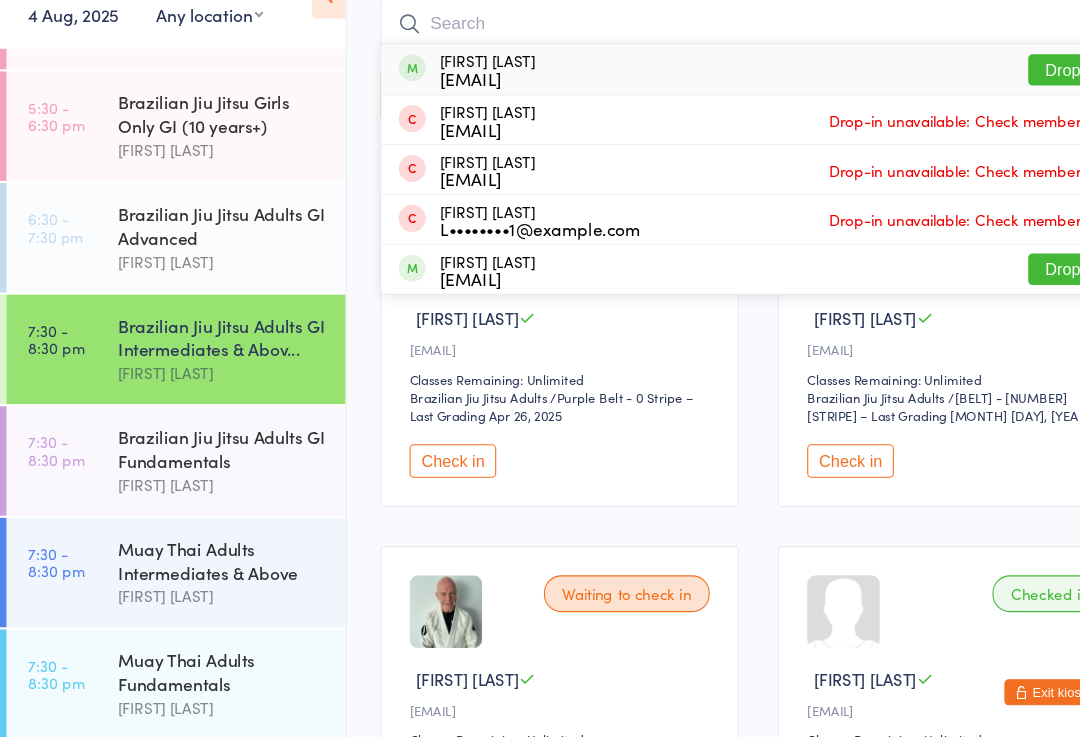scroll, scrollTop: 154, scrollLeft: 0, axis: vertical 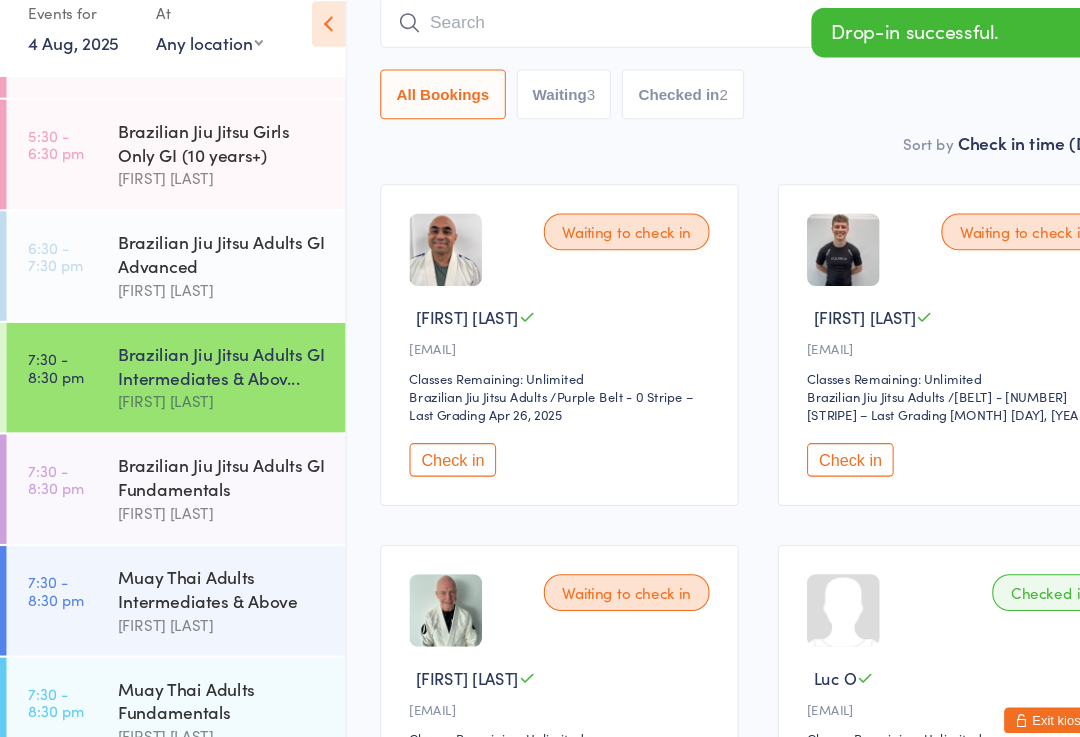 click at bounding box center [700, 48] 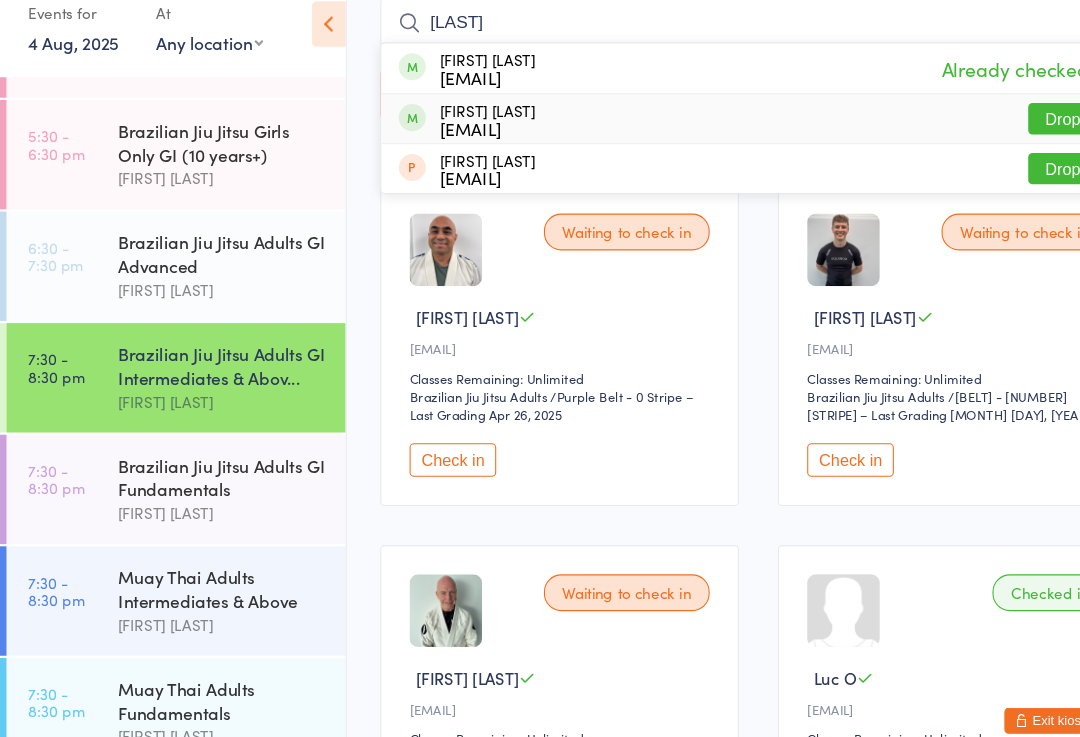 type on "[LAST]" 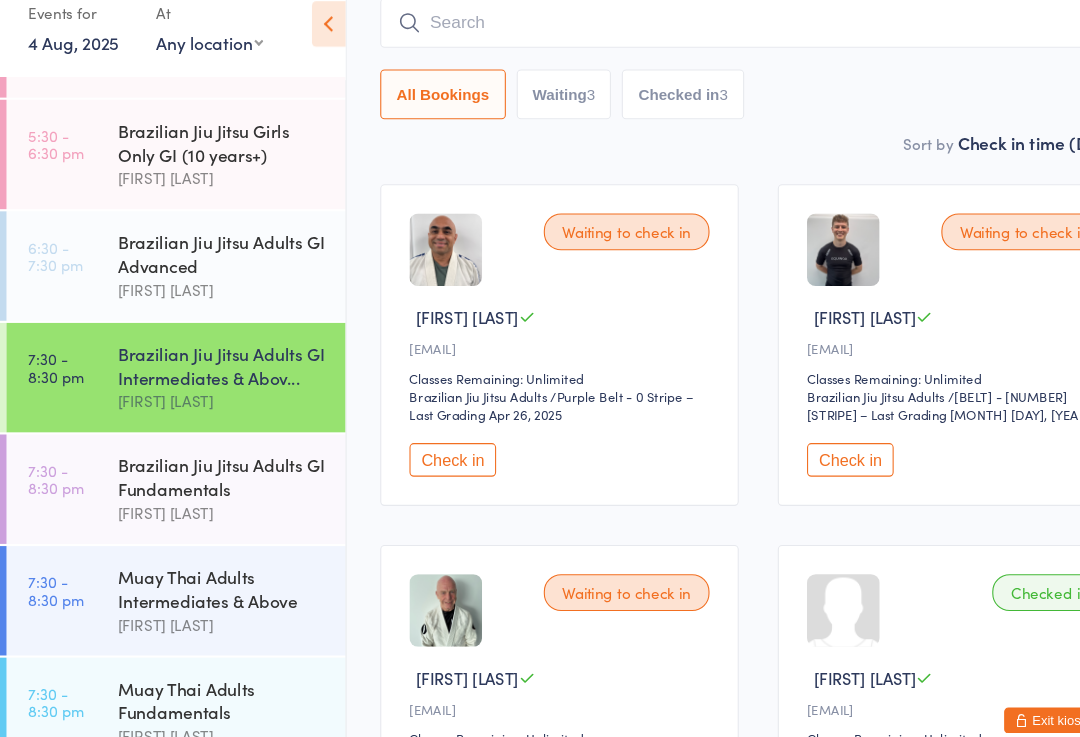 click at bounding box center [700, 48] 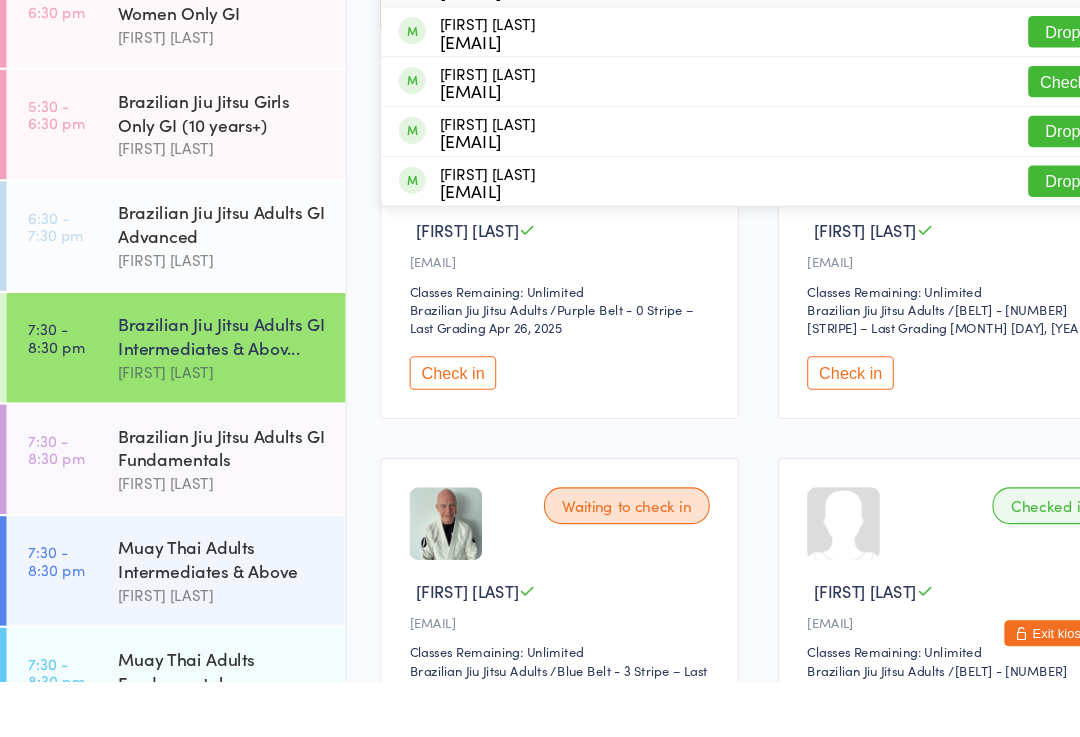 scroll, scrollTop: 546, scrollLeft: 0, axis: vertical 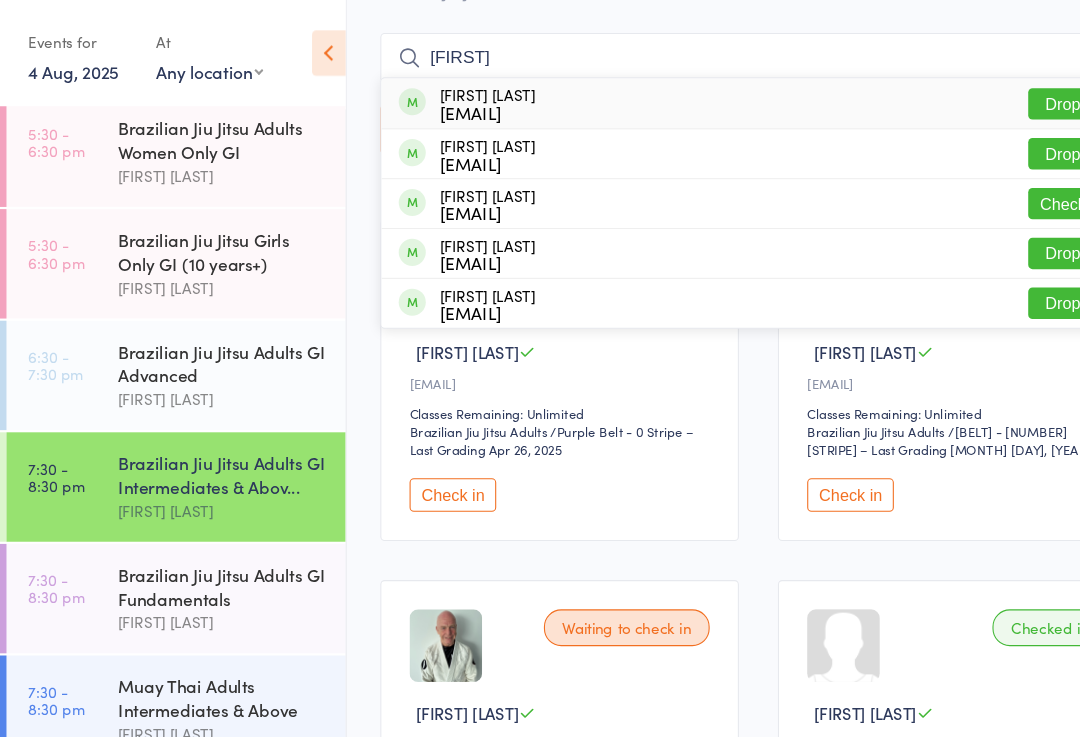 type on "[FIRST]" 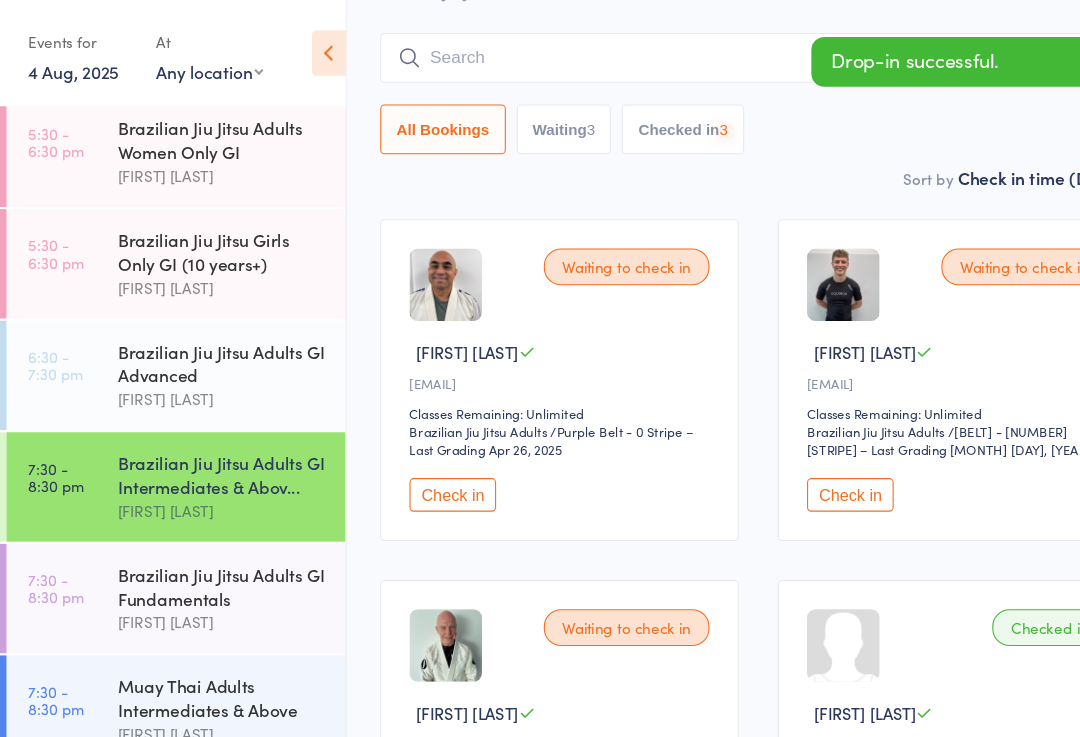 scroll, scrollTop: 149, scrollLeft: 0, axis: vertical 